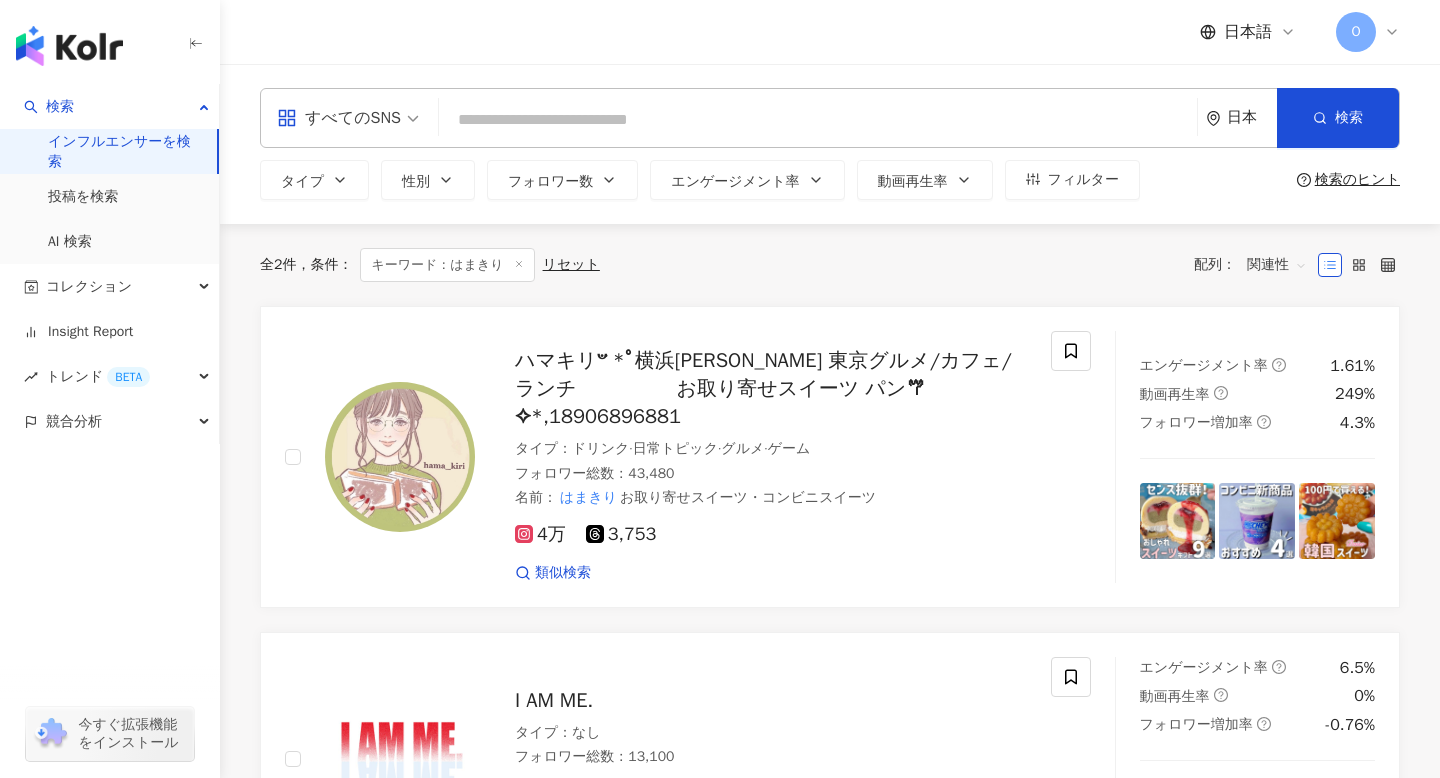 click at bounding box center (818, 120) 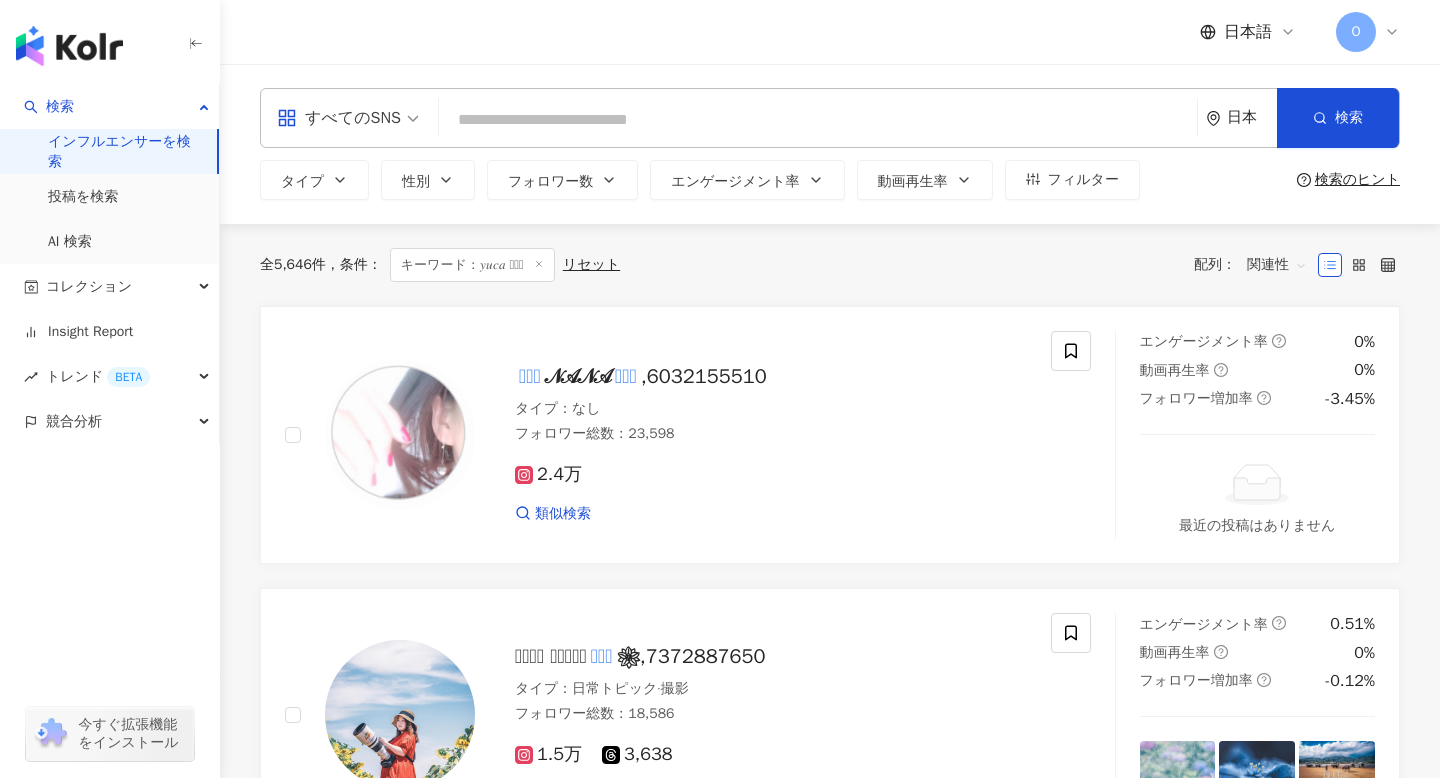 click at bounding box center [818, 120] 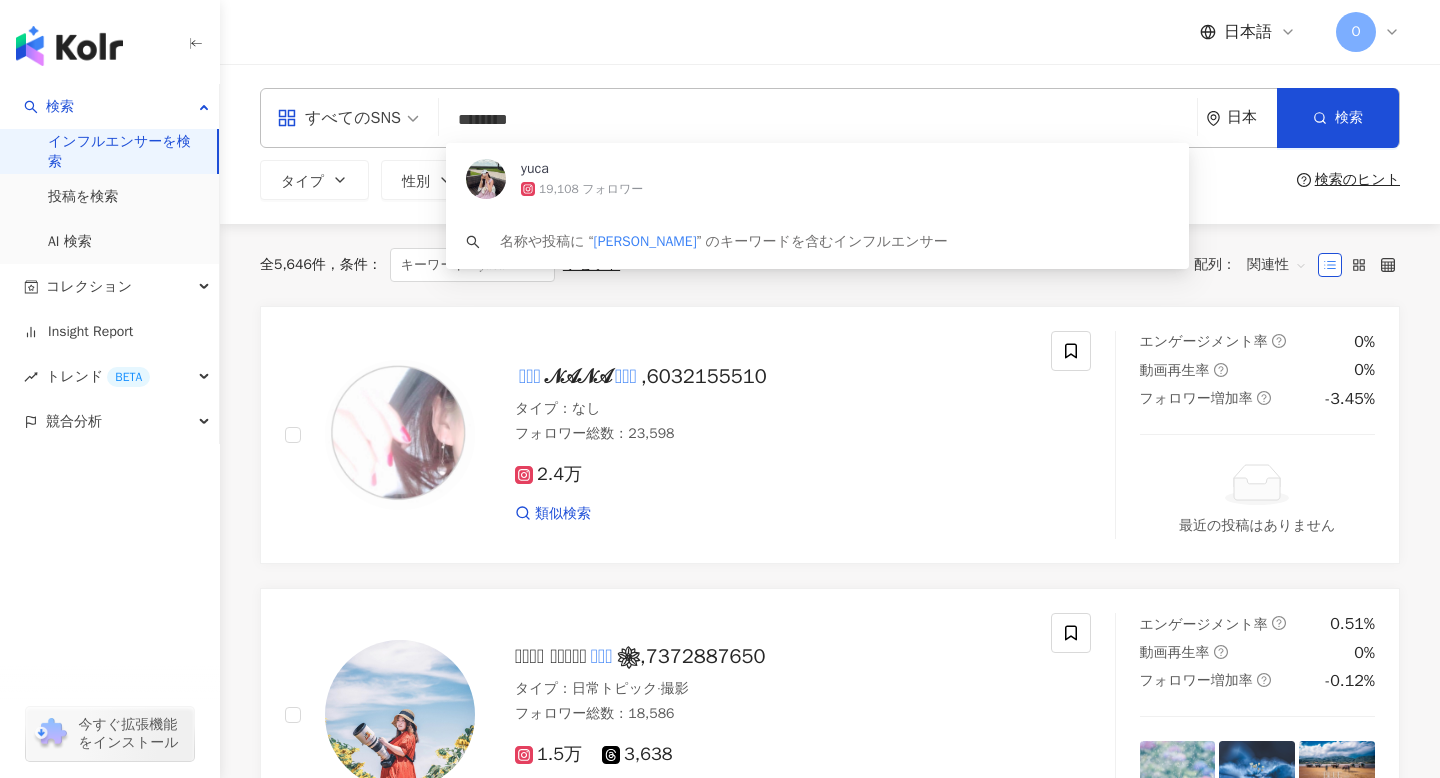 type on "*********" 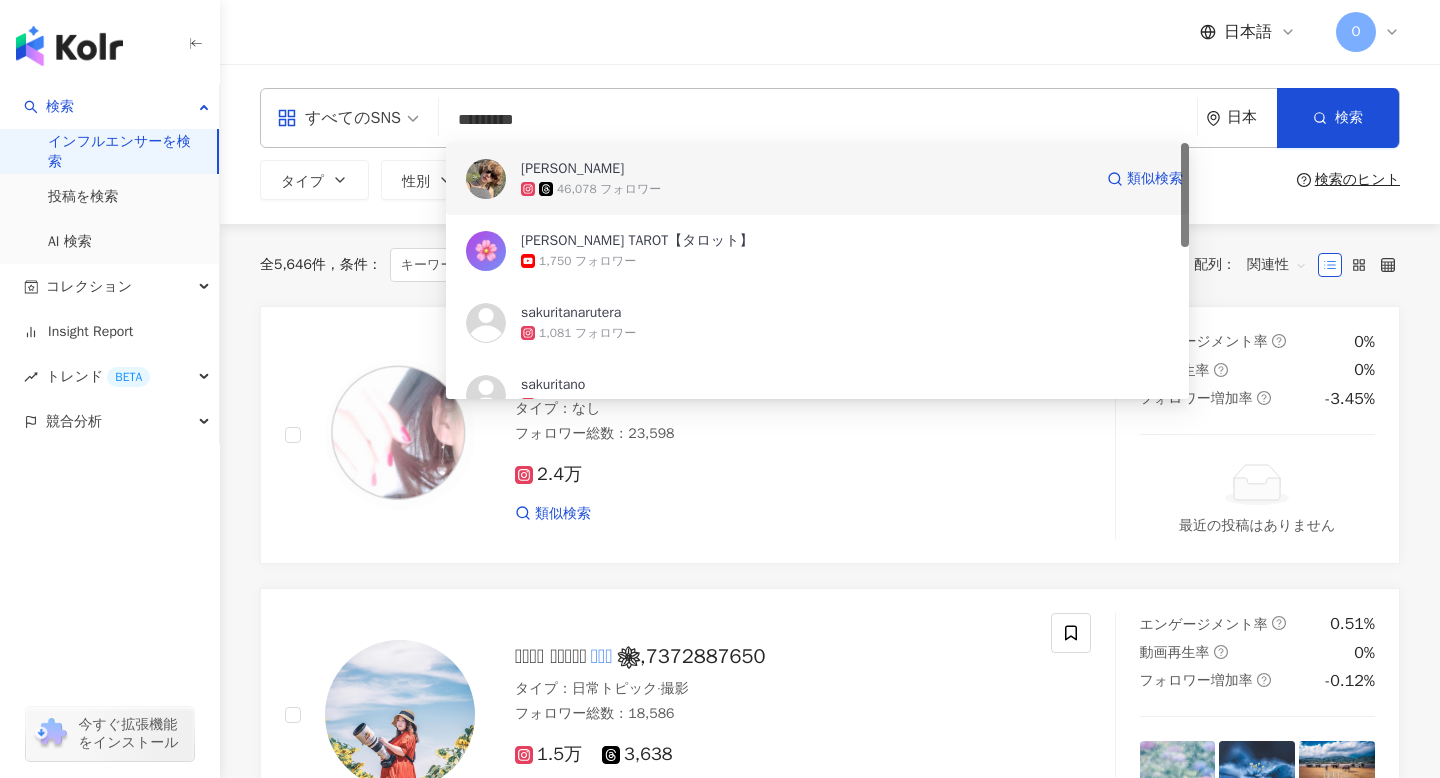 click at bounding box center [486, 179] 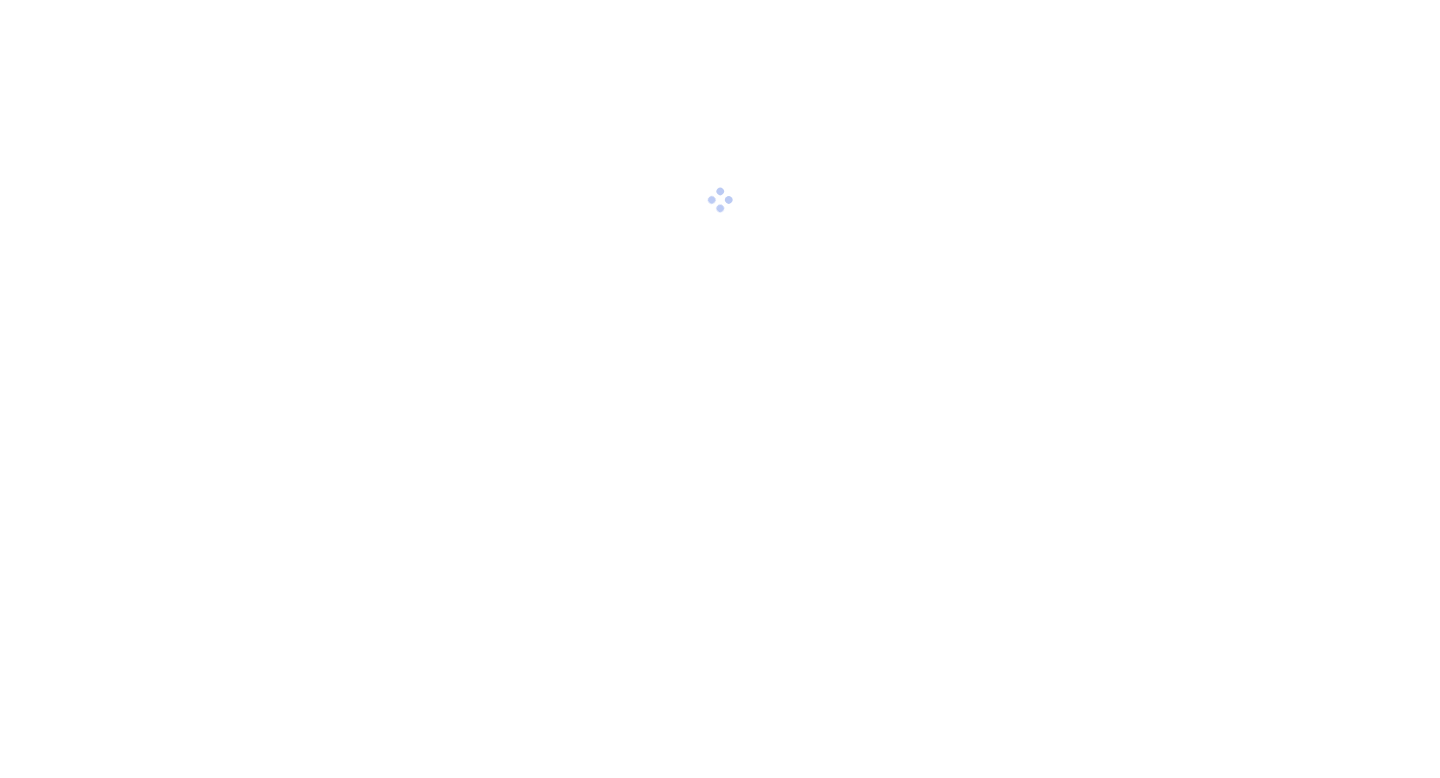 scroll, scrollTop: 0, scrollLeft: 0, axis: both 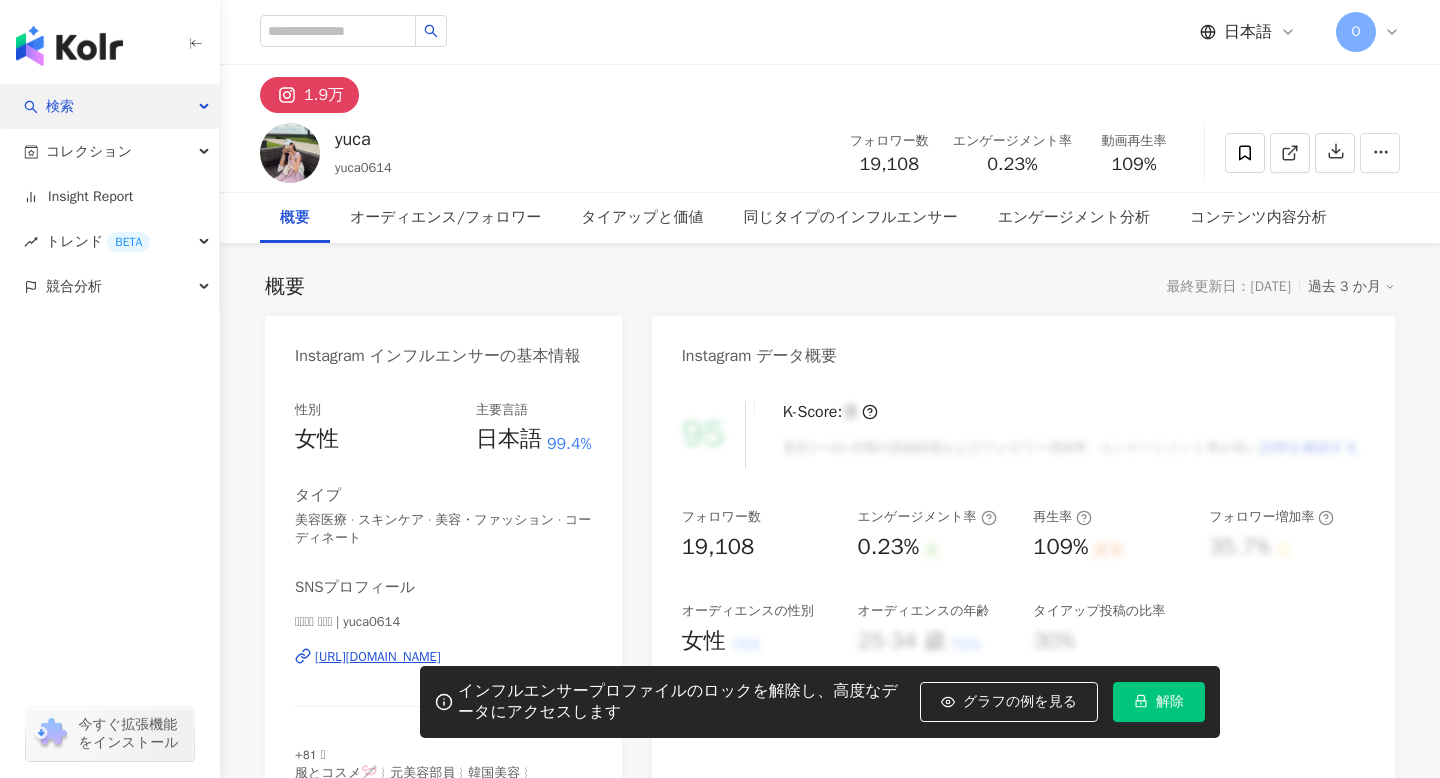 click on "検索" at bounding box center (109, 106) 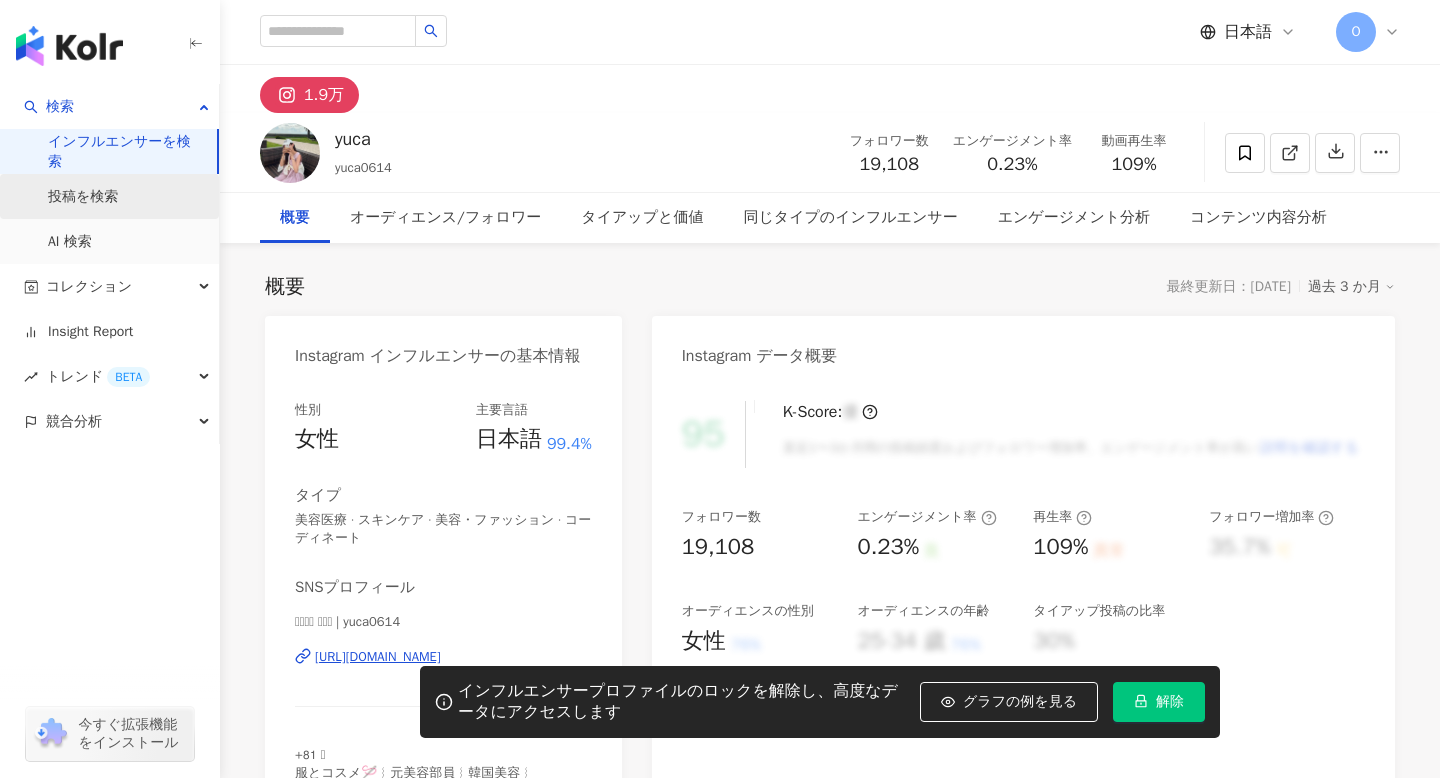 click on "投稿を検索" at bounding box center [83, 197] 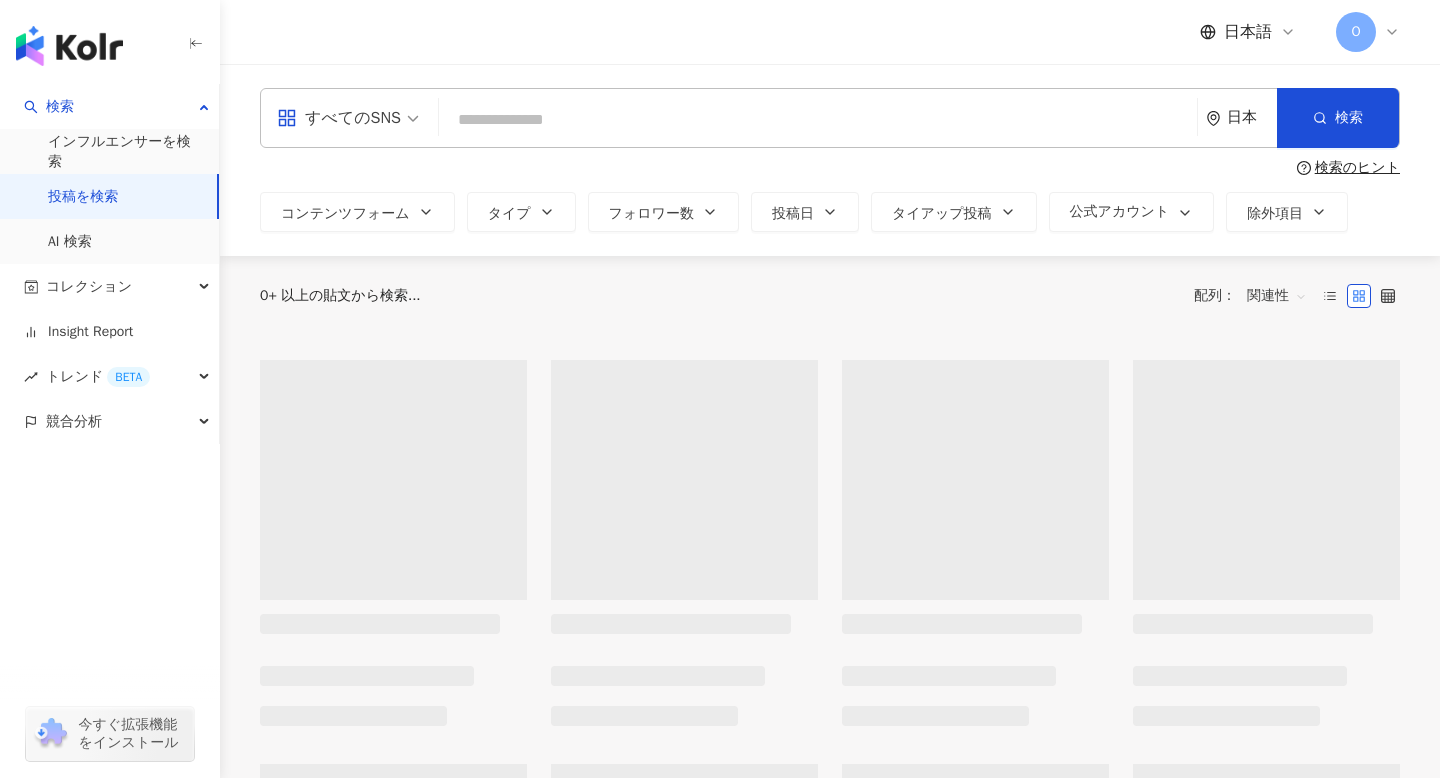 click at bounding box center (818, 119) 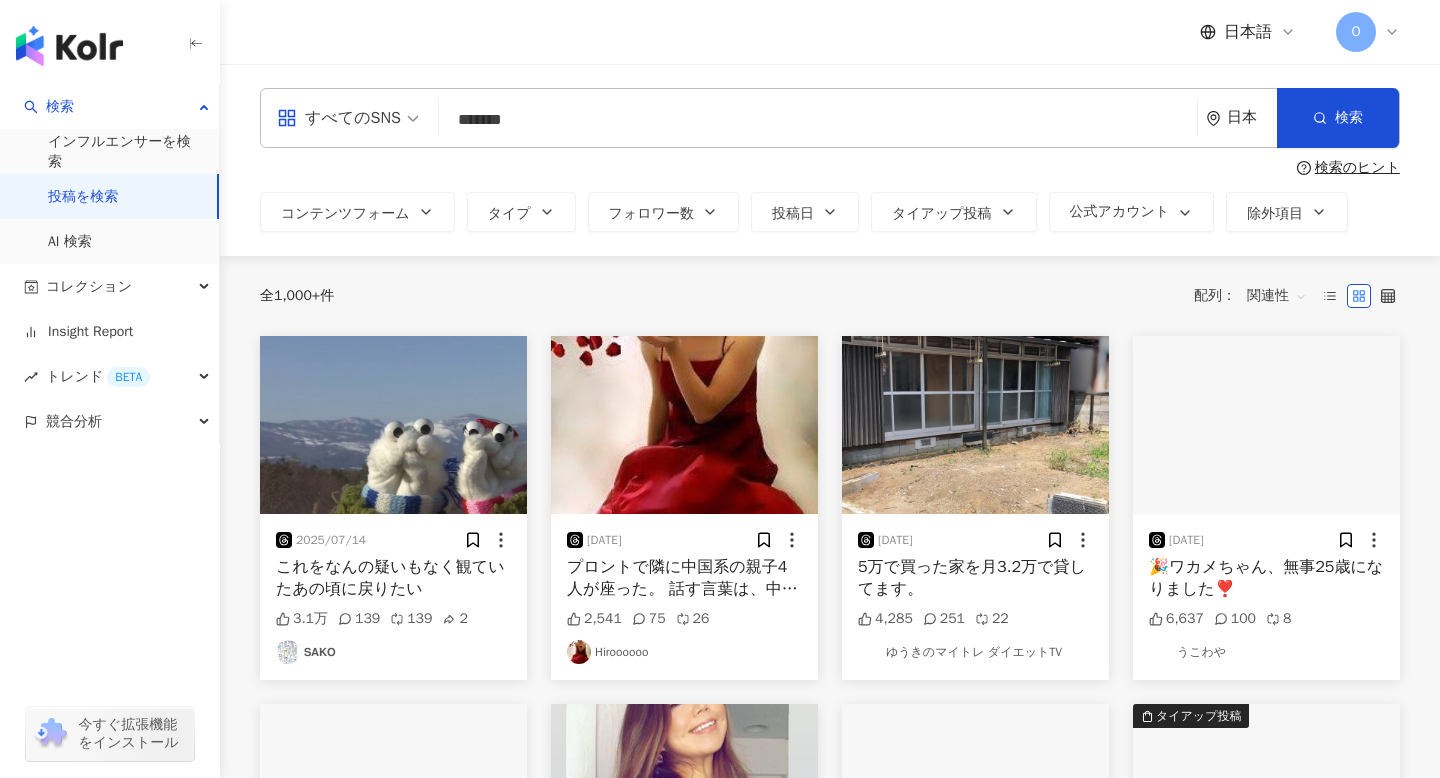 type on "*******" 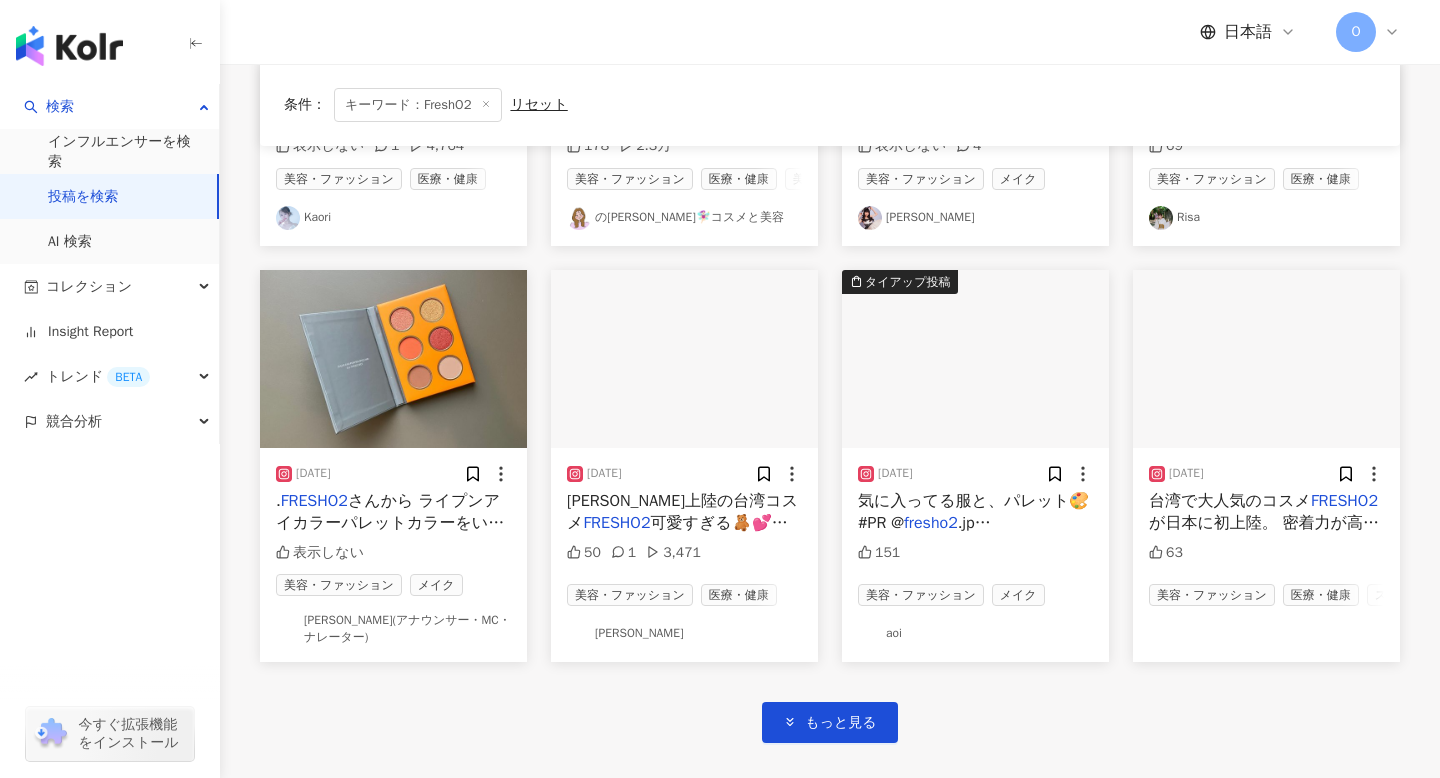 scroll, scrollTop: 886, scrollLeft: 0, axis: vertical 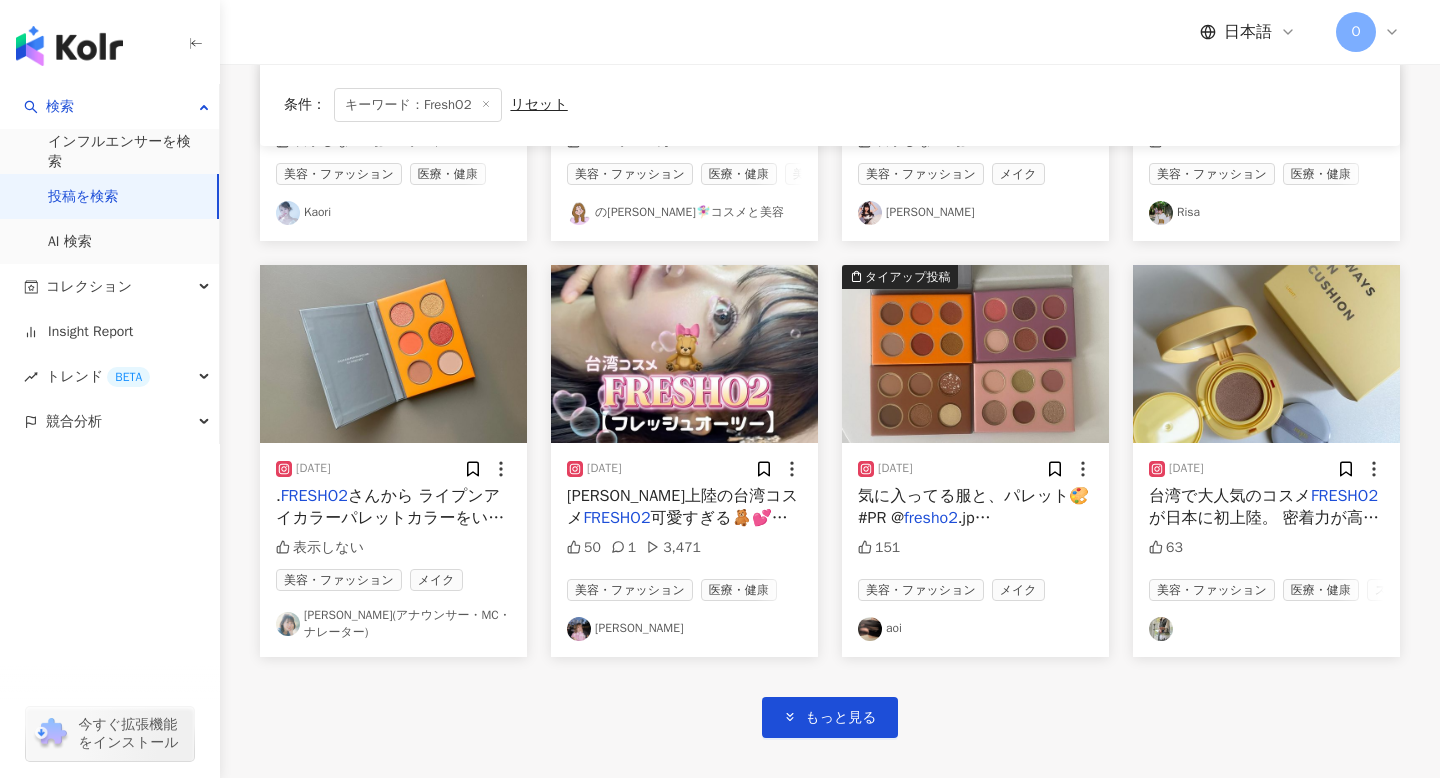 click on "[DATE] 気に入ってる服と、パレット🎨
#PR @ fresho2 .jp # FRESHO2  #FO2 #アイカラーパレット #高発色アイシャドウ #アイメイク #台湾コスメ #アイシャドウ 151 美容・ファッション メイク aoi" at bounding box center [975, 550] 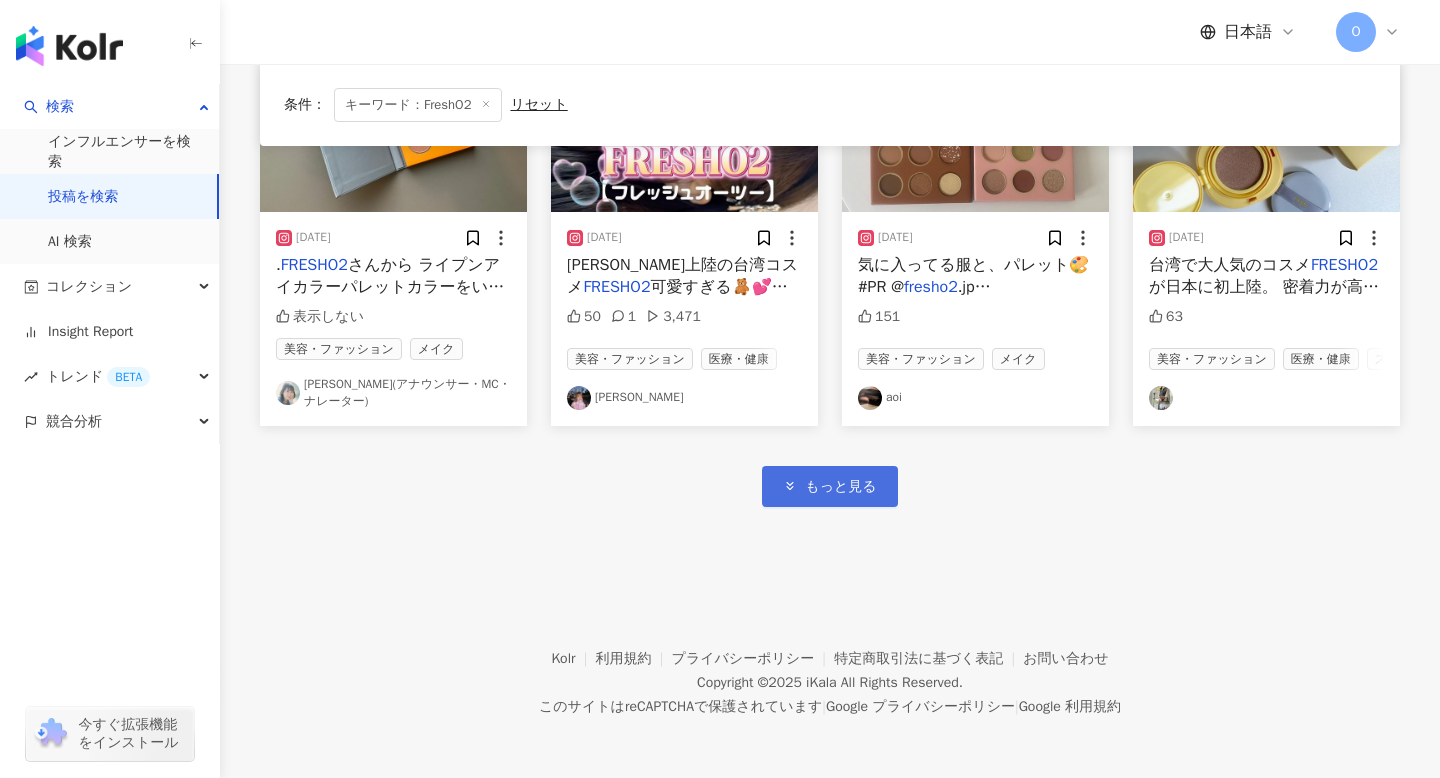 click 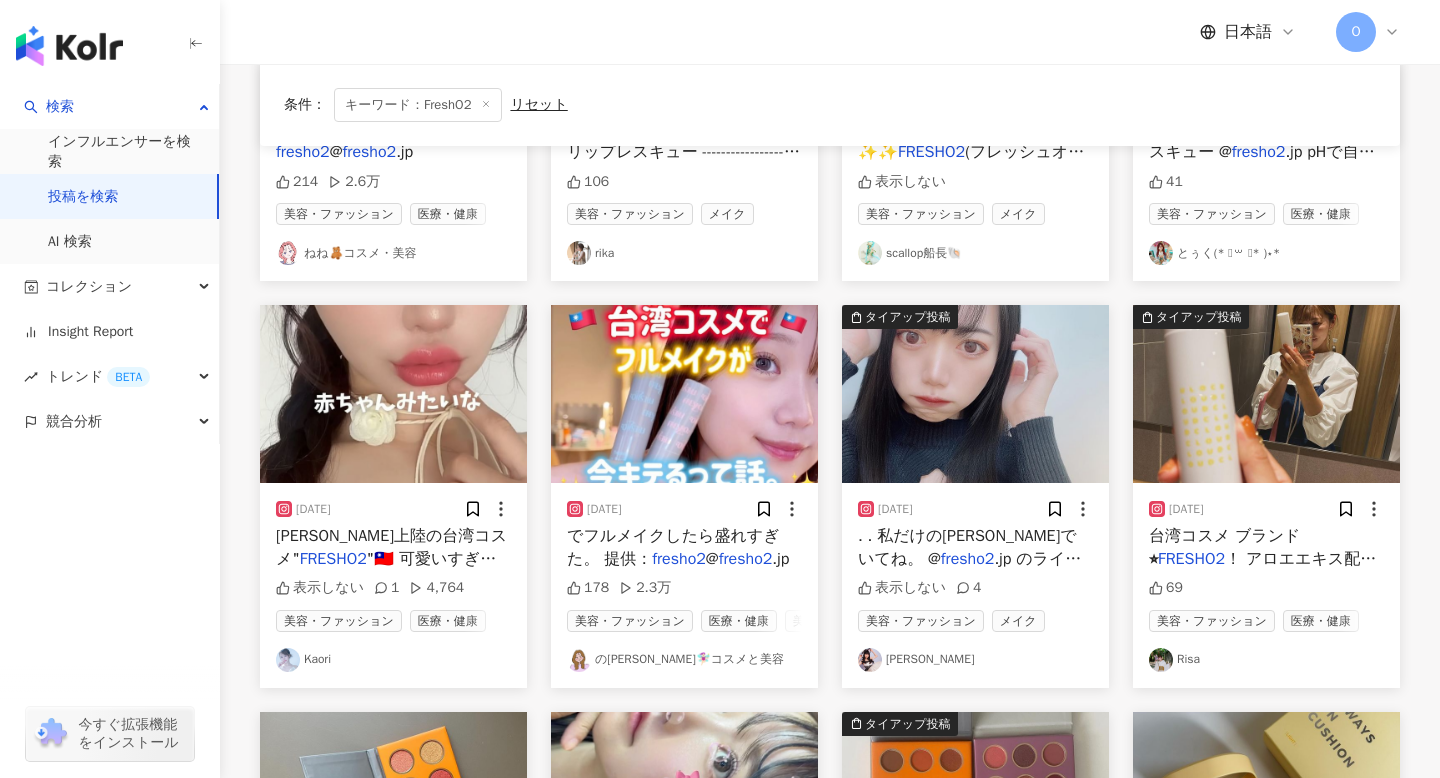 scroll, scrollTop: 0, scrollLeft: 0, axis: both 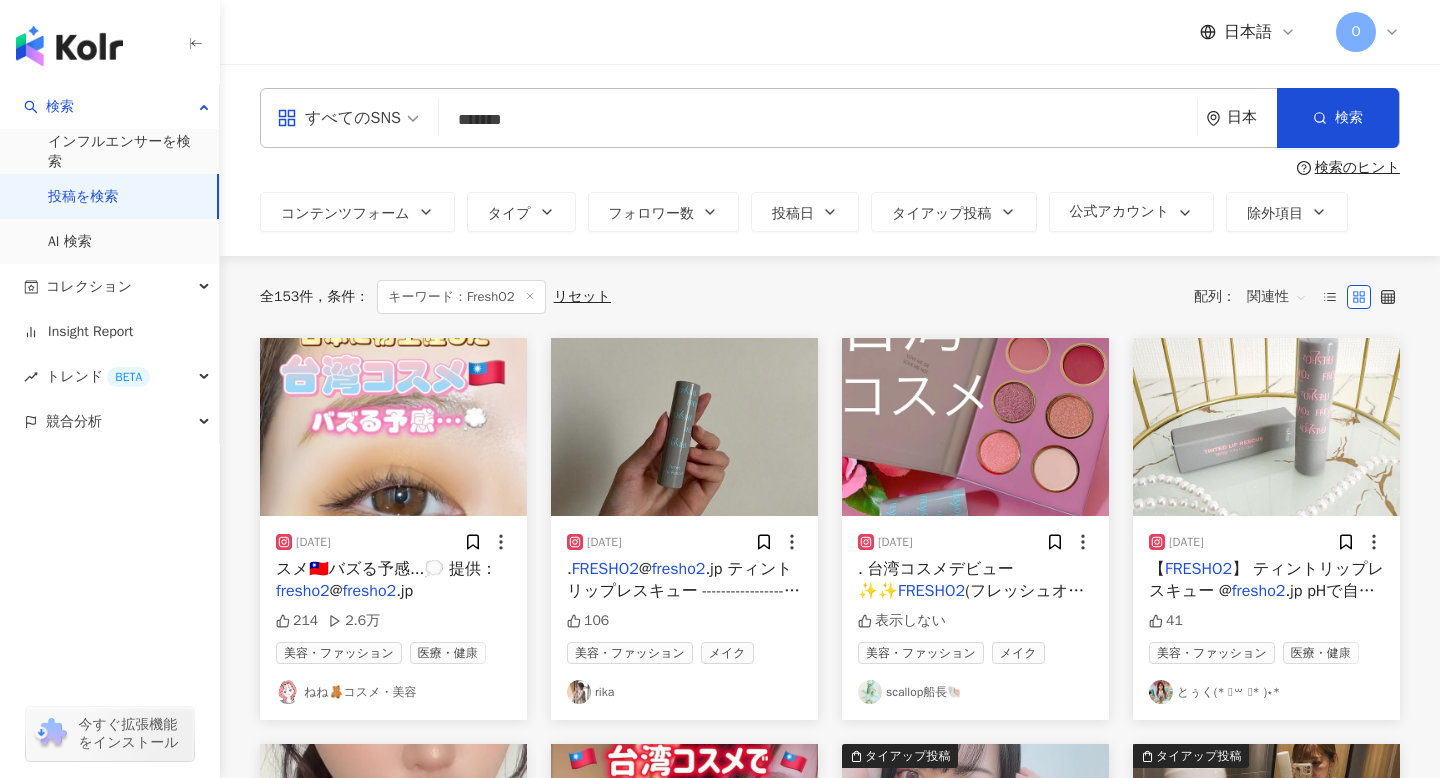 click on "関連性" at bounding box center [1277, 297] 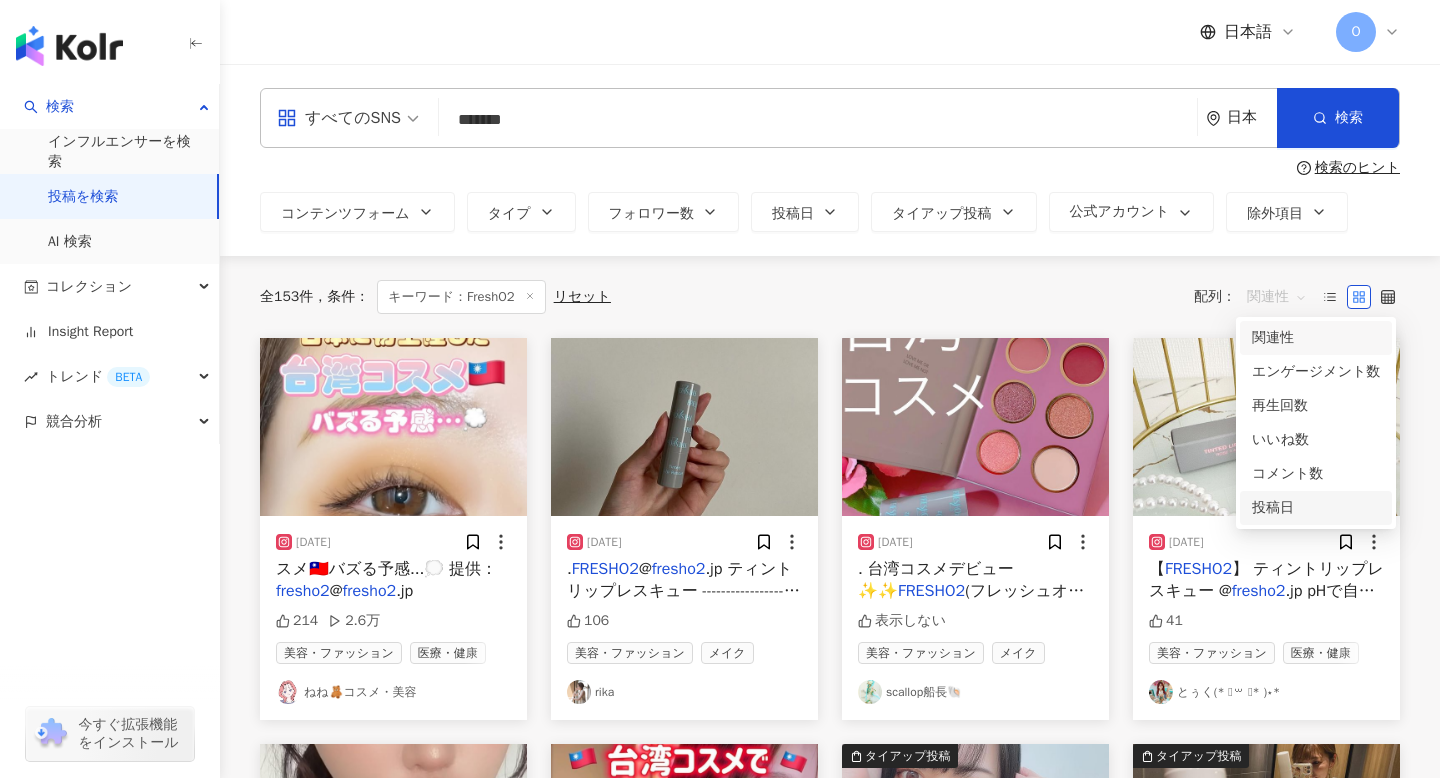 click on "投稿日" at bounding box center [1316, 508] 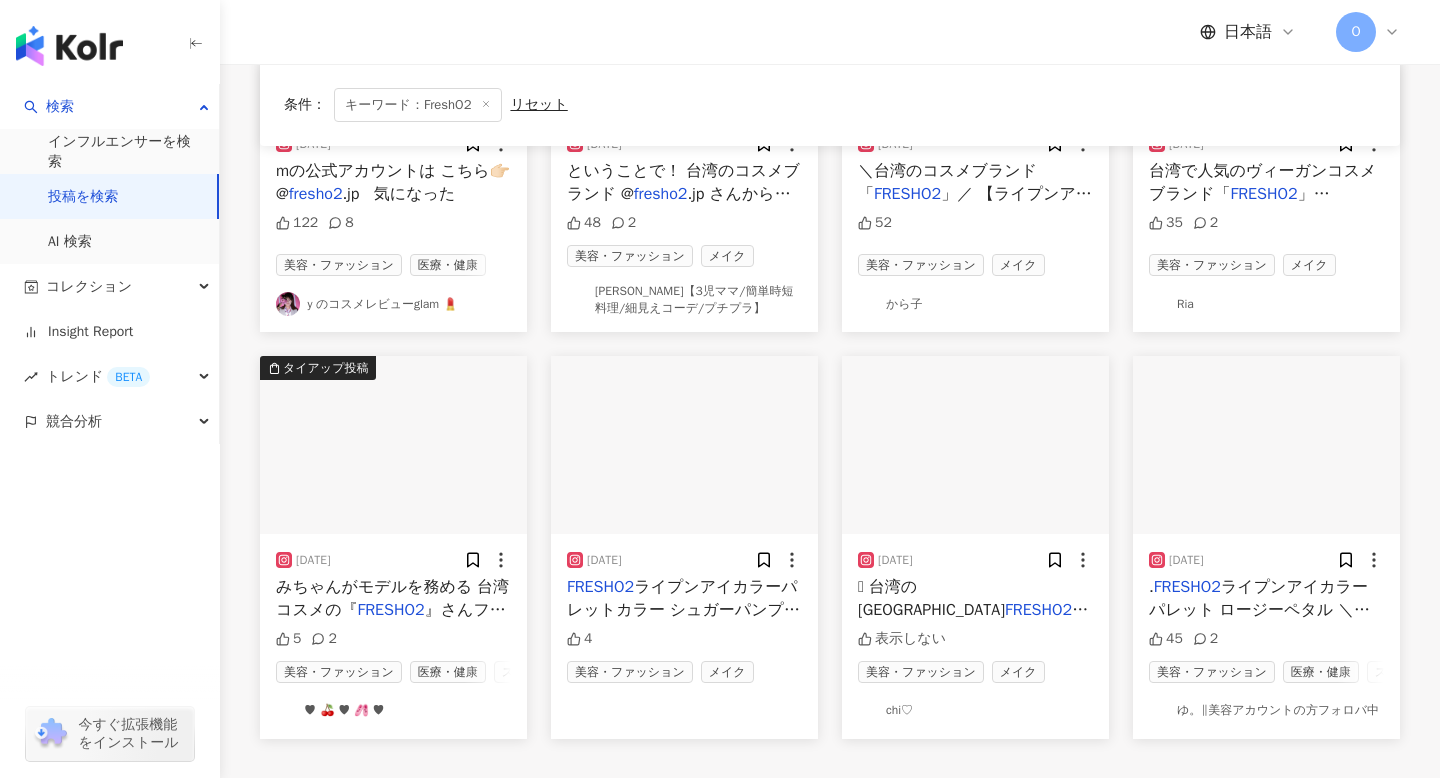 scroll, scrollTop: 1117, scrollLeft: 0, axis: vertical 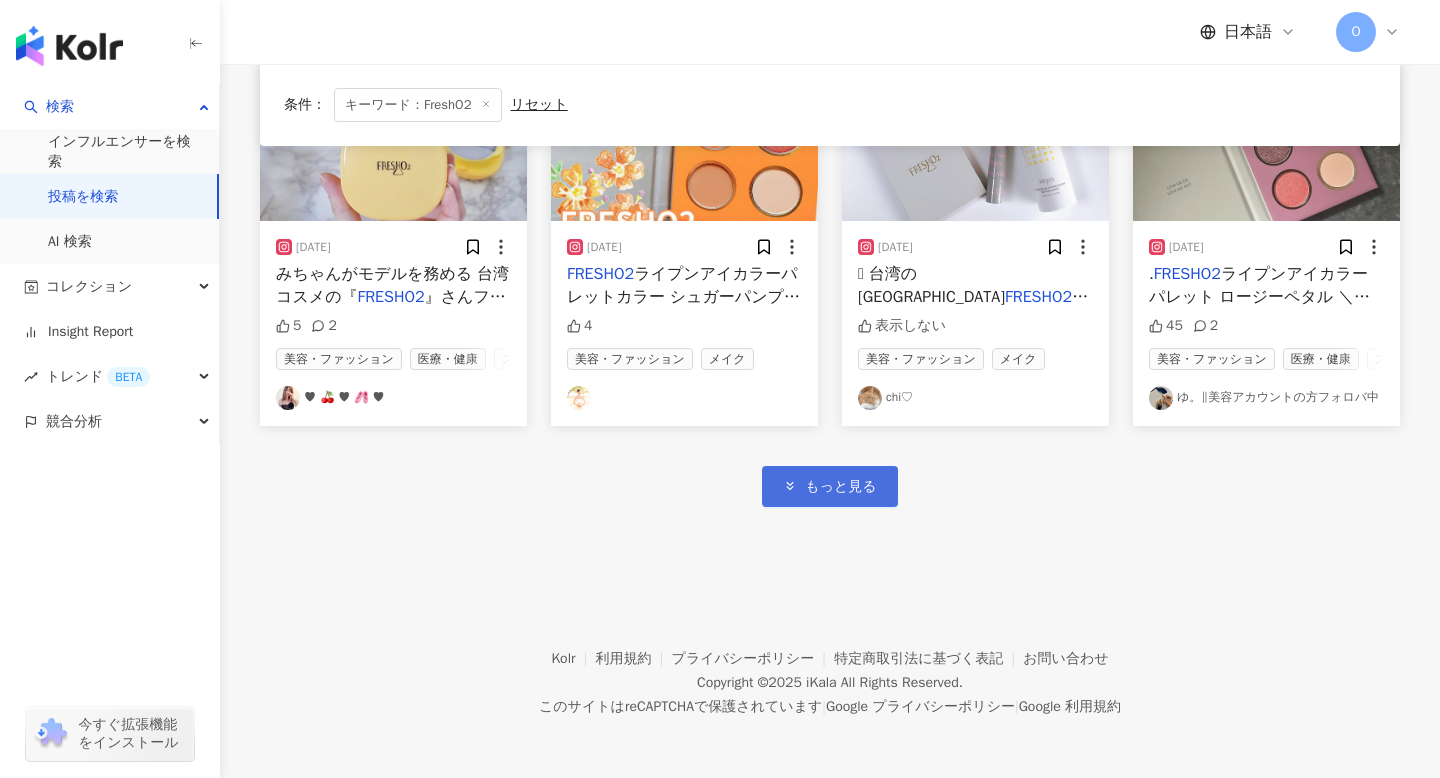 click on "もっと見る" at bounding box center (840, 487) 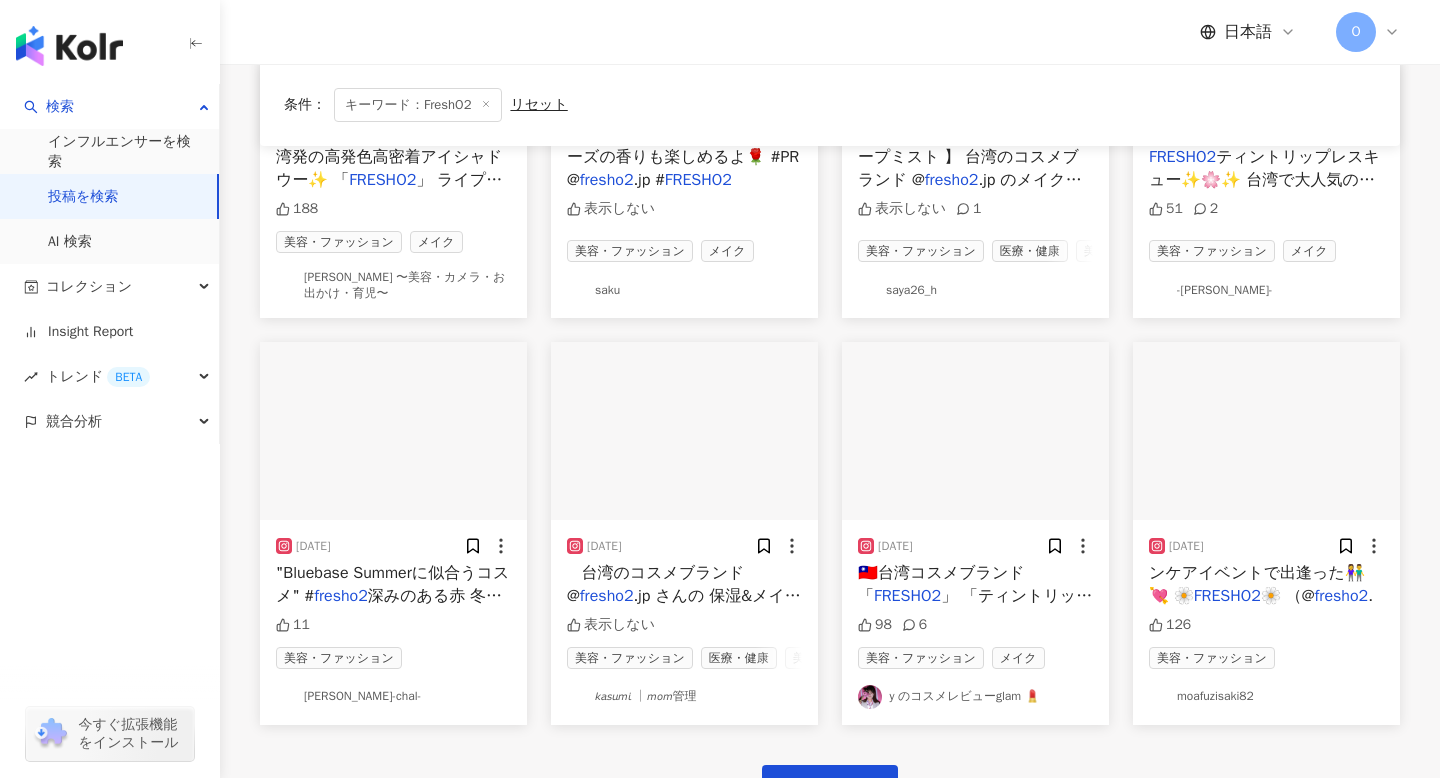 scroll, scrollTop: 2346, scrollLeft: 0, axis: vertical 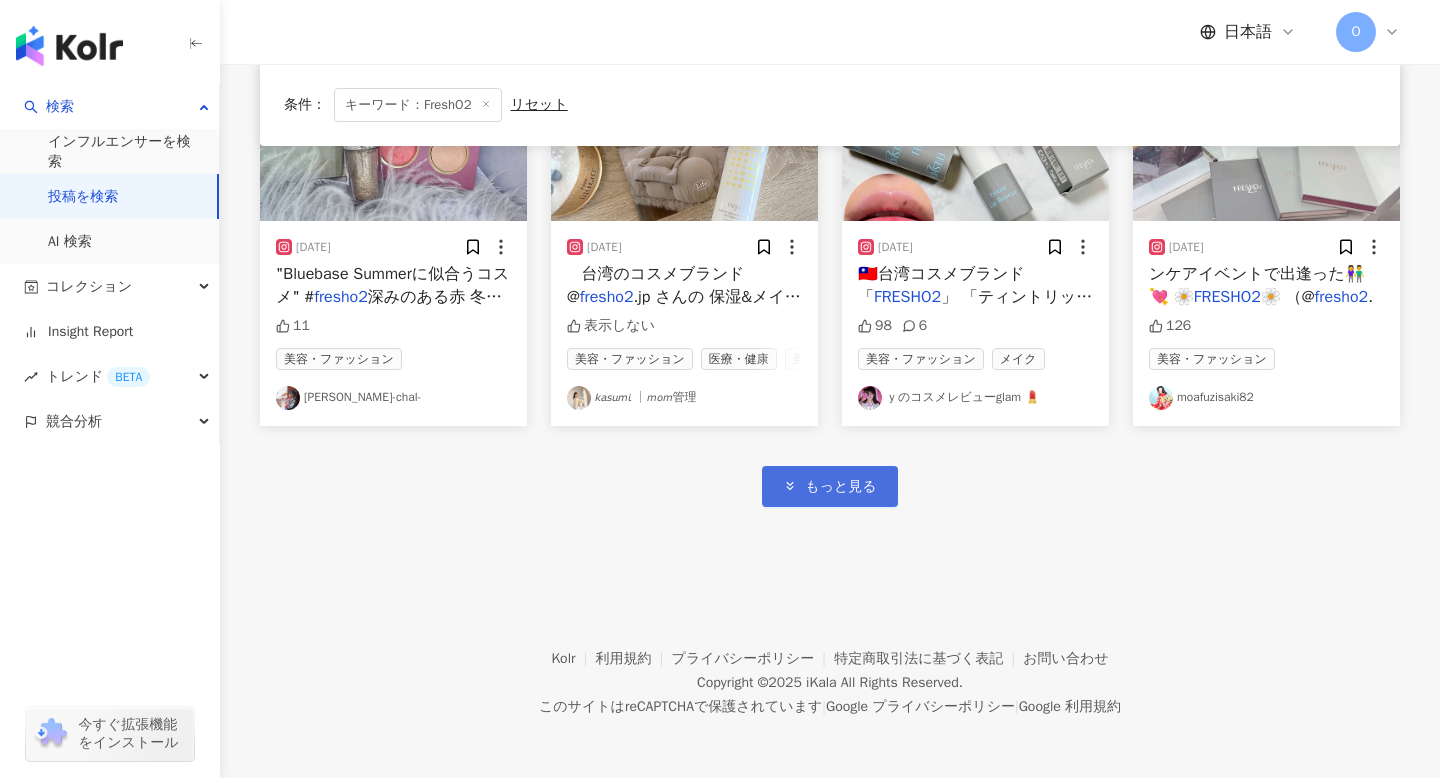 click on "もっと見る" at bounding box center [840, 487] 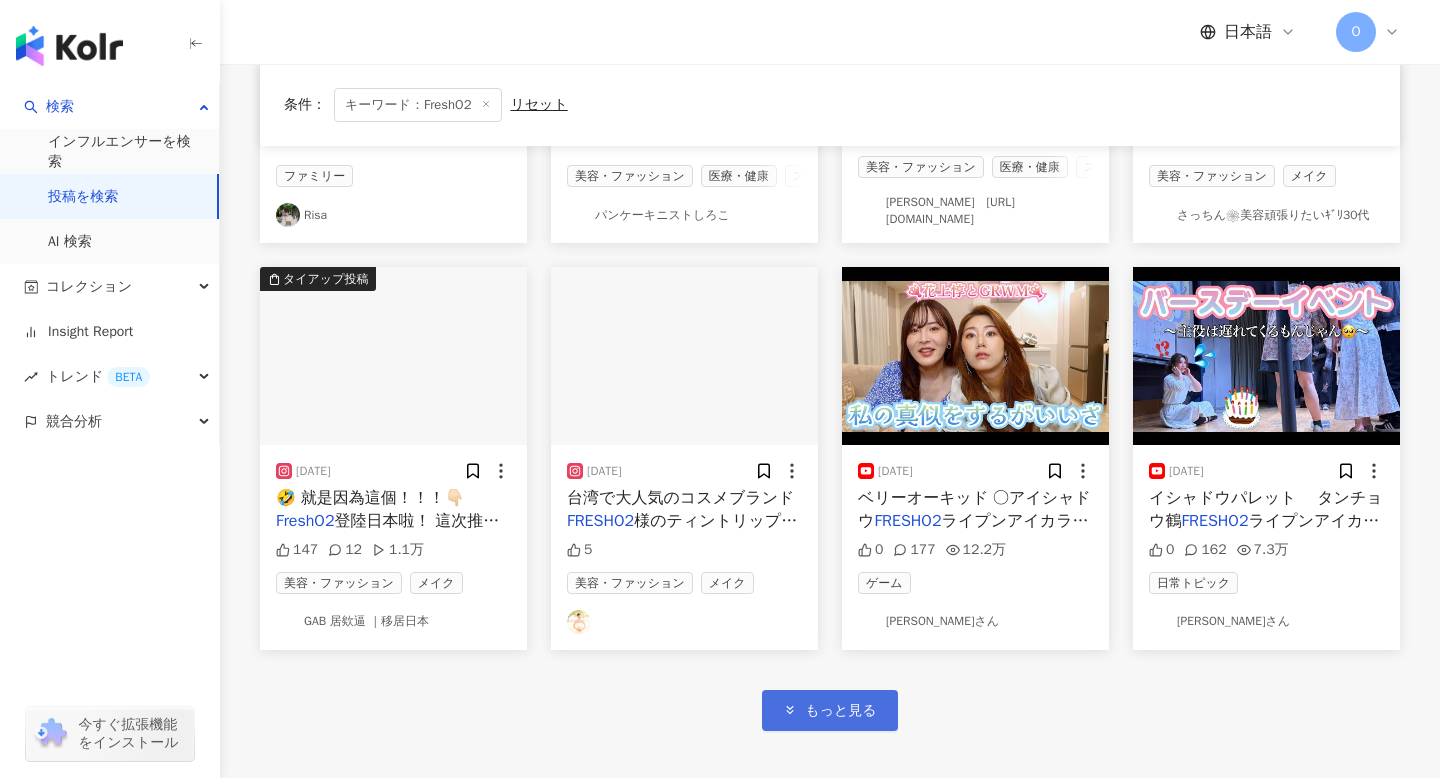 scroll, scrollTop: 3367, scrollLeft: 0, axis: vertical 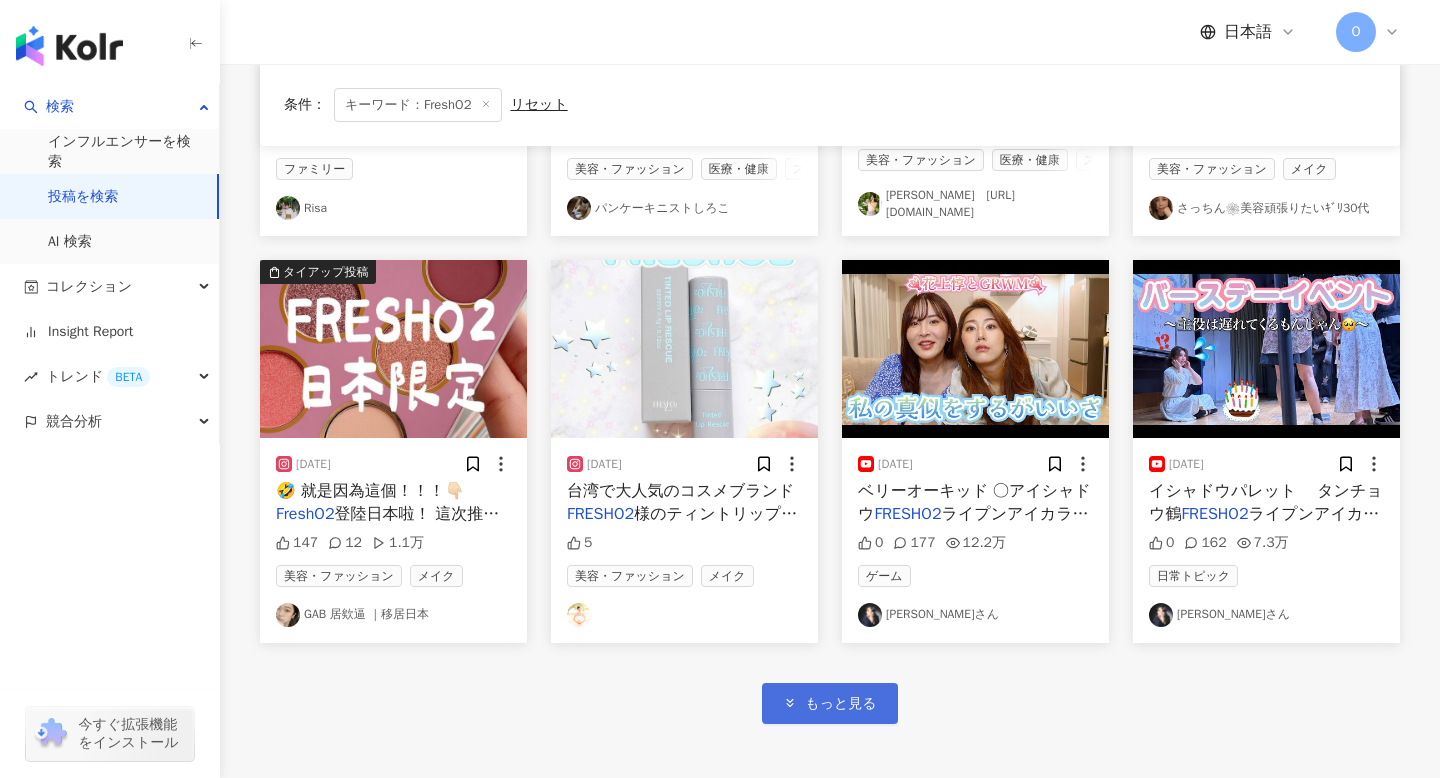 click 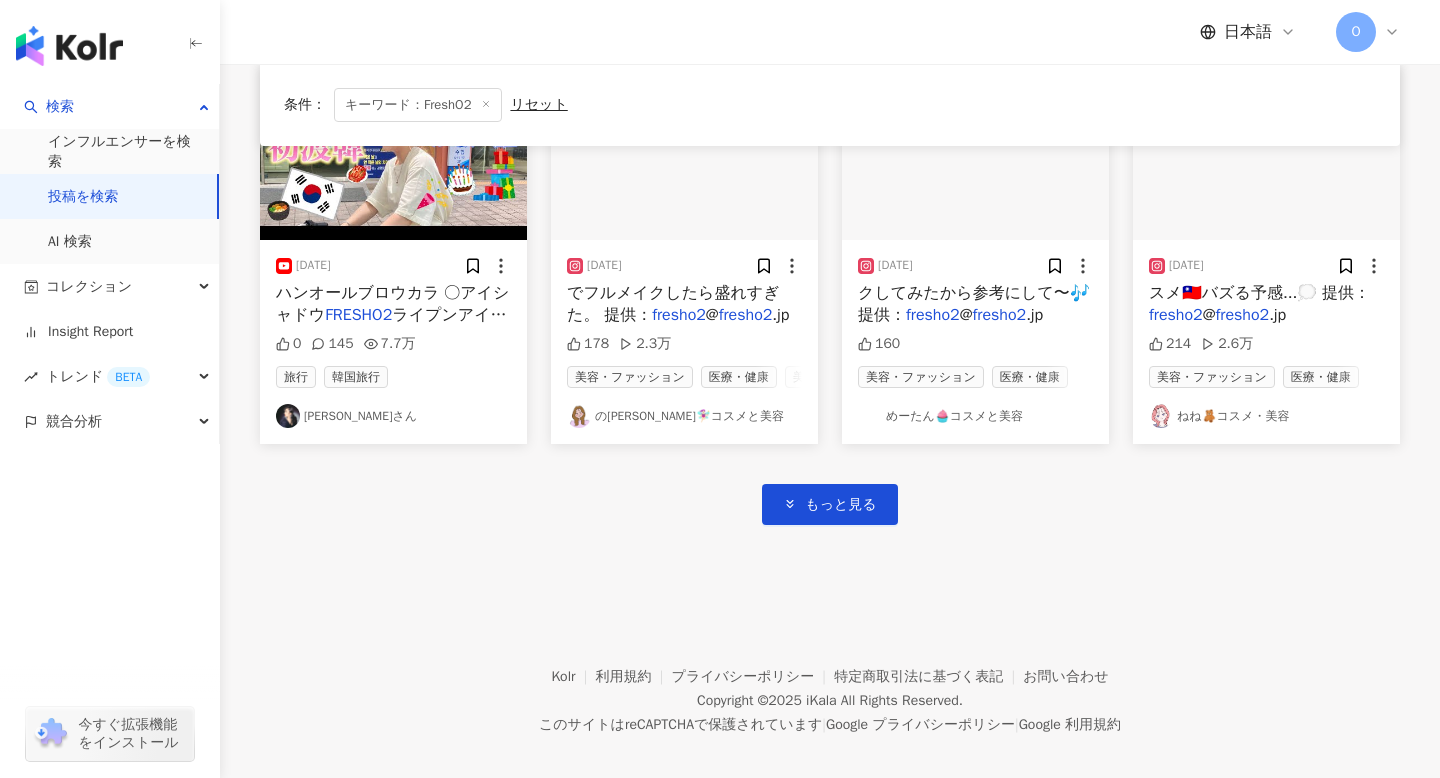 scroll, scrollTop: 4794, scrollLeft: 0, axis: vertical 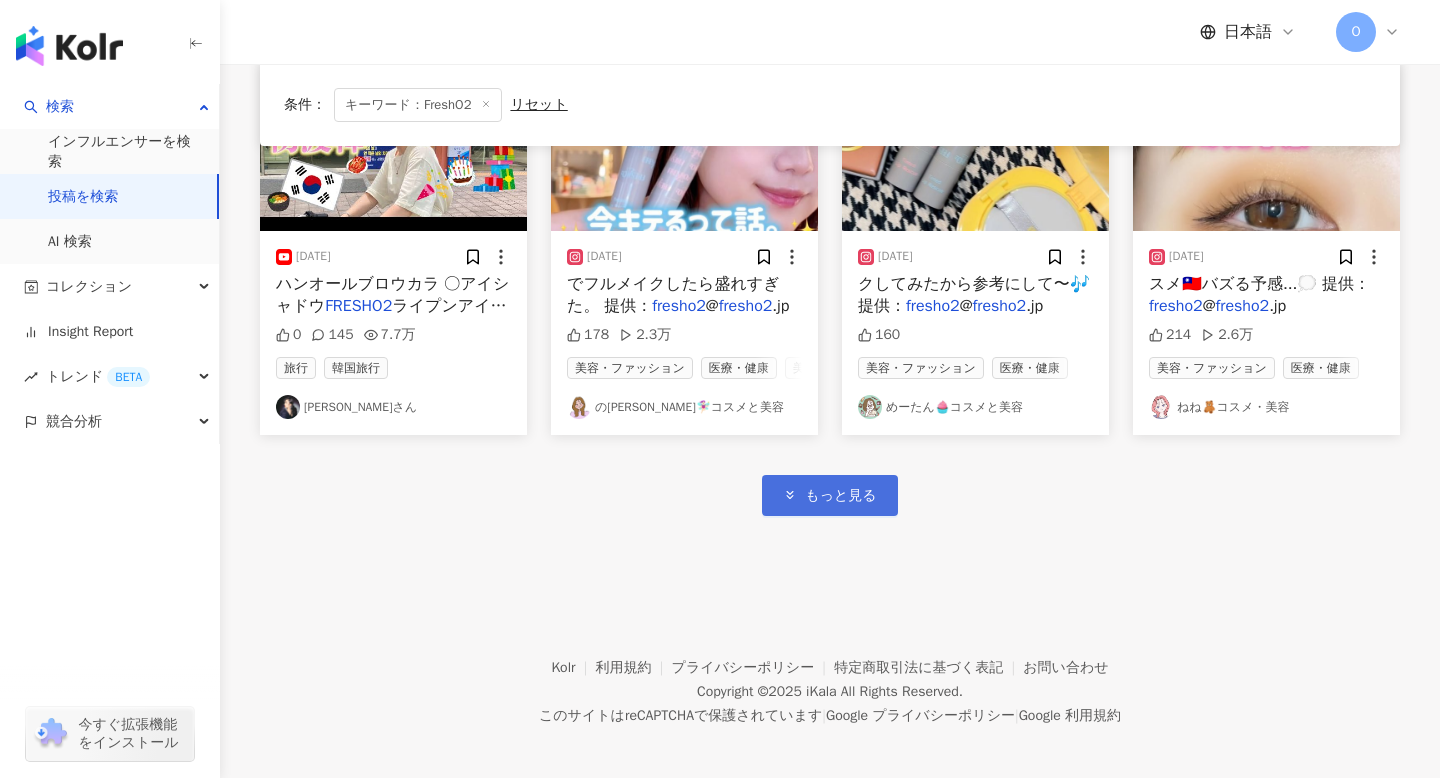 click on "もっと見る" at bounding box center [829, 495] 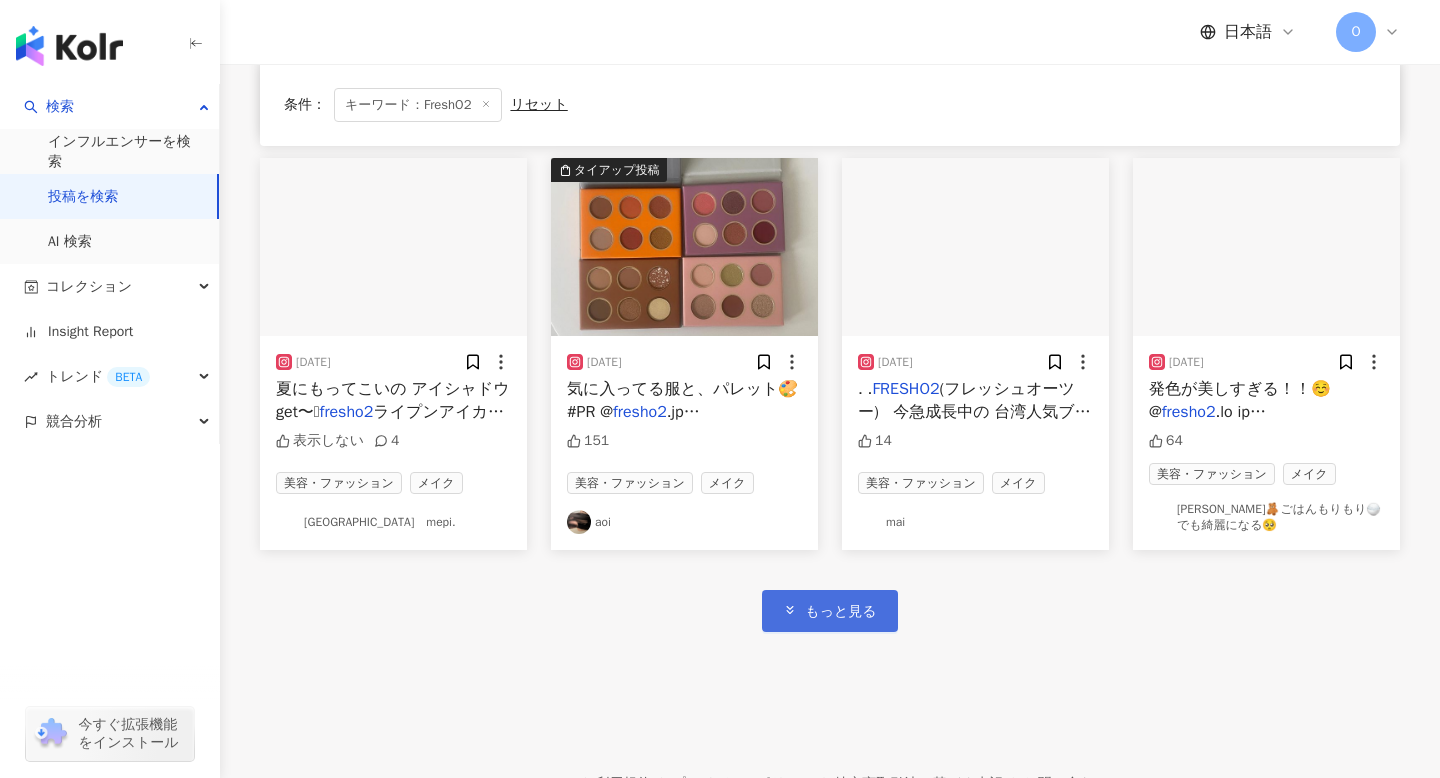 scroll, scrollTop: 5918, scrollLeft: 0, axis: vertical 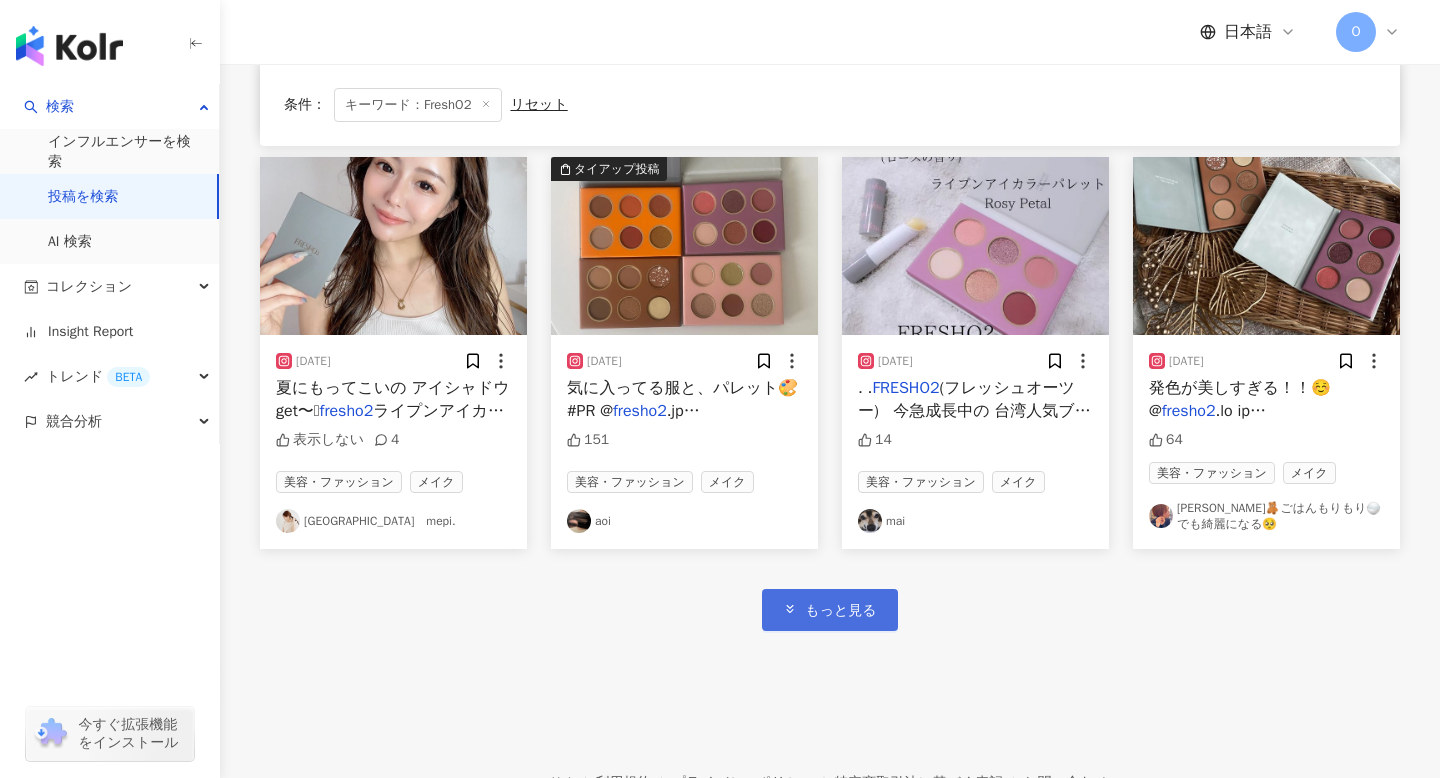 click on "もっと見る" at bounding box center [829, 609] 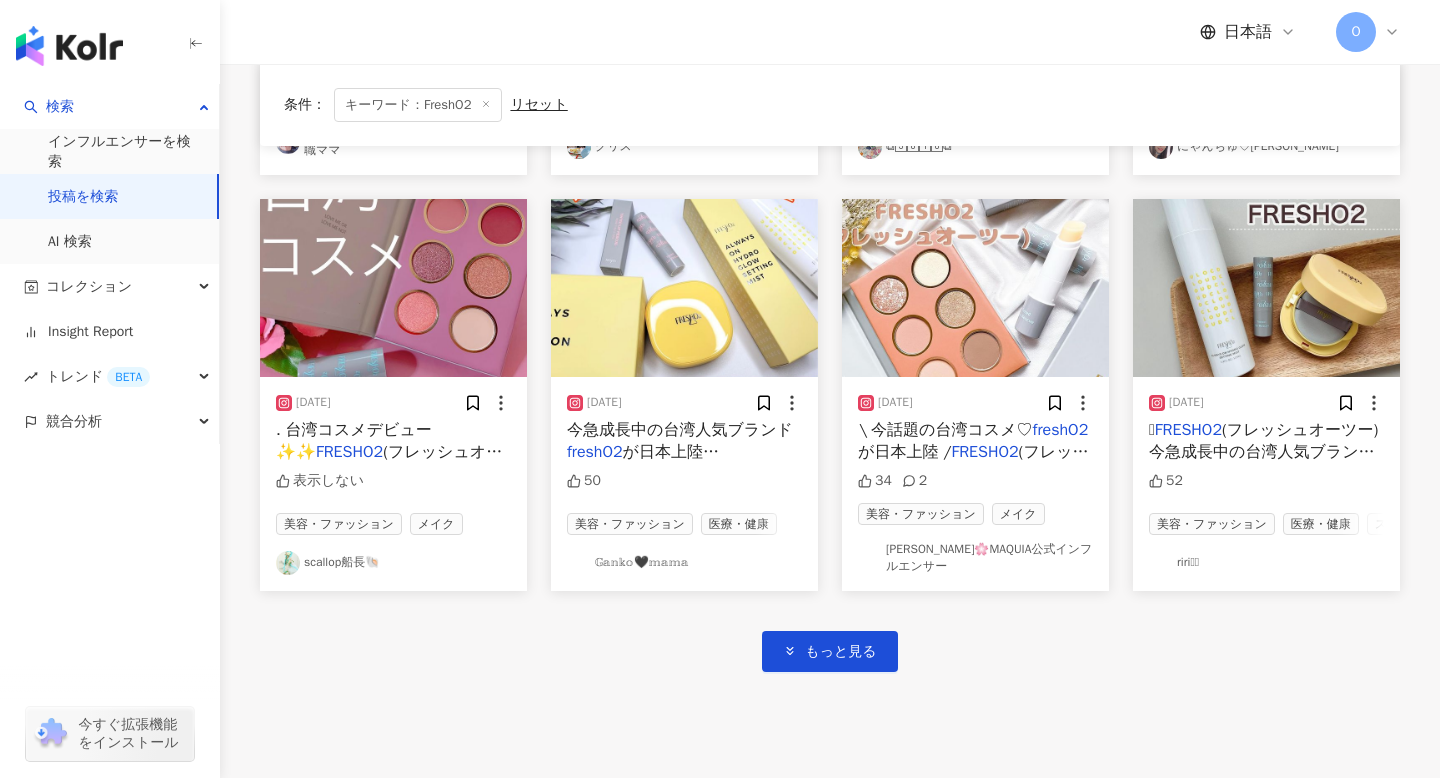scroll, scrollTop: 7118, scrollLeft: 0, axis: vertical 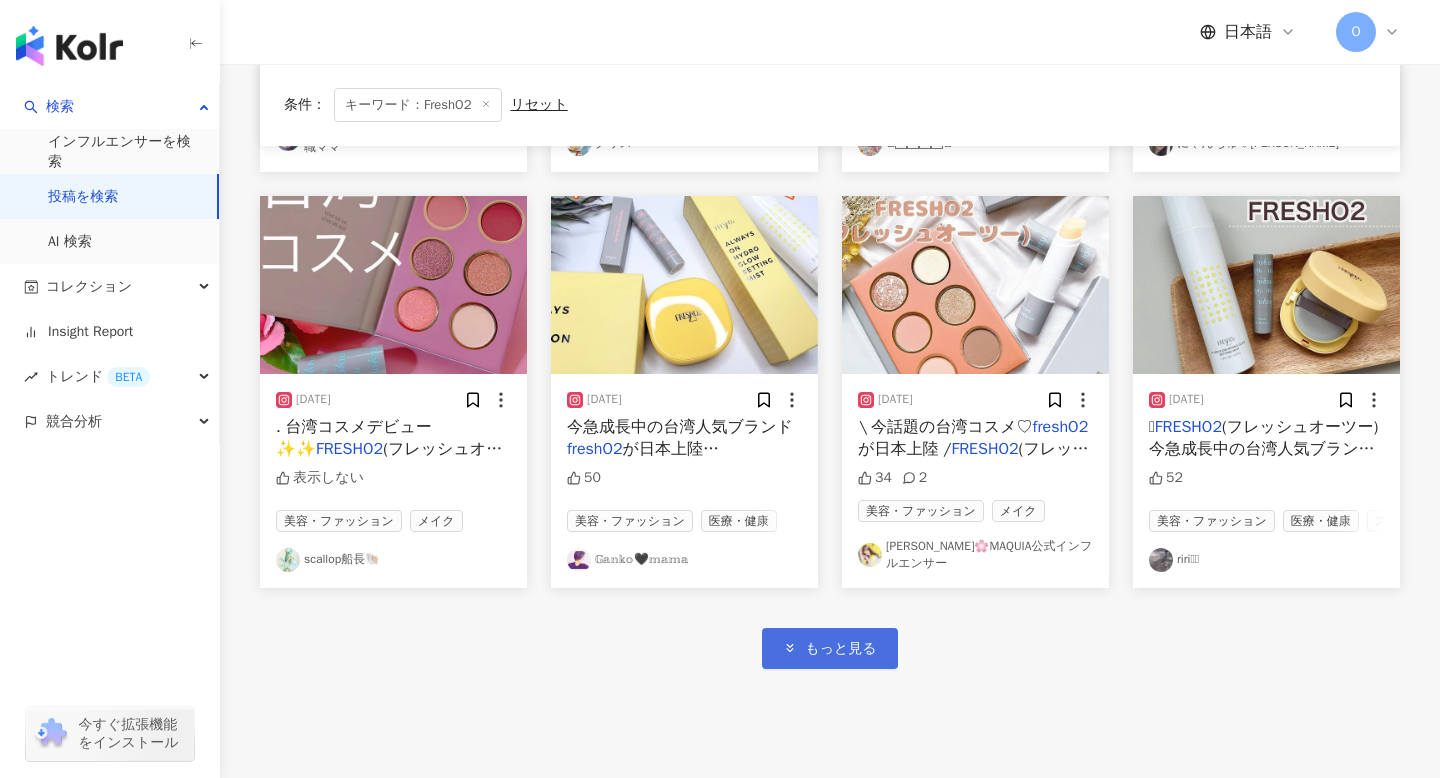 click on "もっと見る" at bounding box center [829, 648] 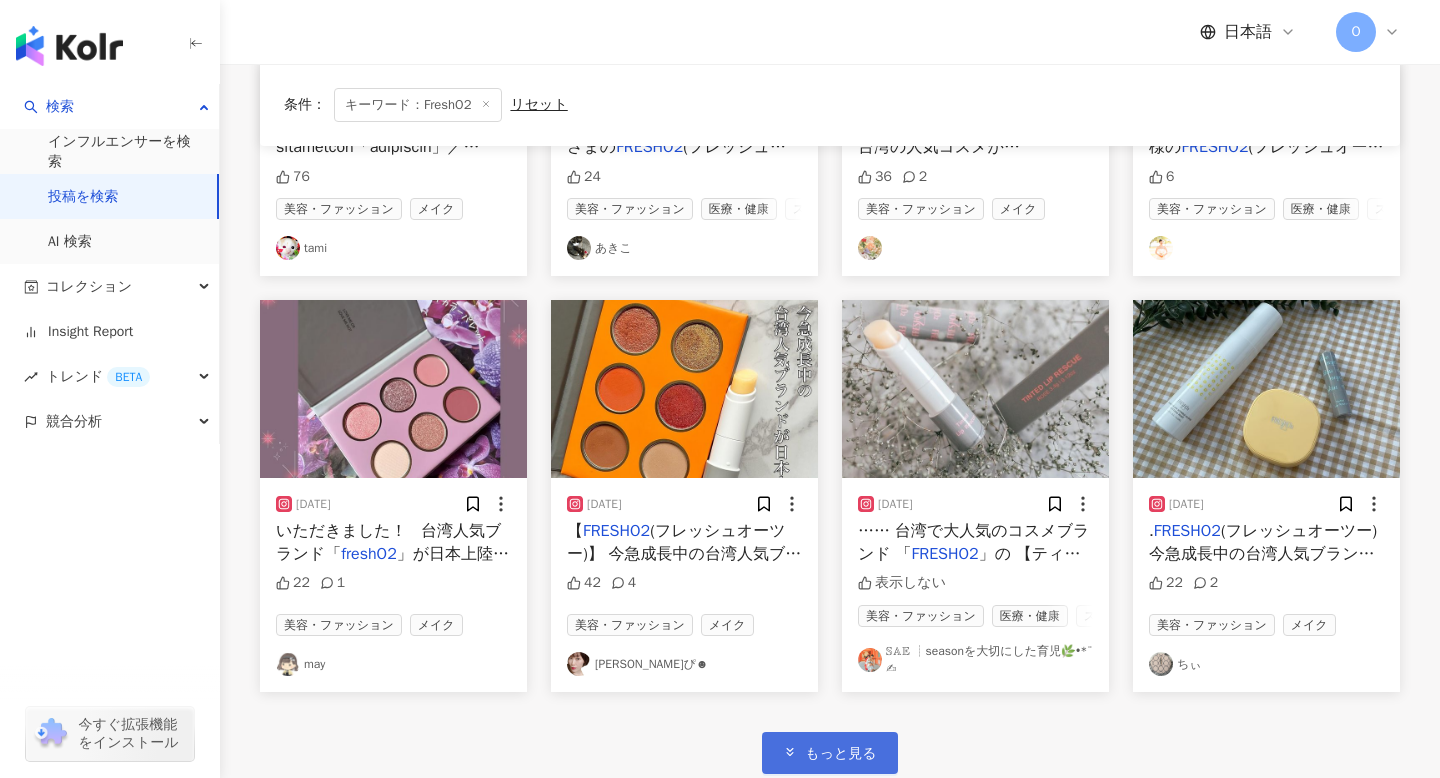 scroll, scrollTop: 8263, scrollLeft: 0, axis: vertical 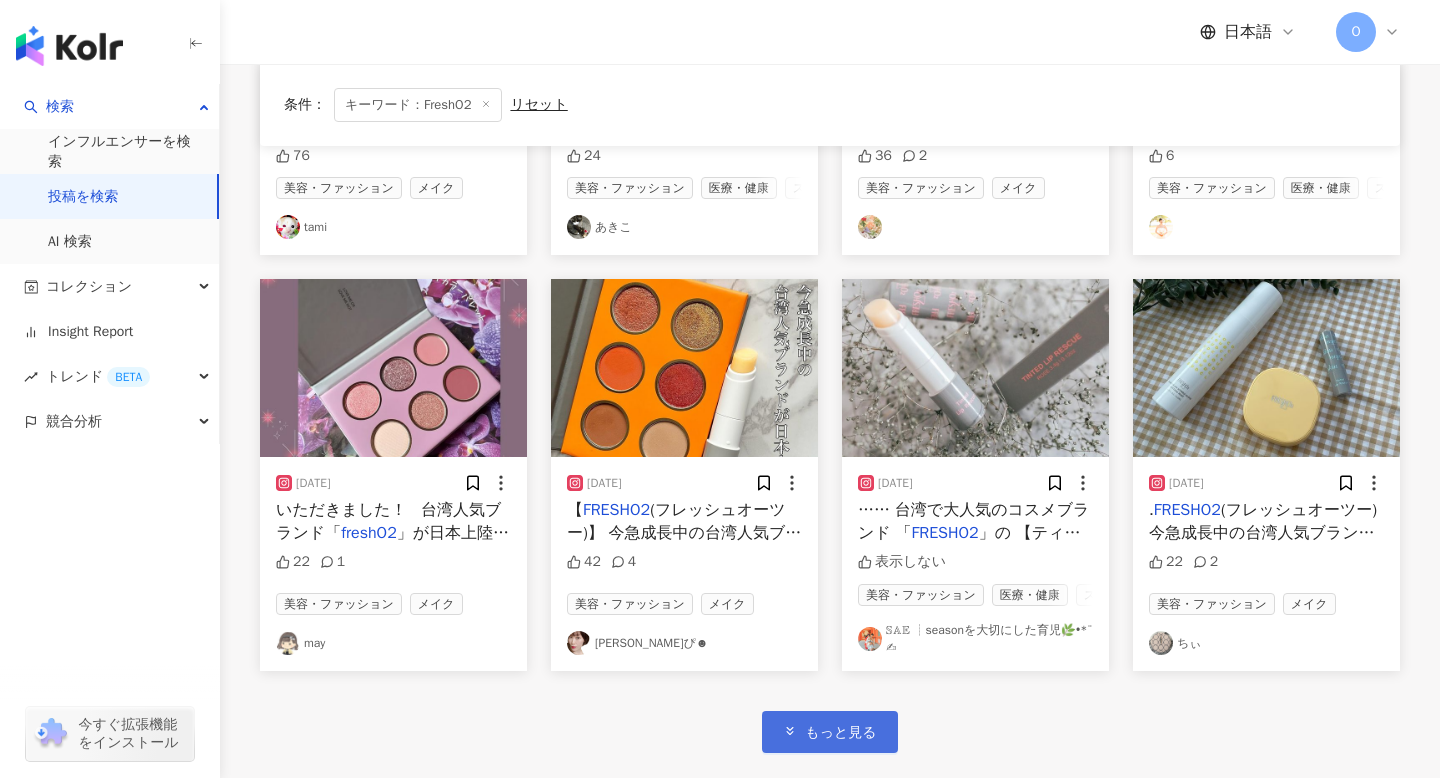 click on "もっと見る" at bounding box center (840, 733) 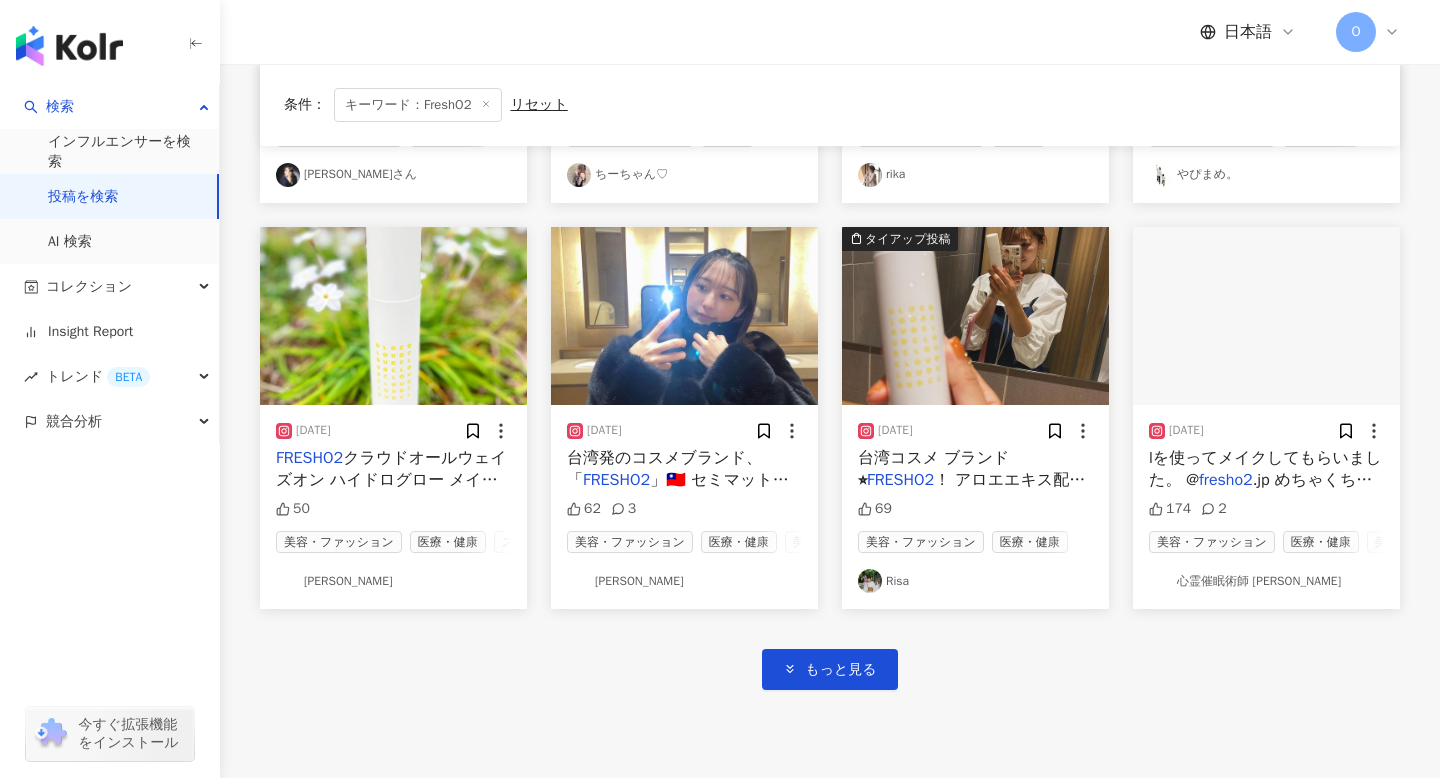 scroll, scrollTop: 9601, scrollLeft: 0, axis: vertical 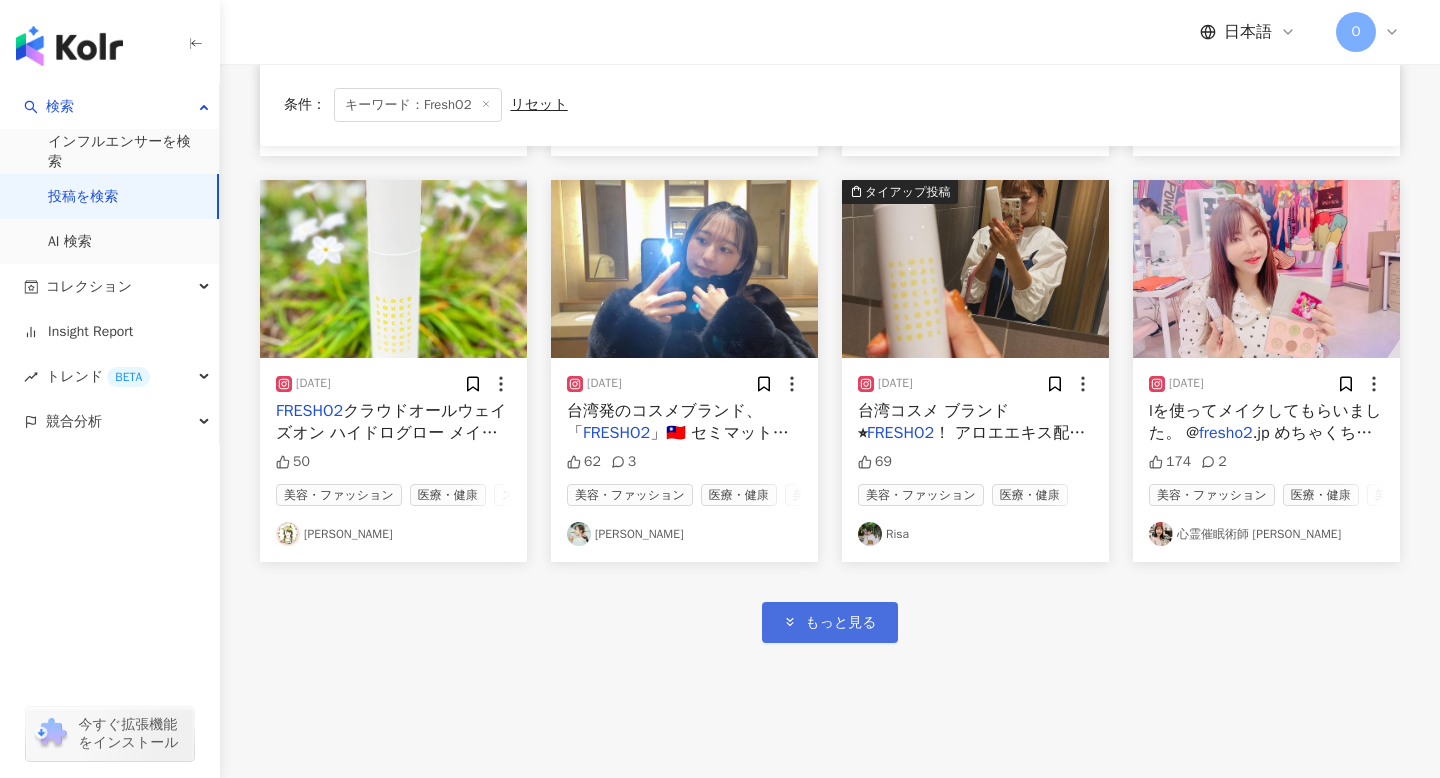 click on "もっと見る" at bounding box center (840, 623) 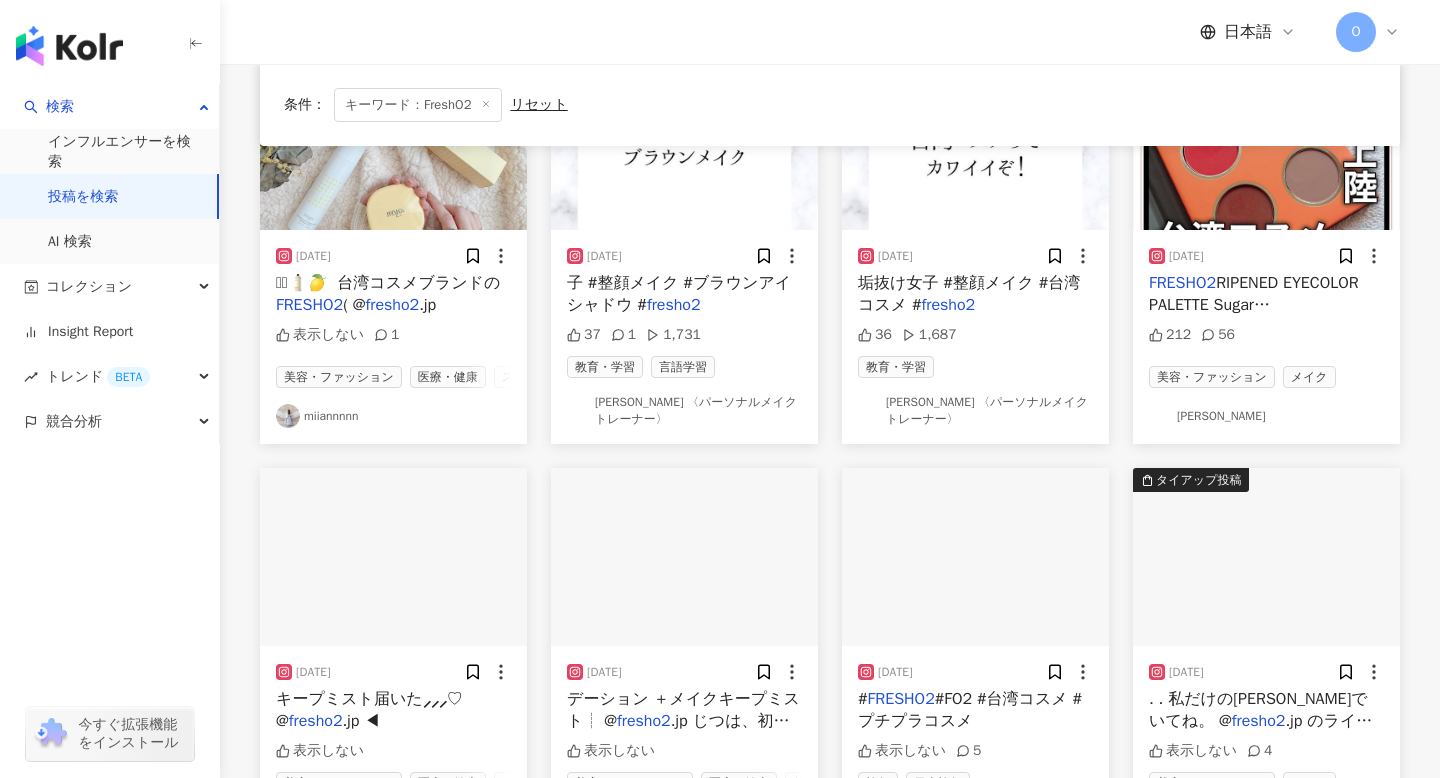 scroll, scrollTop: 9756, scrollLeft: 0, axis: vertical 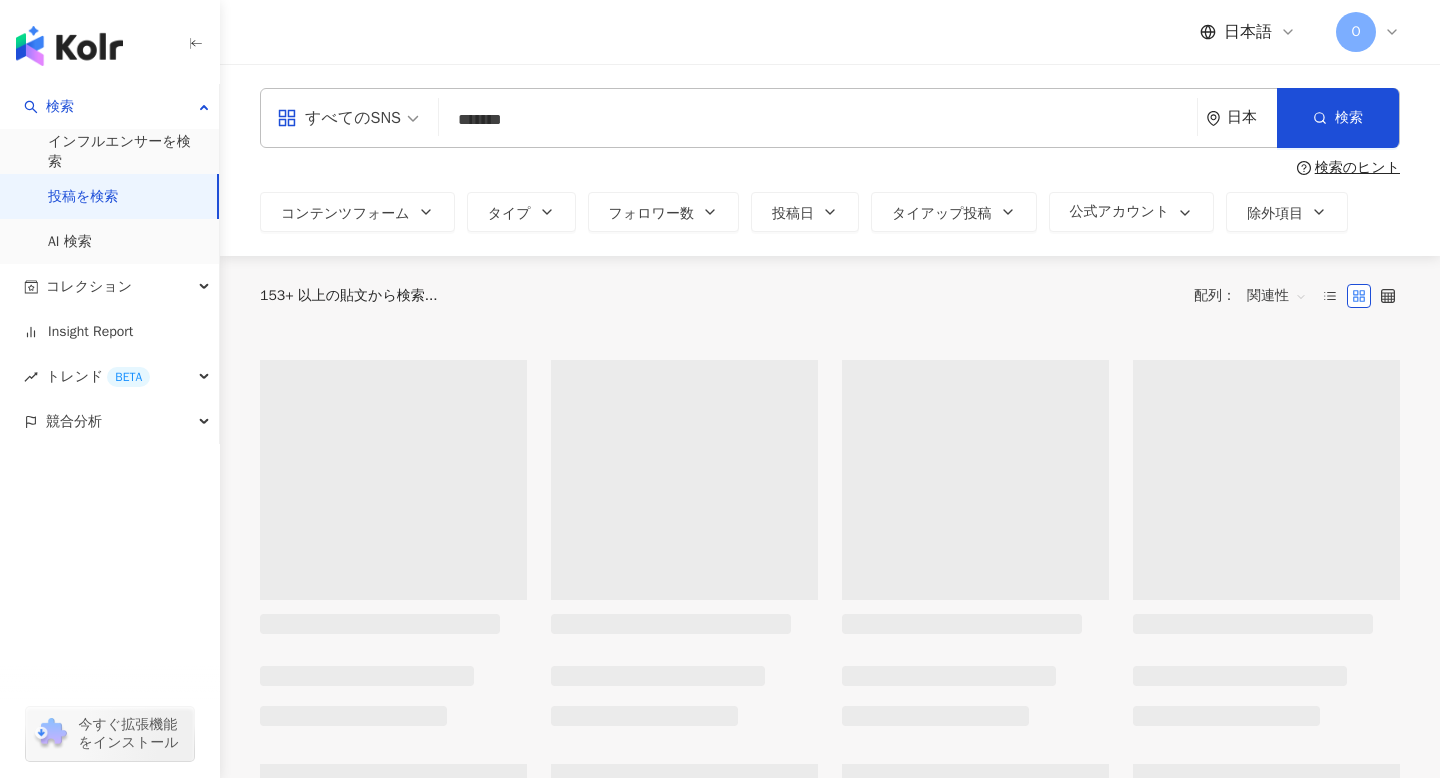 type 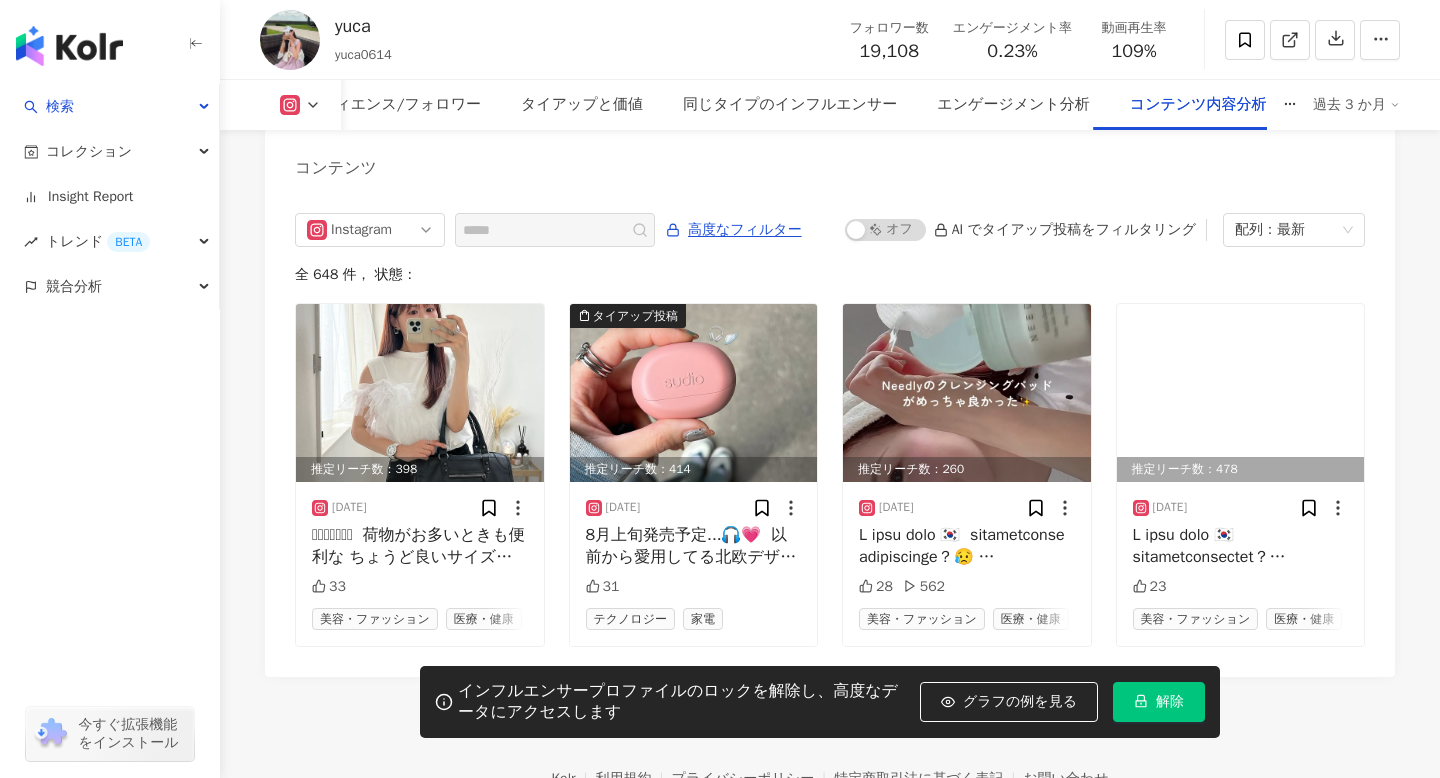 scroll, scrollTop: 6191, scrollLeft: 0, axis: vertical 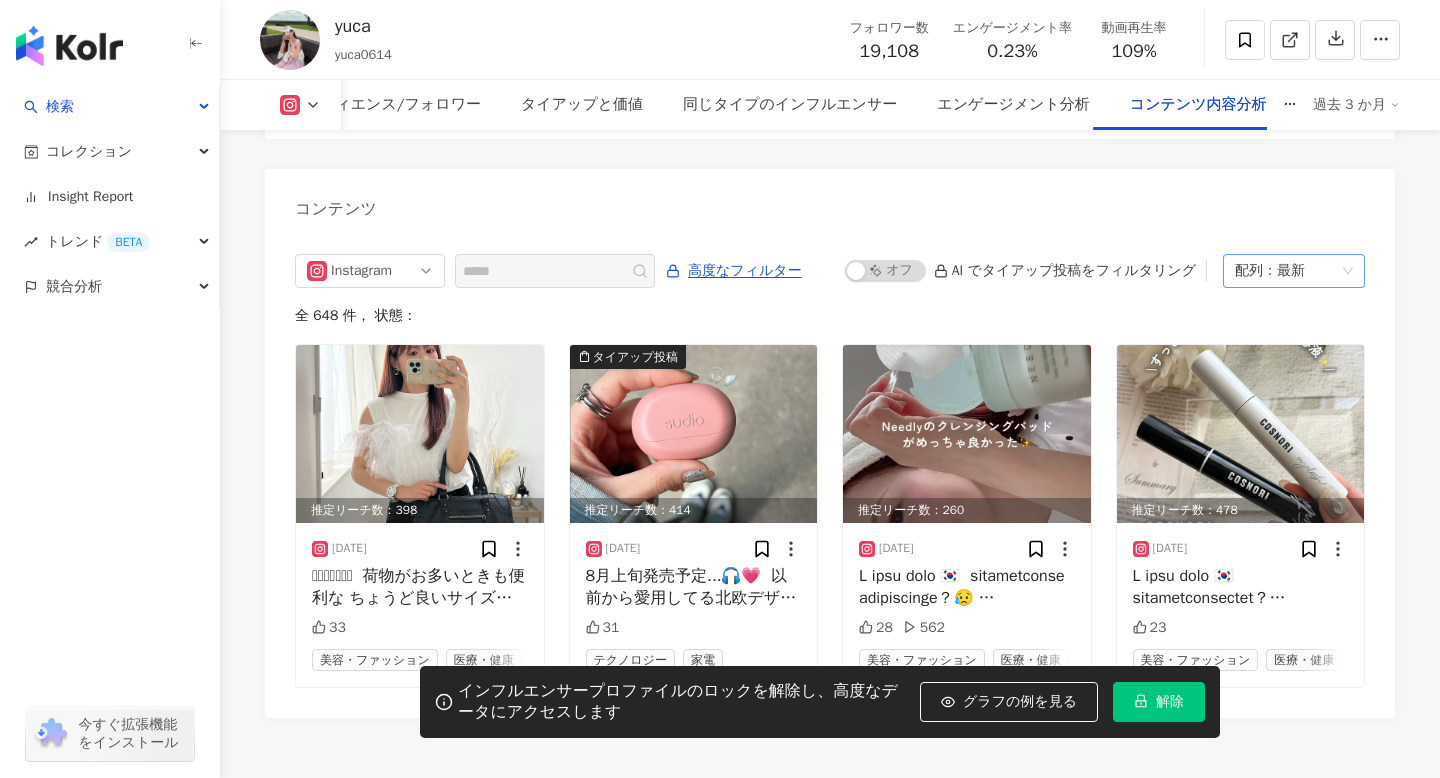 click on "配列：最新" at bounding box center (1285, 271) 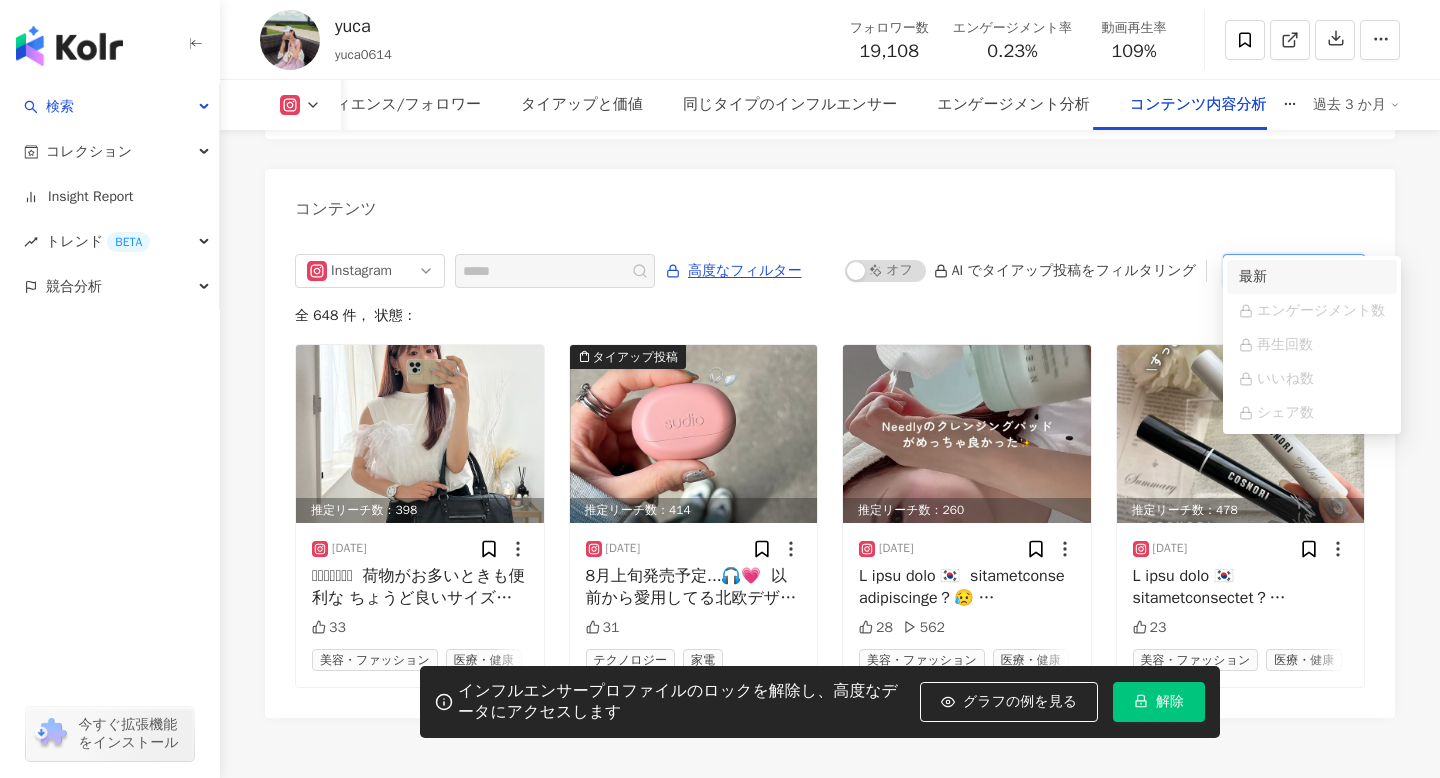 click on "Instagram 高度なフィルター オン オフ AI でタイアップ投稿をフィルタリング 配列：最新 全 648 件 ，   状態： 推定リーチ数：398 [DATE] 𝖢𝗈𝖽𝖾𓂃𓈒𓂂
⁡
荷物がお多いときも便利な
ちょうど良いサイズ感のレザー風バッグ🩶
@florge_by_florist
⁡
タブレットや500mlのペットボトルも入るよ🫶🏻
⁡
🔍 94791903 ブラック
zozotownのTIMESALE6/30まで開催中📢
⁡
ストーリーにリンク載せますね🔗🌟
[URL][DOMAIN_NAME]
⁡
___________________________
#pr #florist  #韓国っぽ #韓国っぽコーデ #ブルベ夏 #骨格ナチュラル #バッグ #일상코디 #일상패션 #데일리룩 #패[PERSON_NAME] #옷스타그램 33 美容・ファッション 医療・健康 タイアップ投稿 推定リーチ数：414 [DATE] 31 テクノロジー 家電 推定リーチ数：260 [DATE] 28 562 美容・ファッション 医療・健康 美容医療 [DATE] 23" at bounding box center [830, 471] 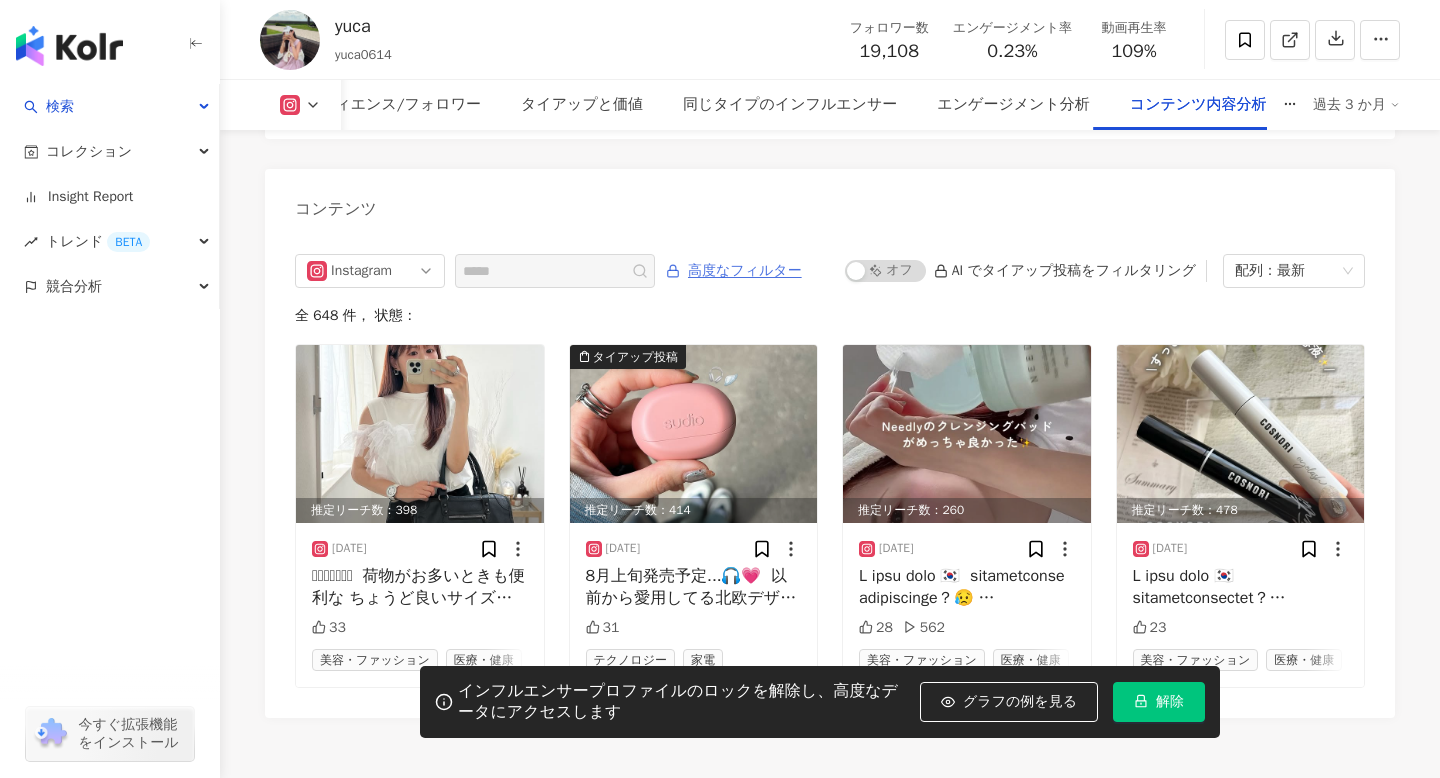 click on "高度なフィルター" at bounding box center (745, 271) 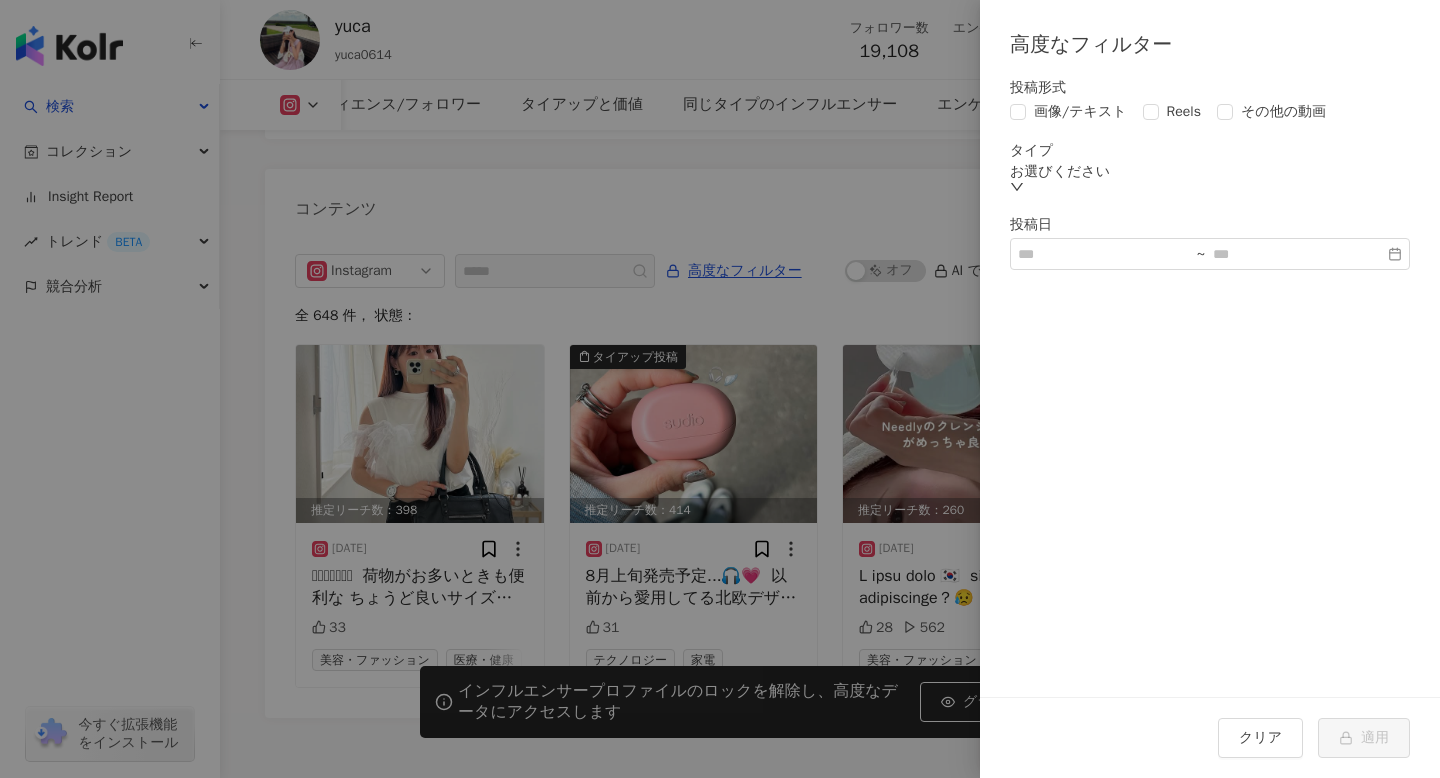 click on "お選びください" at bounding box center (1210, 172) 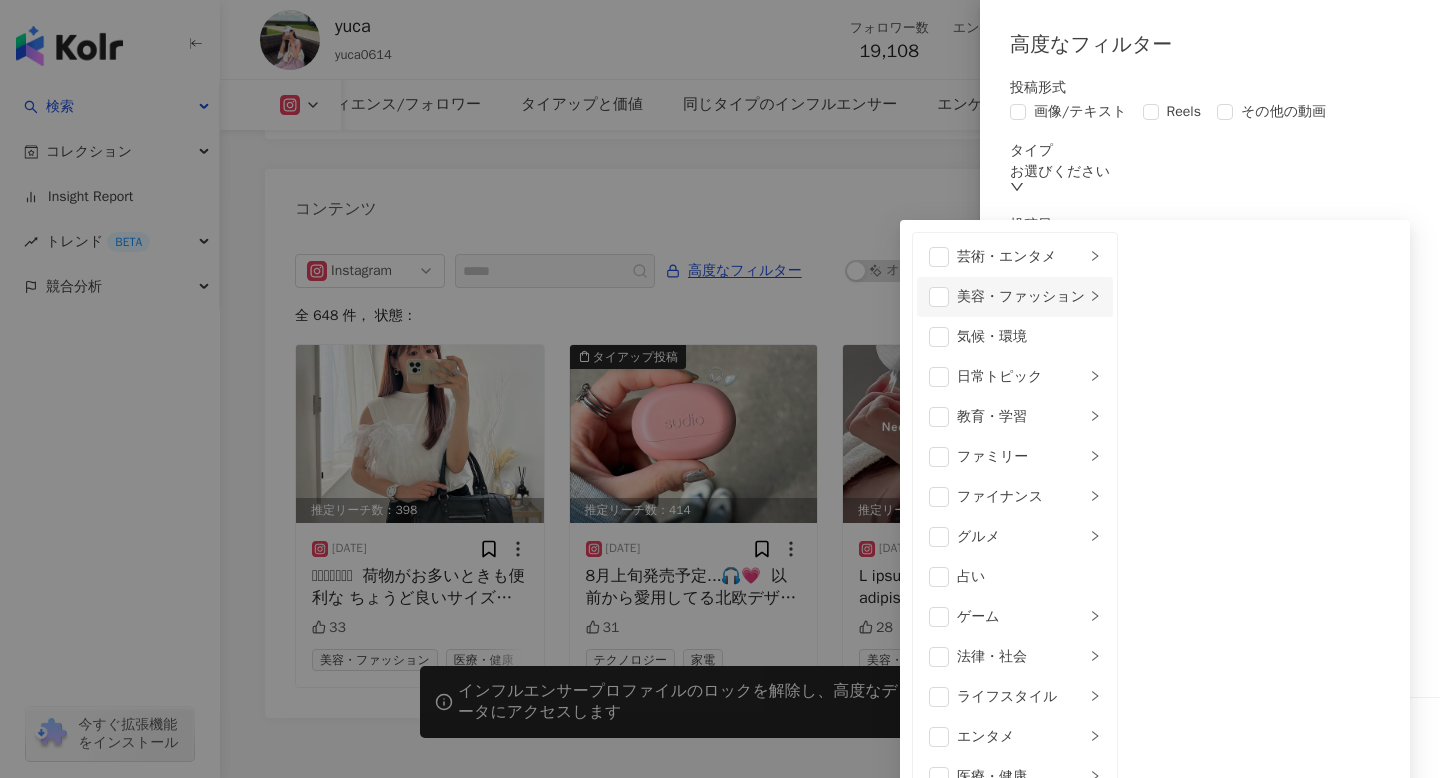 click on "美容・ファッション" at bounding box center [1021, 297] 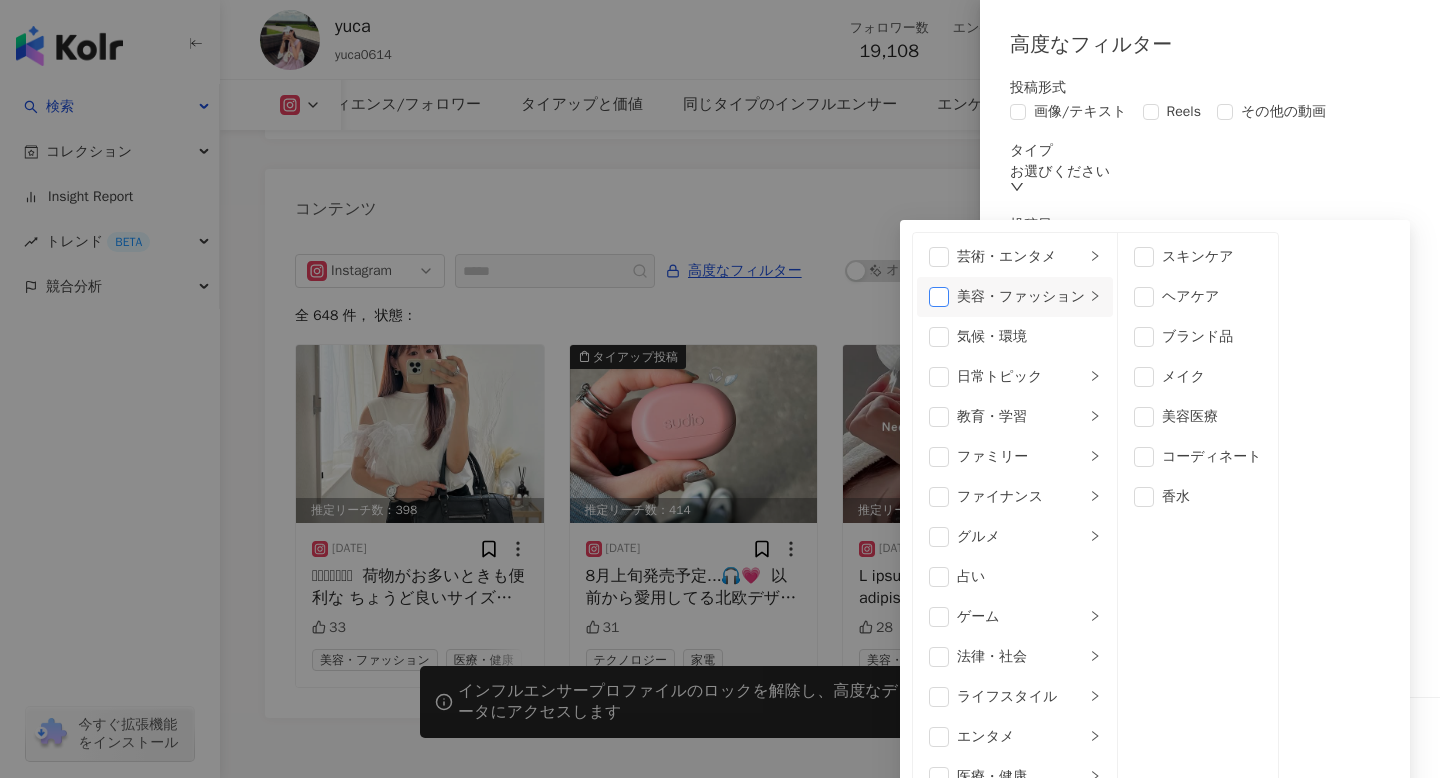 click at bounding box center (939, 297) 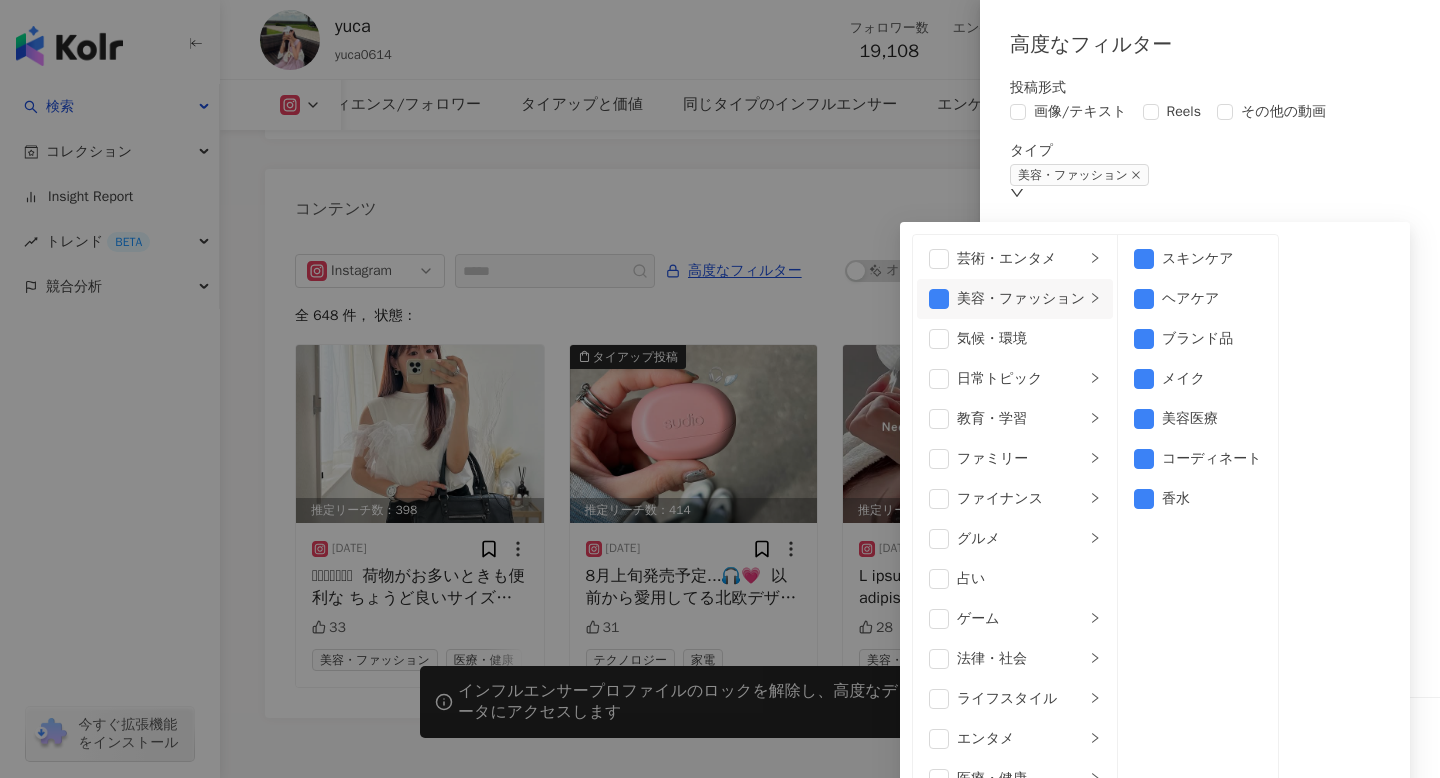 click on "タイプ" at bounding box center [1210, 151] 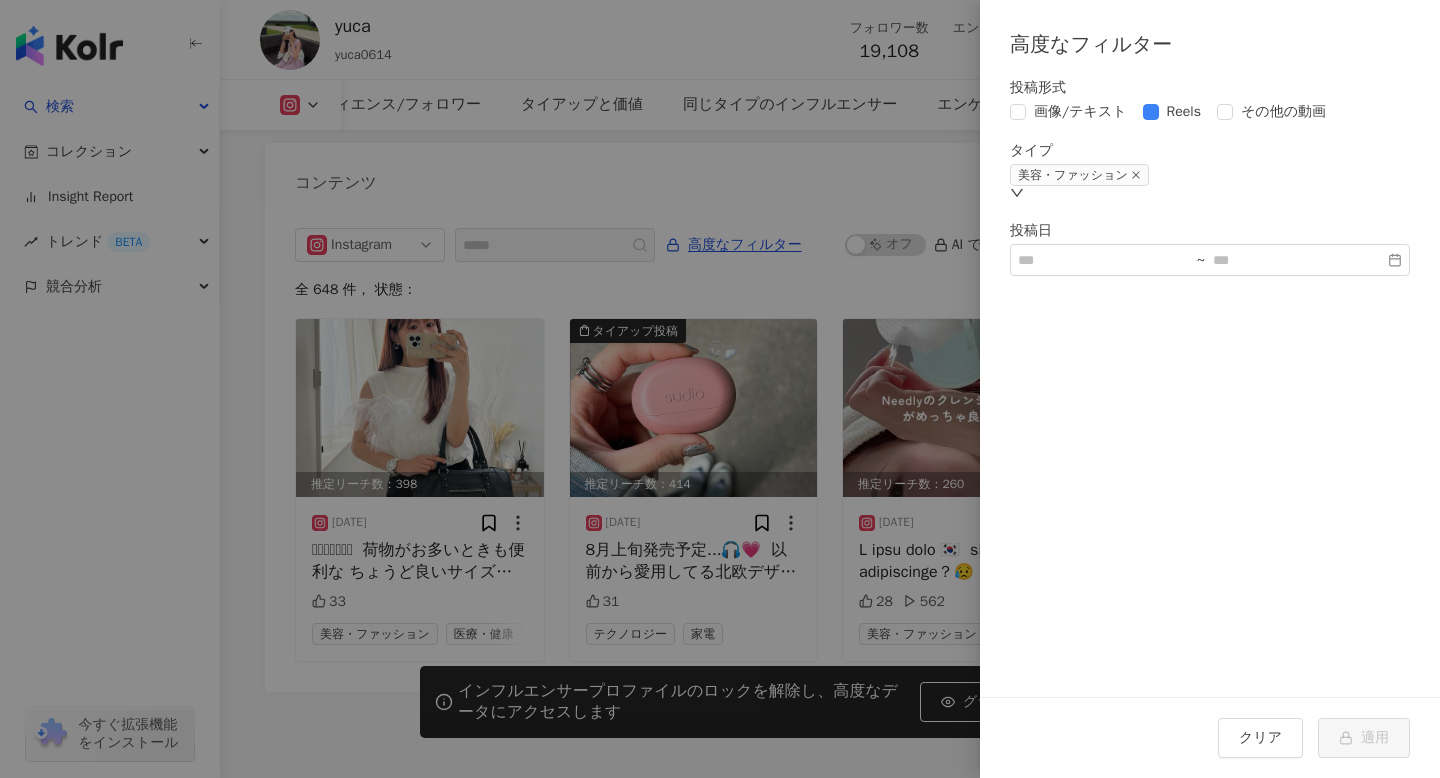 scroll, scrollTop: 6253, scrollLeft: 0, axis: vertical 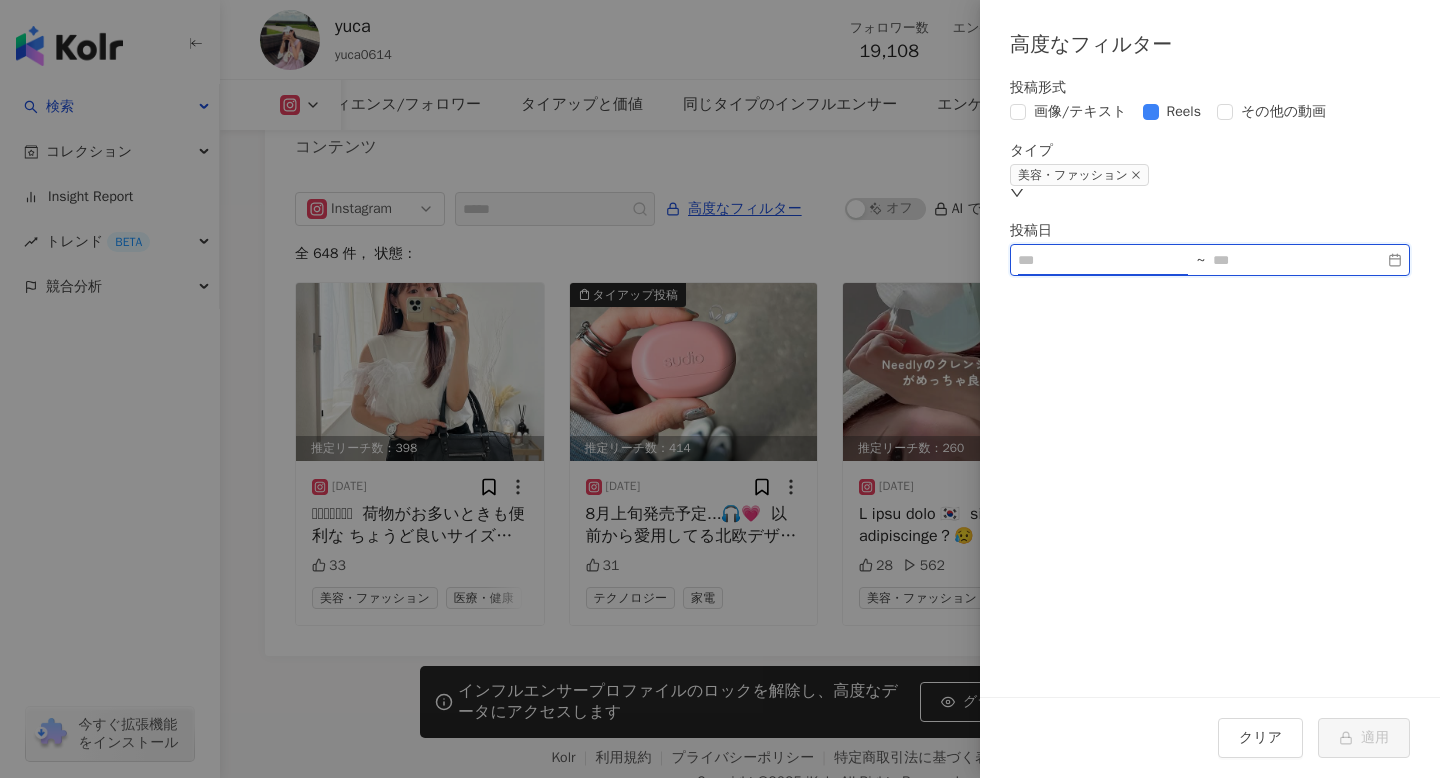 click at bounding box center (1103, 260) 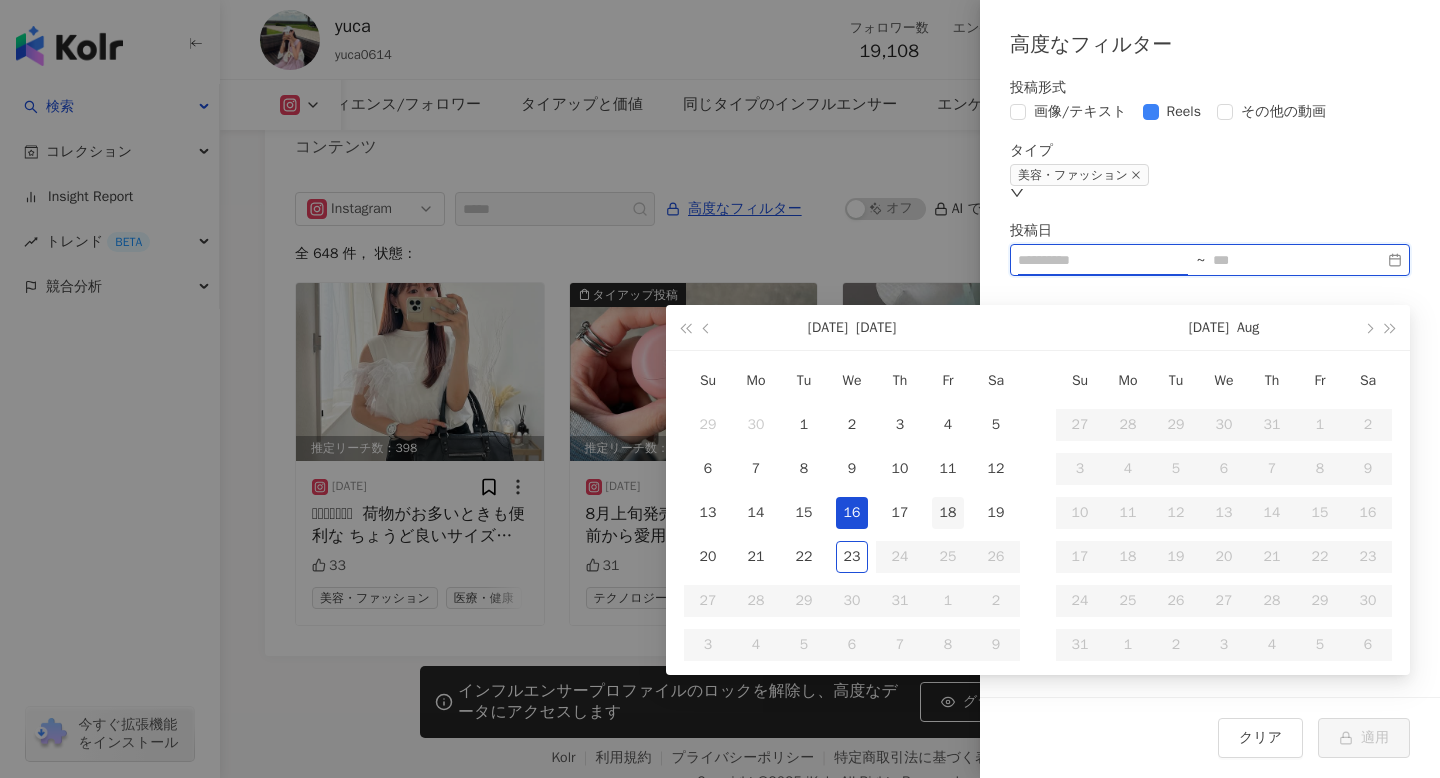 type on "**********" 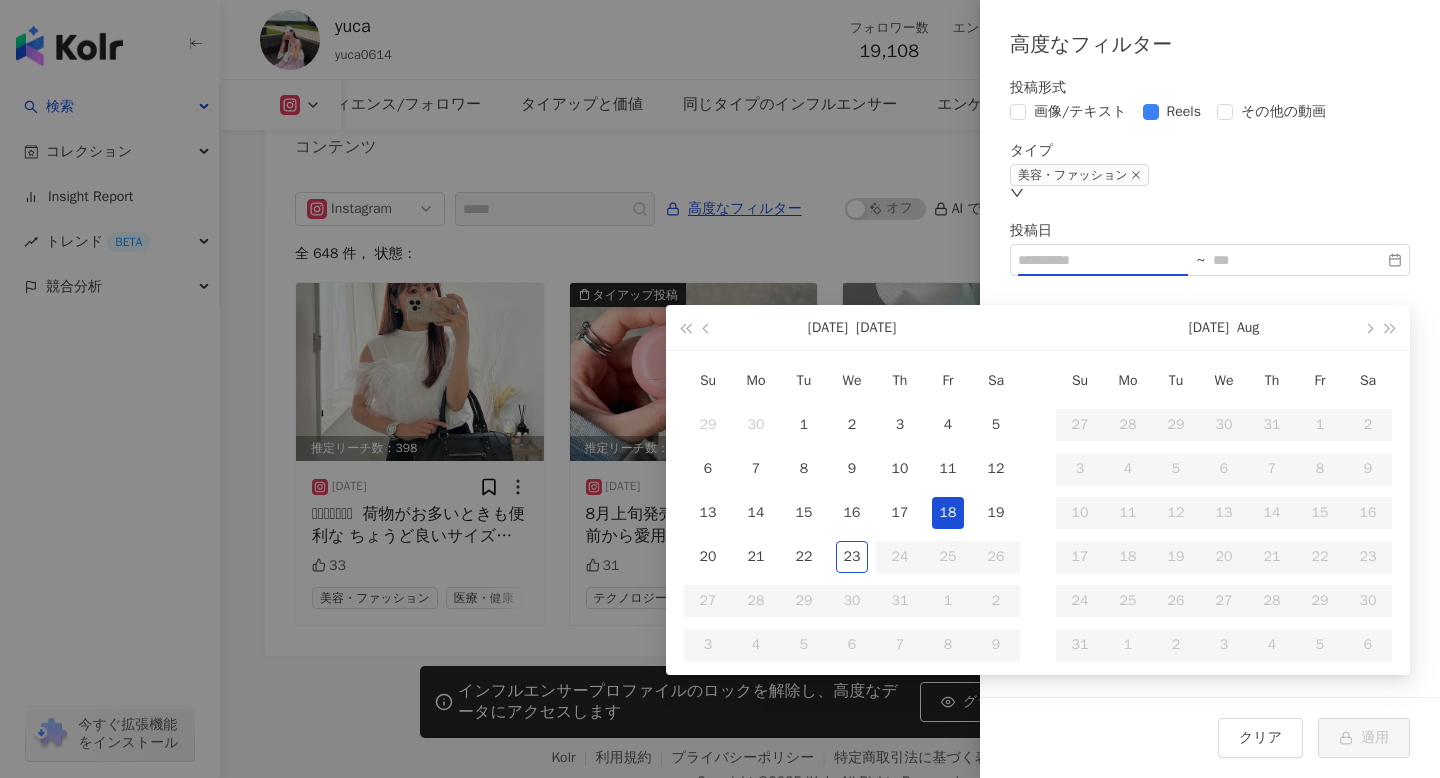 click on "18" at bounding box center [948, 513] 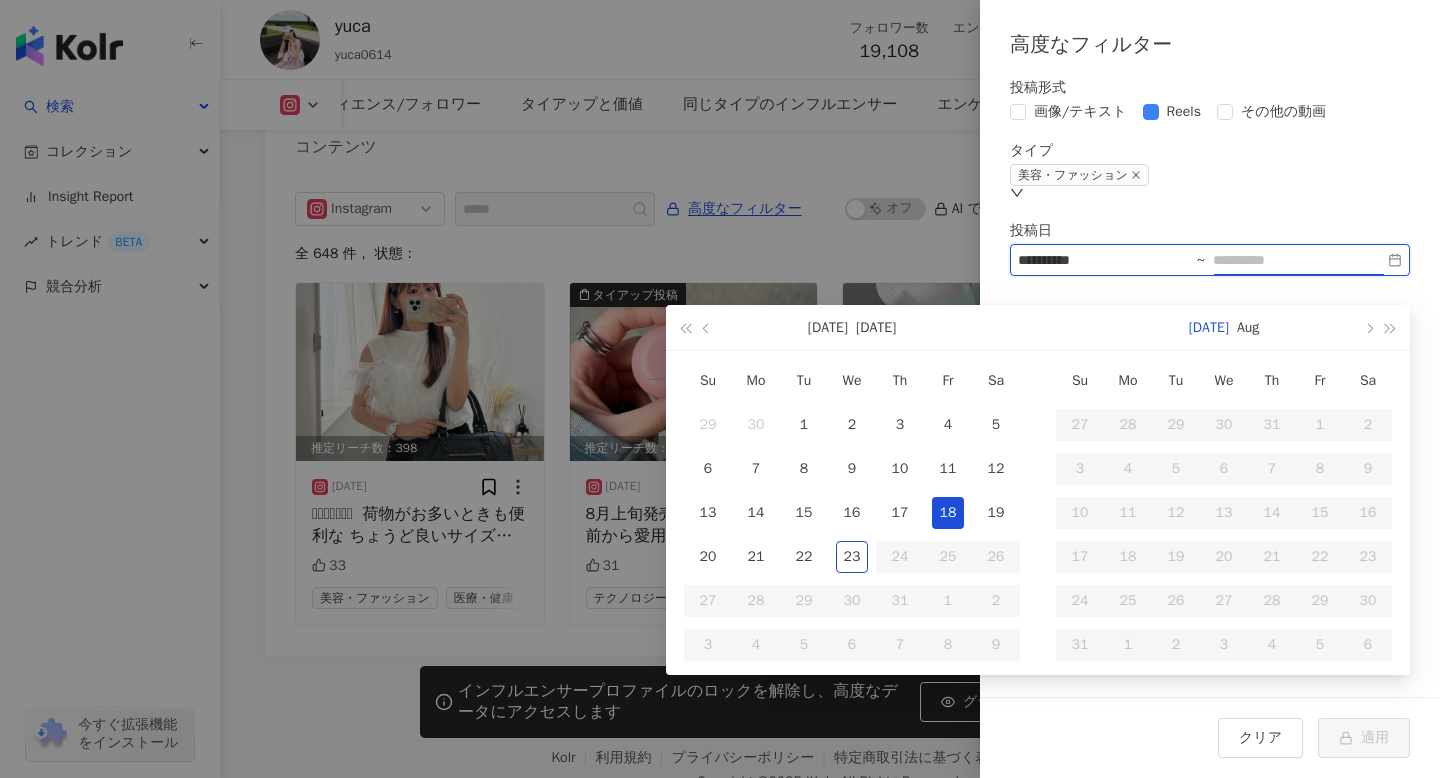 type on "**********" 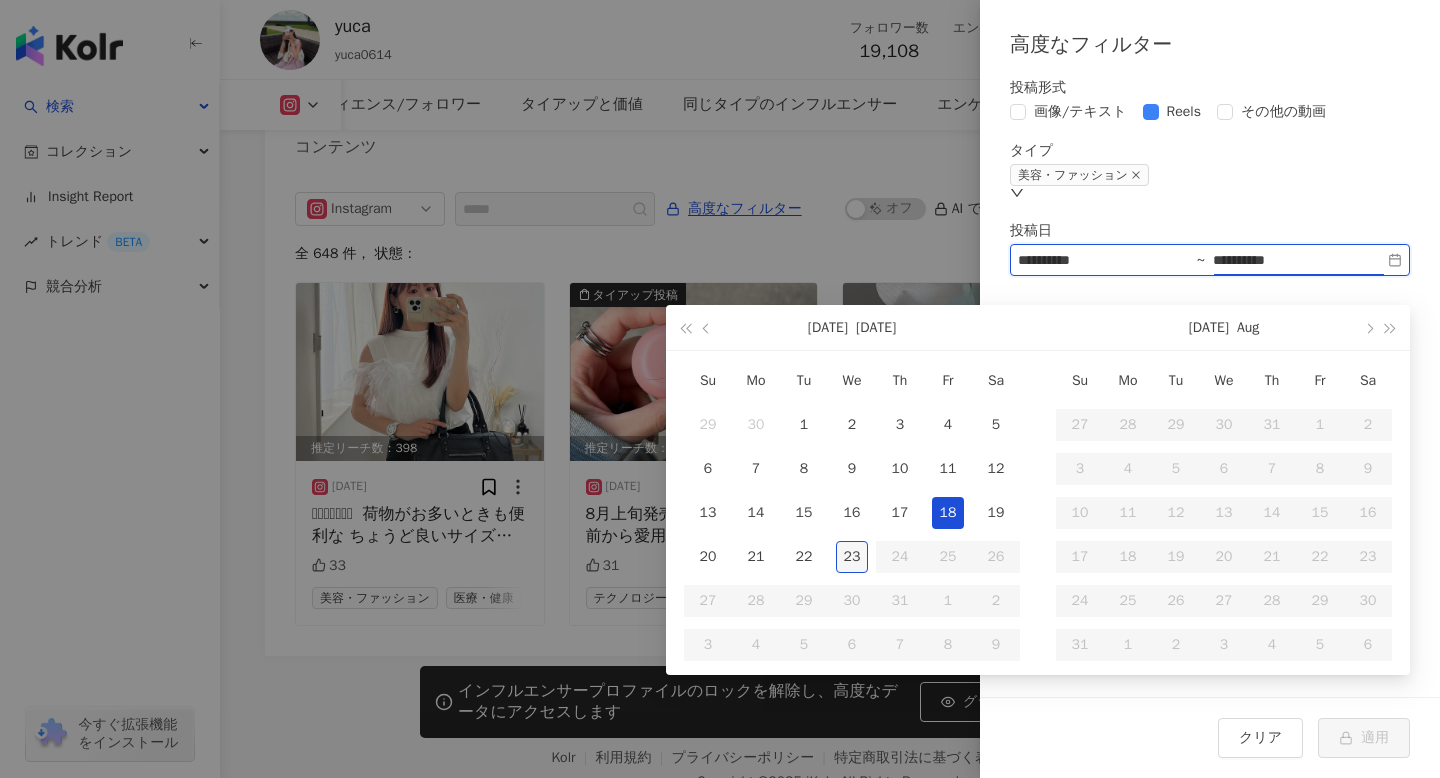 type on "**********" 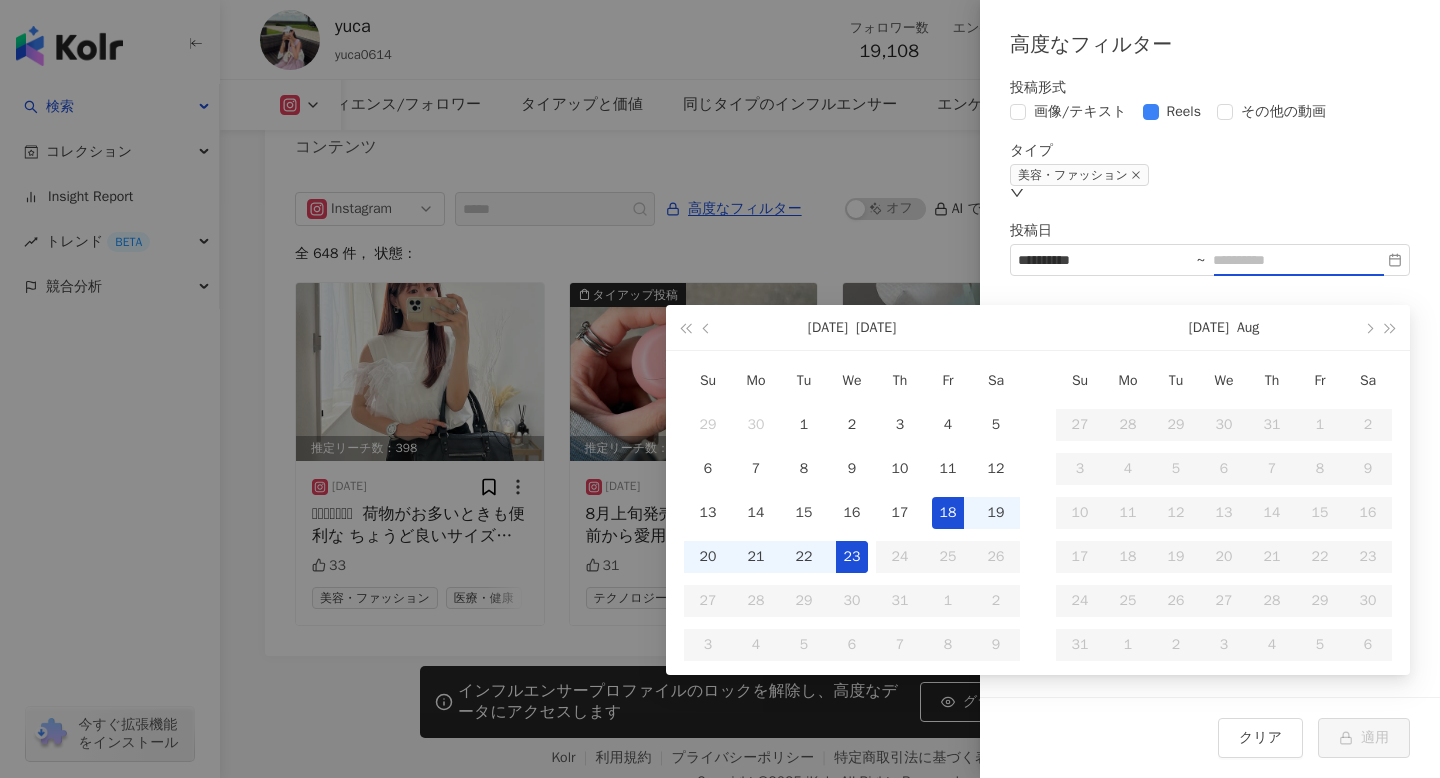 click on "23" at bounding box center (852, 557) 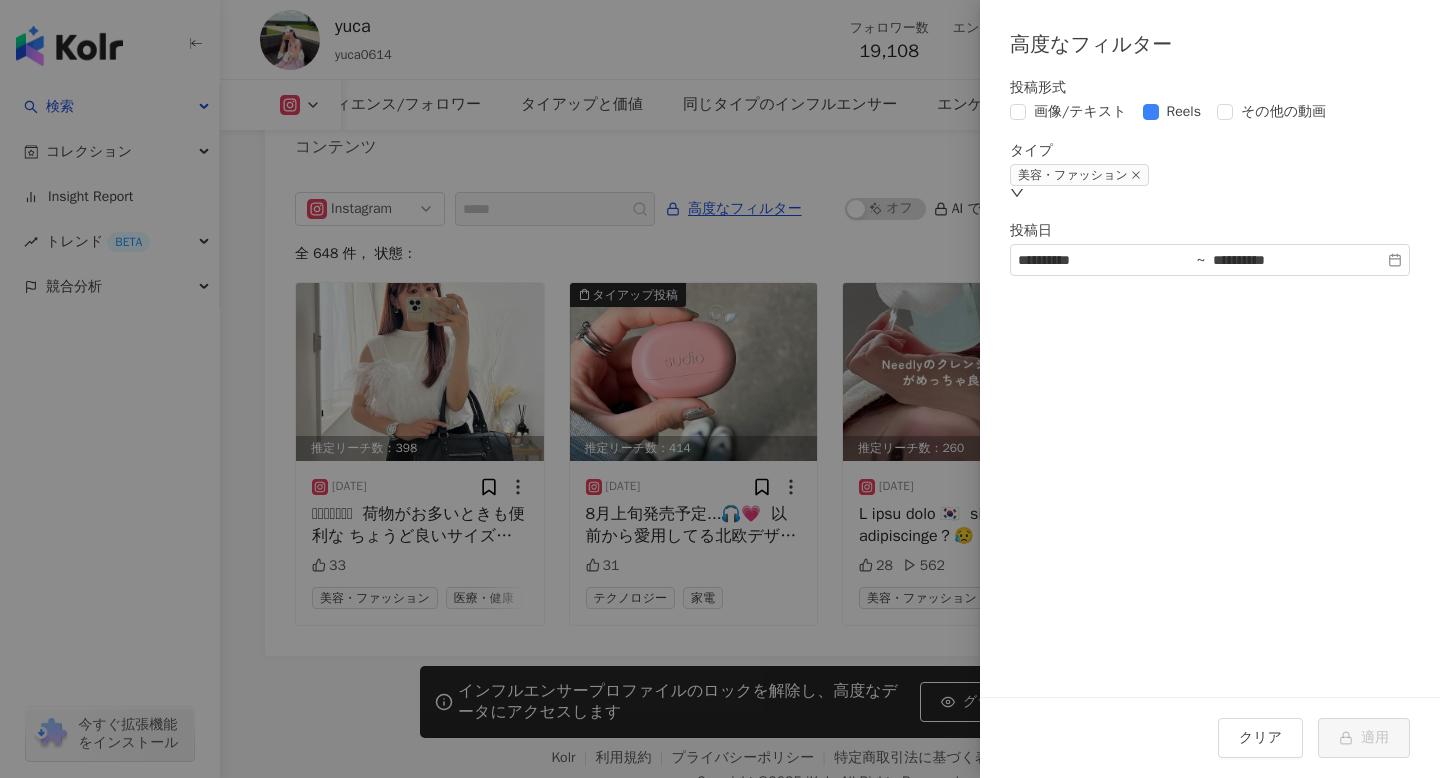 click on "**********" at bounding box center [1210, 378] 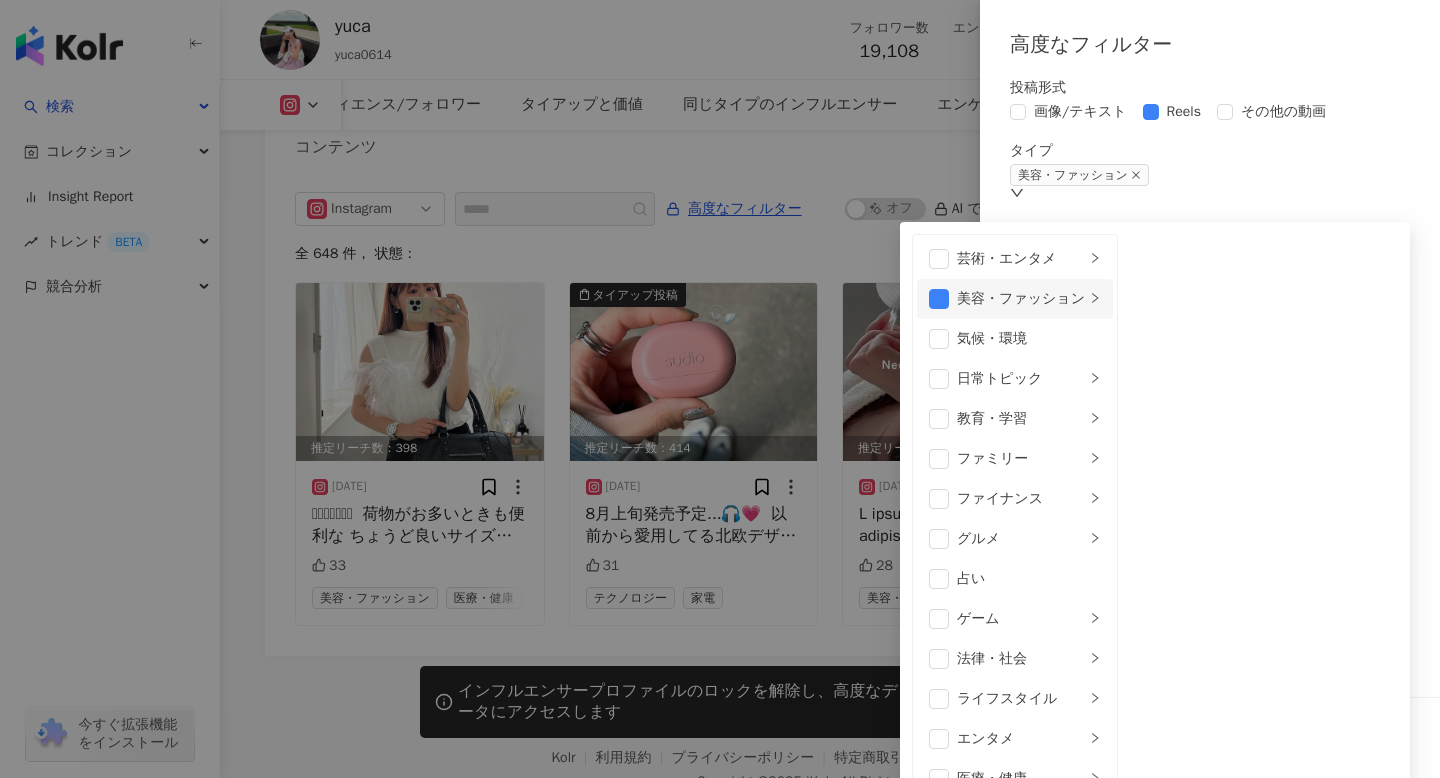 click on "美容・ファッション" at bounding box center [1021, 299] 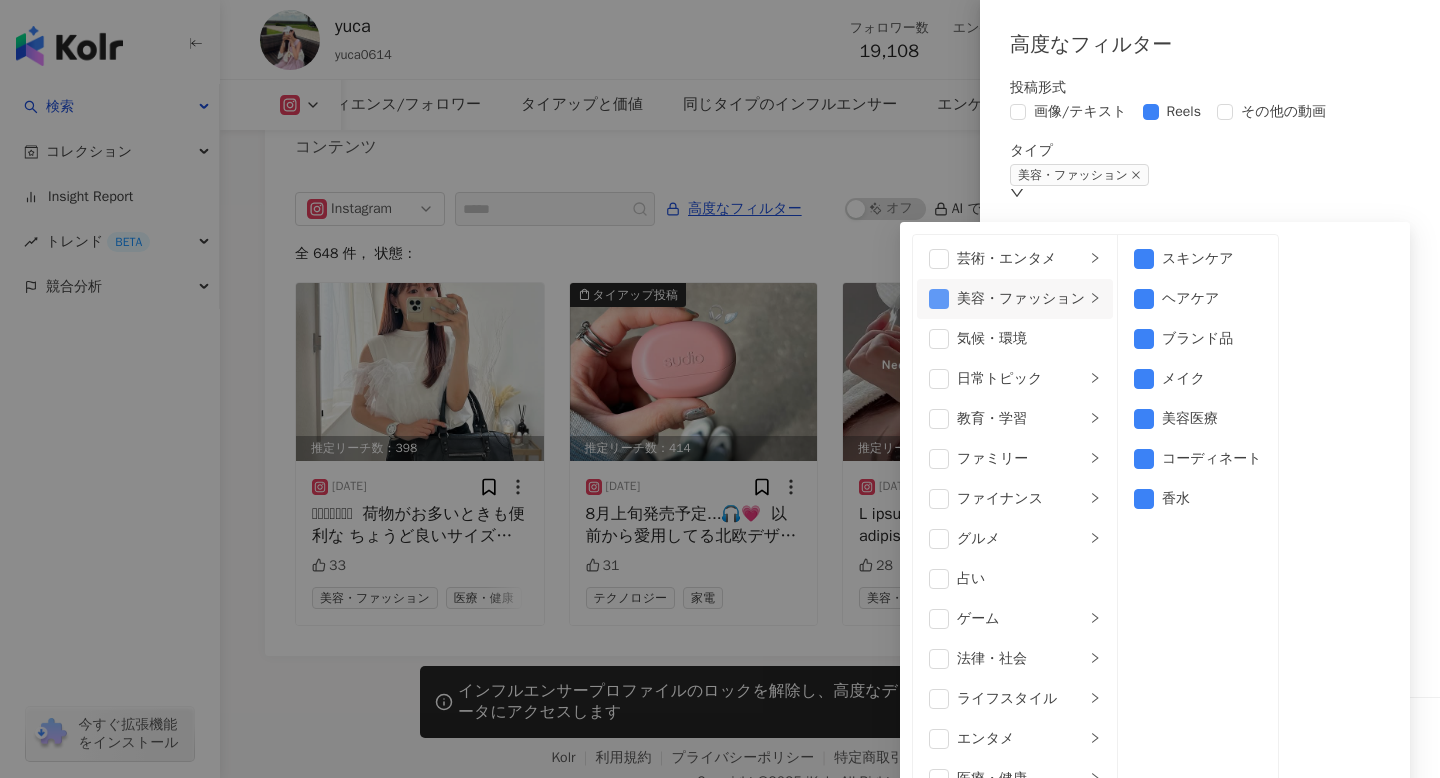 click at bounding box center (939, 299) 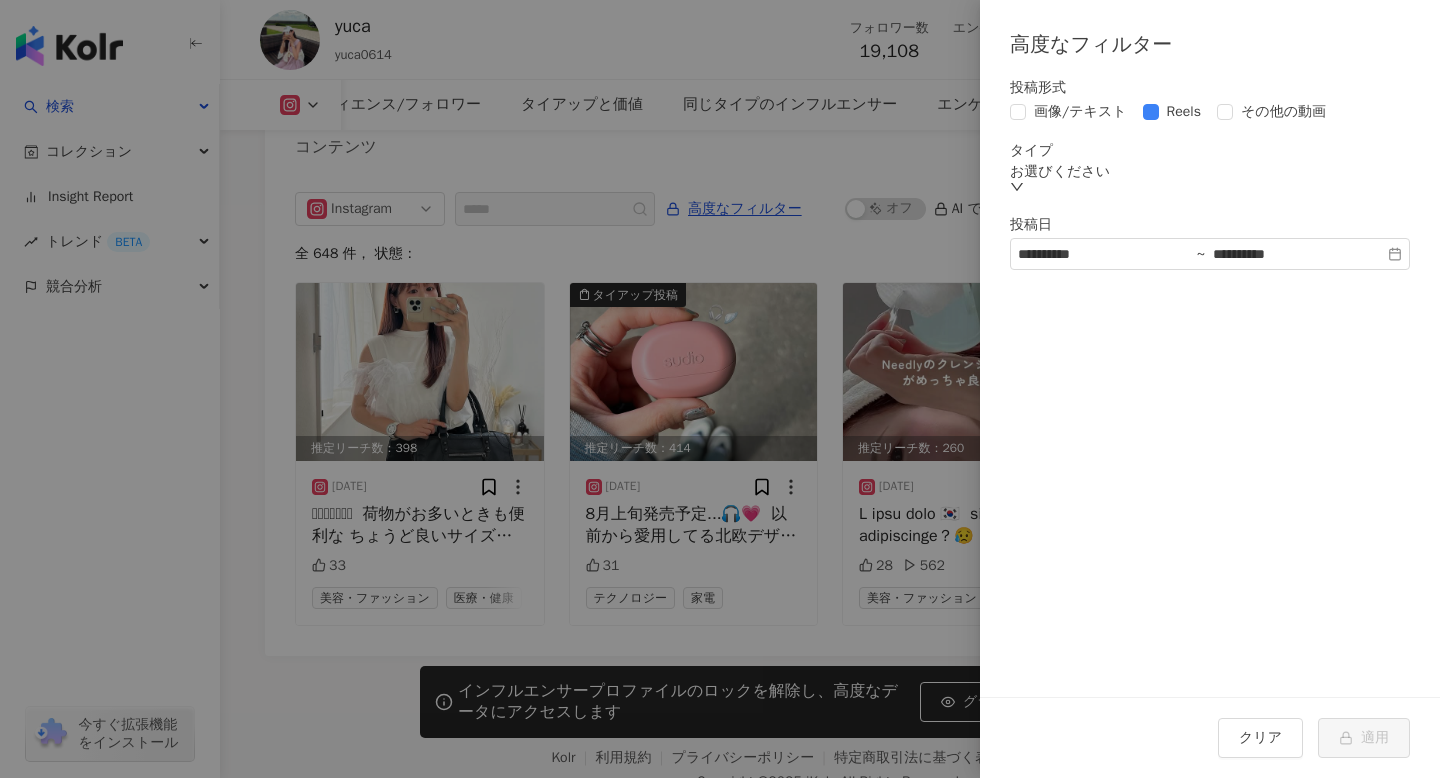 click on "**********" at bounding box center (1210, 378) 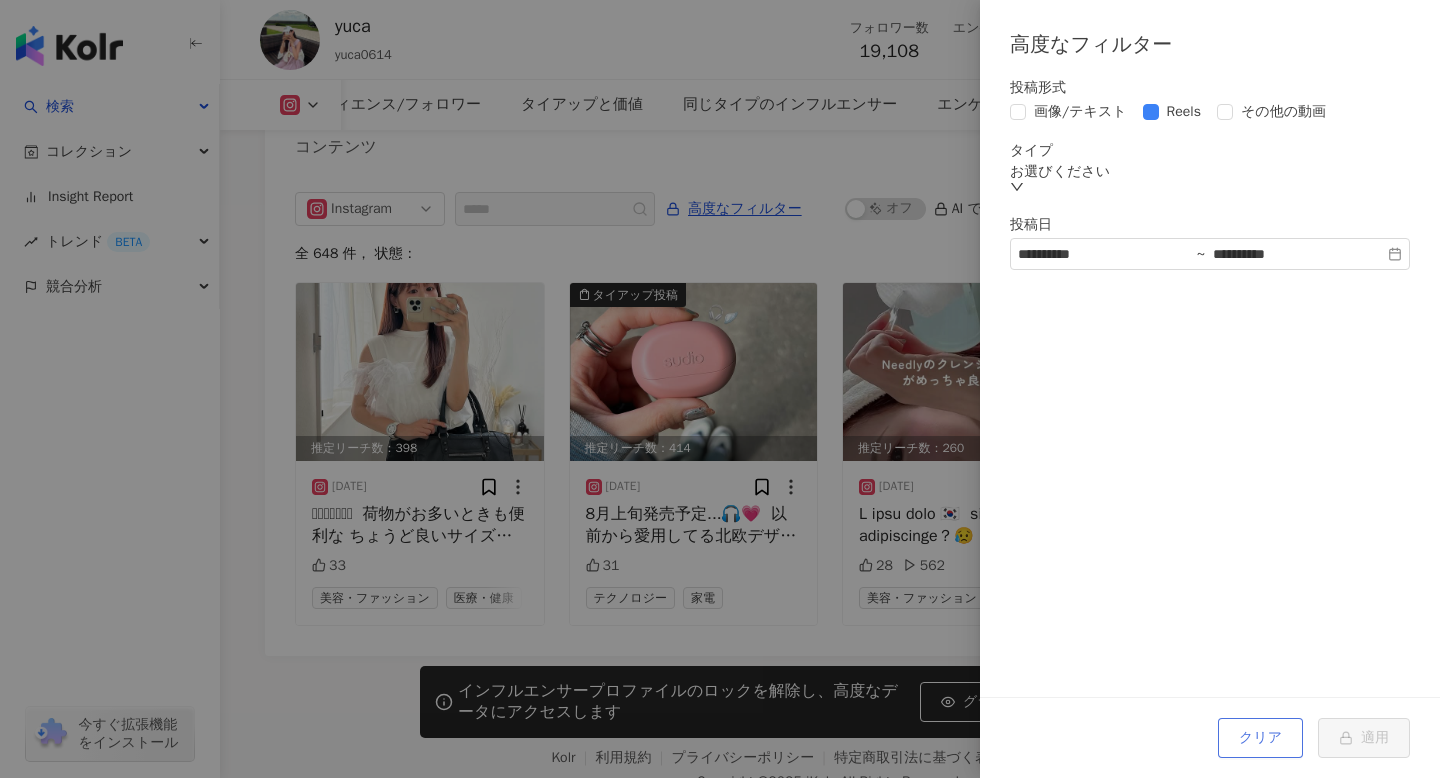 click on "クリア" at bounding box center [1260, 738] 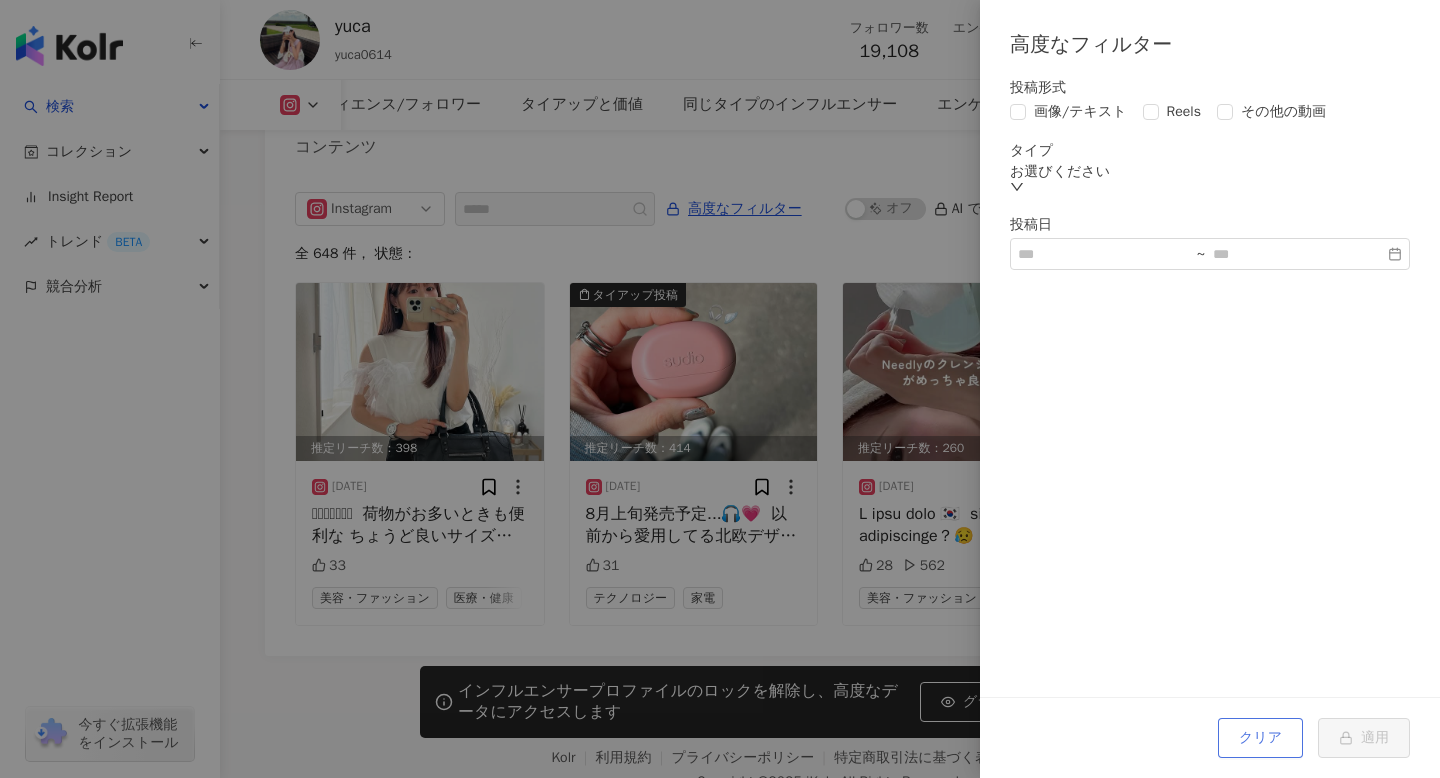 scroll, scrollTop: 6194, scrollLeft: 0, axis: vertical 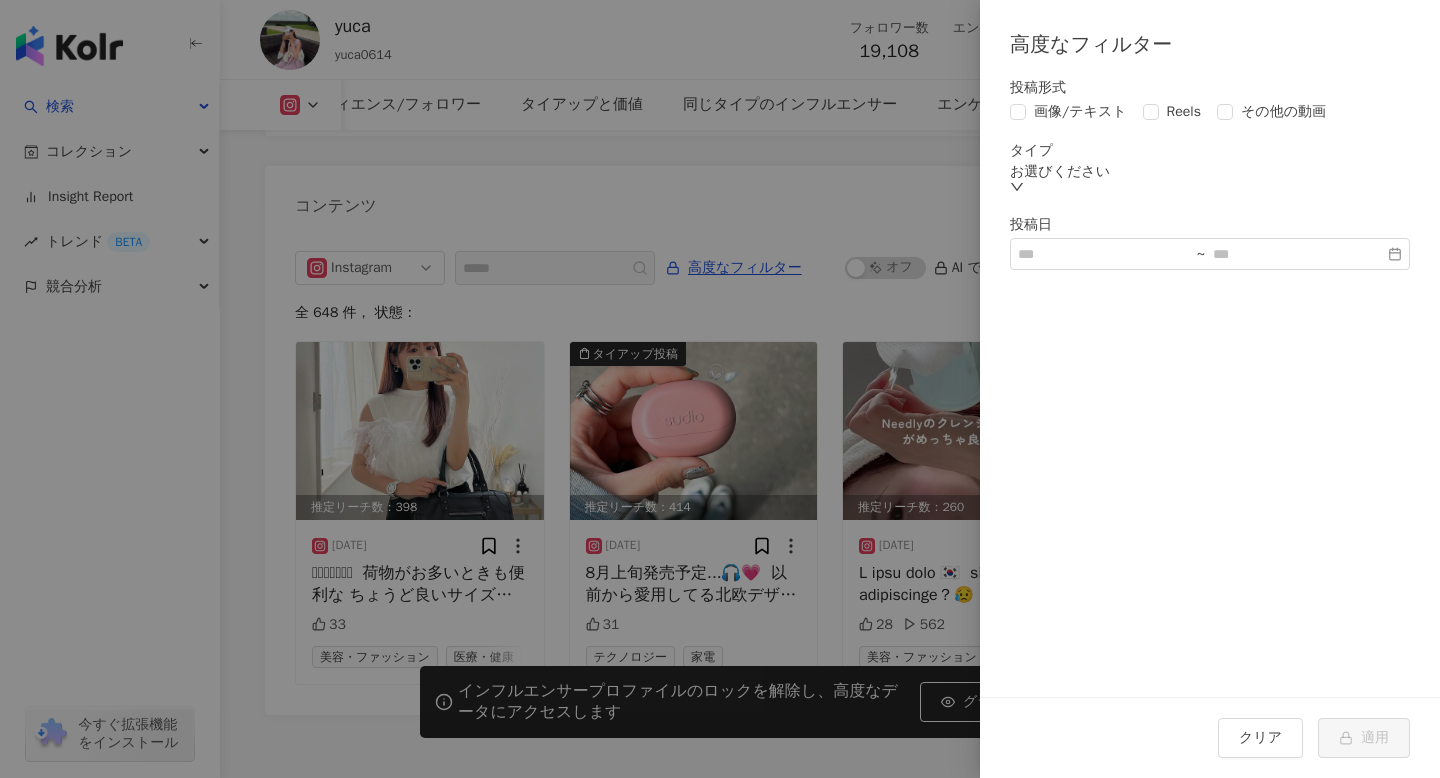click at bounding box center [720, 389] 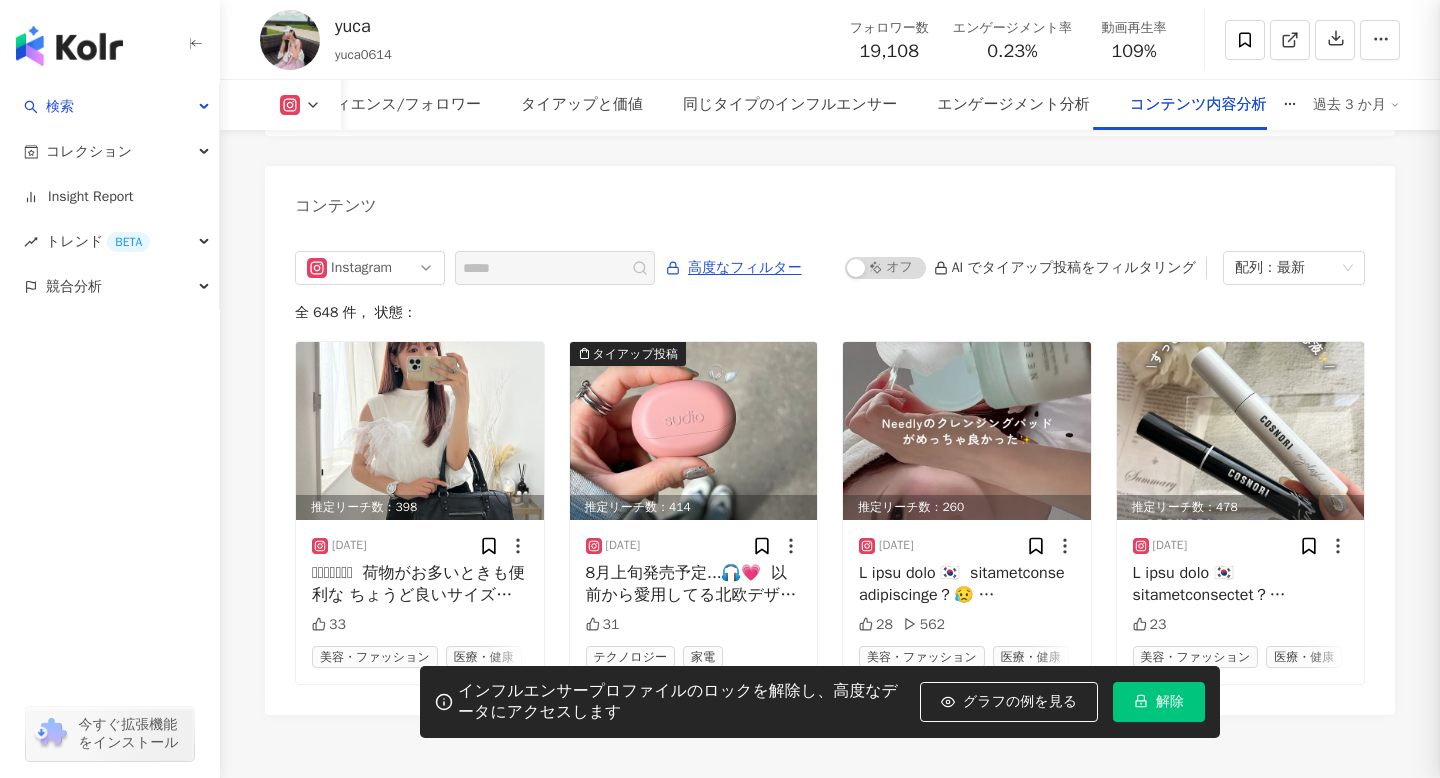 click at bounding box center [720, 389] 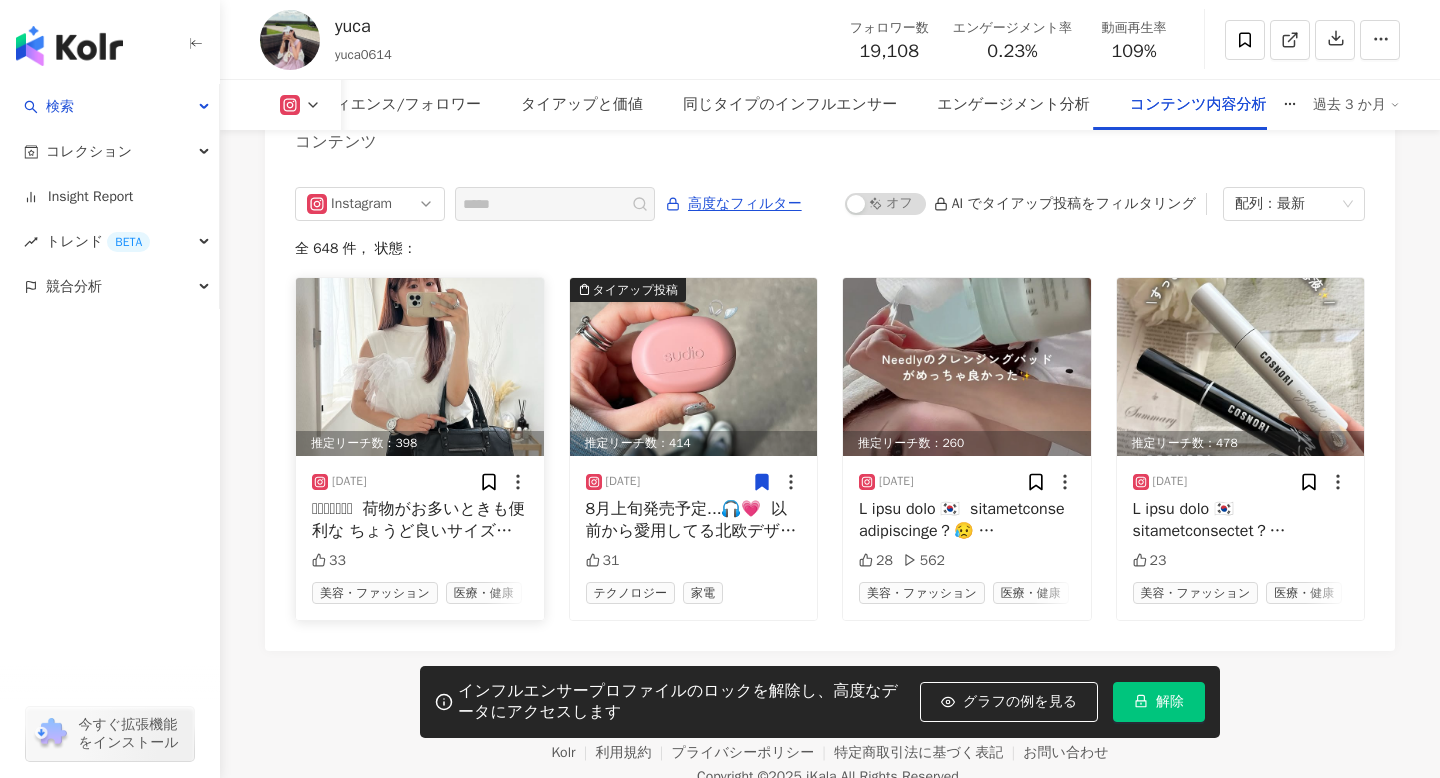 scroll, scrollTop: 6260, scrollLeft: 0, axis: vertical 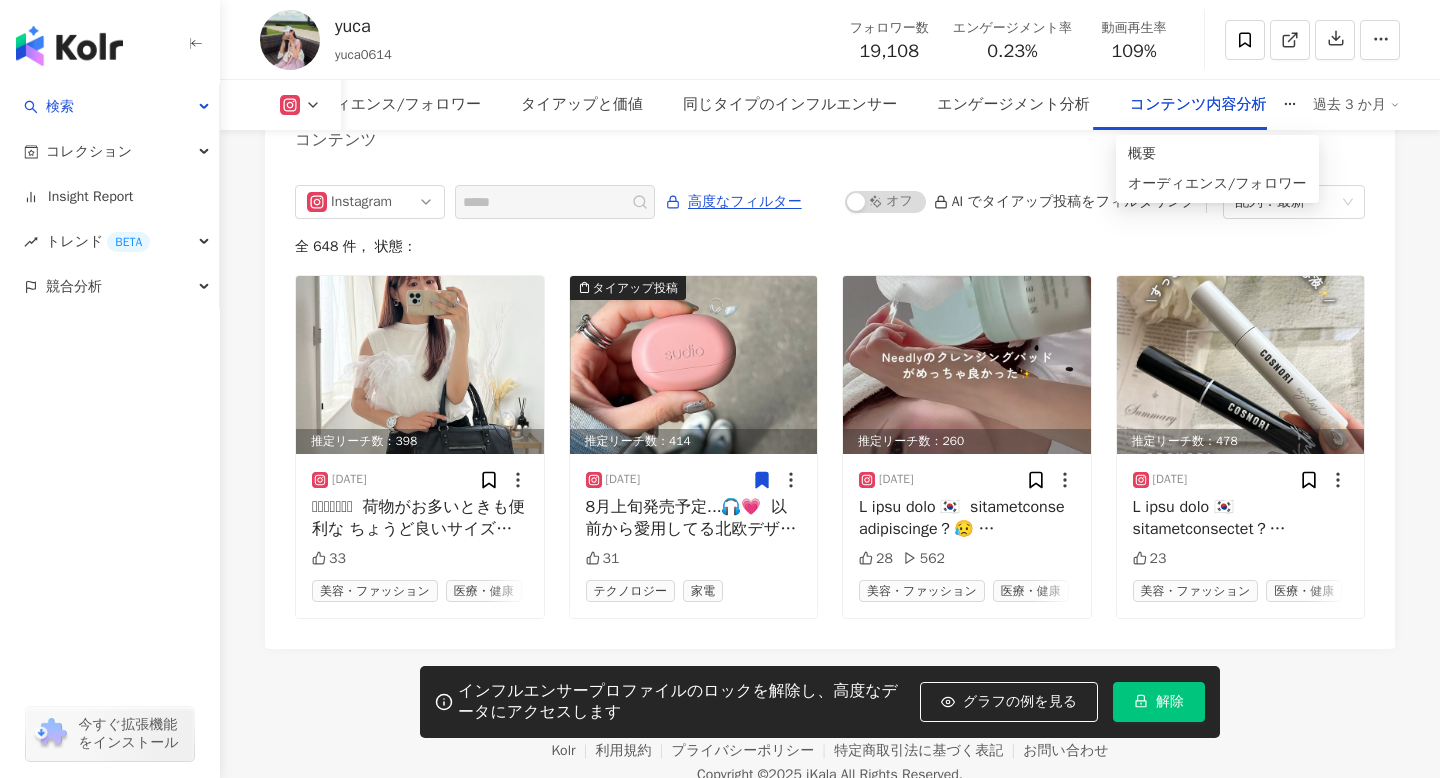 click 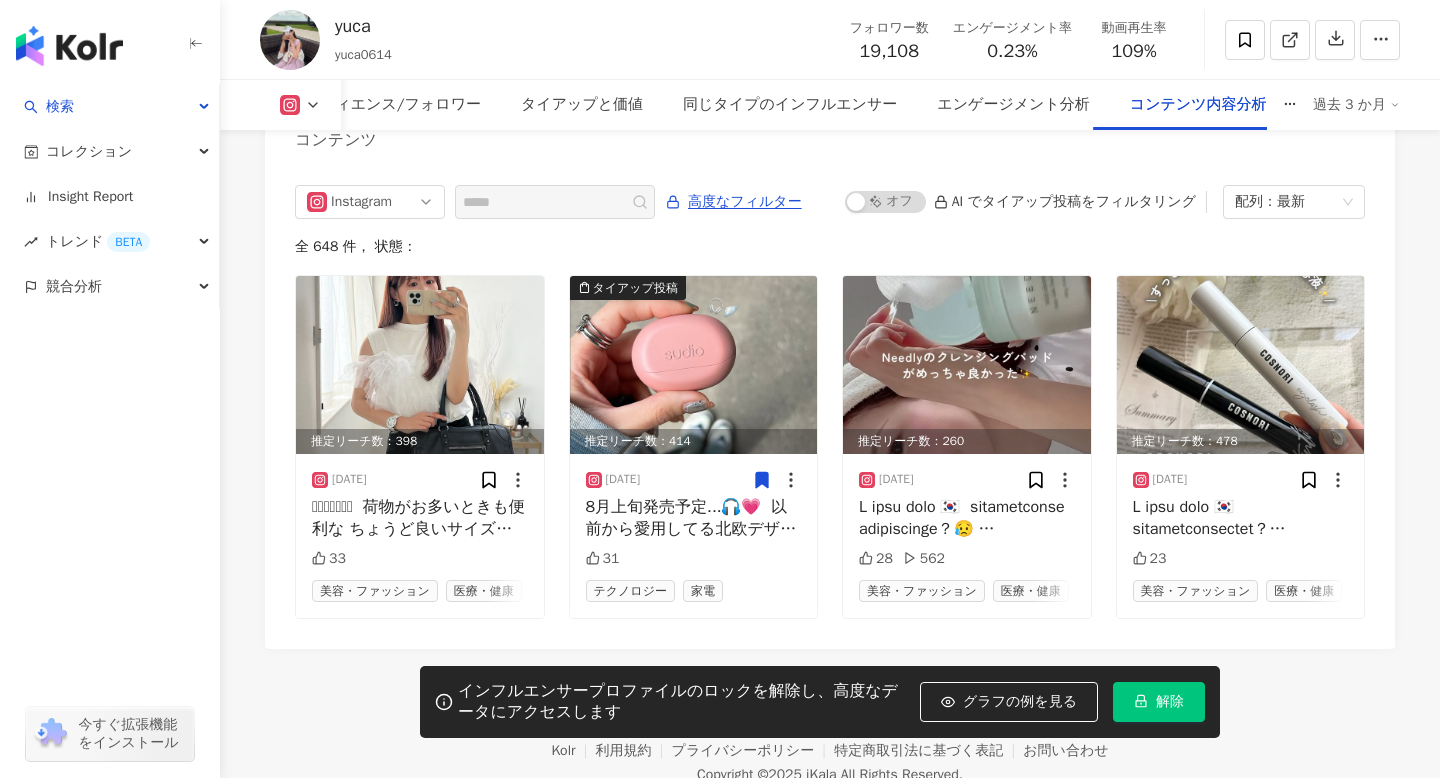 click on "全 648 件 ，   状態：" at bounding box center (830, 247) 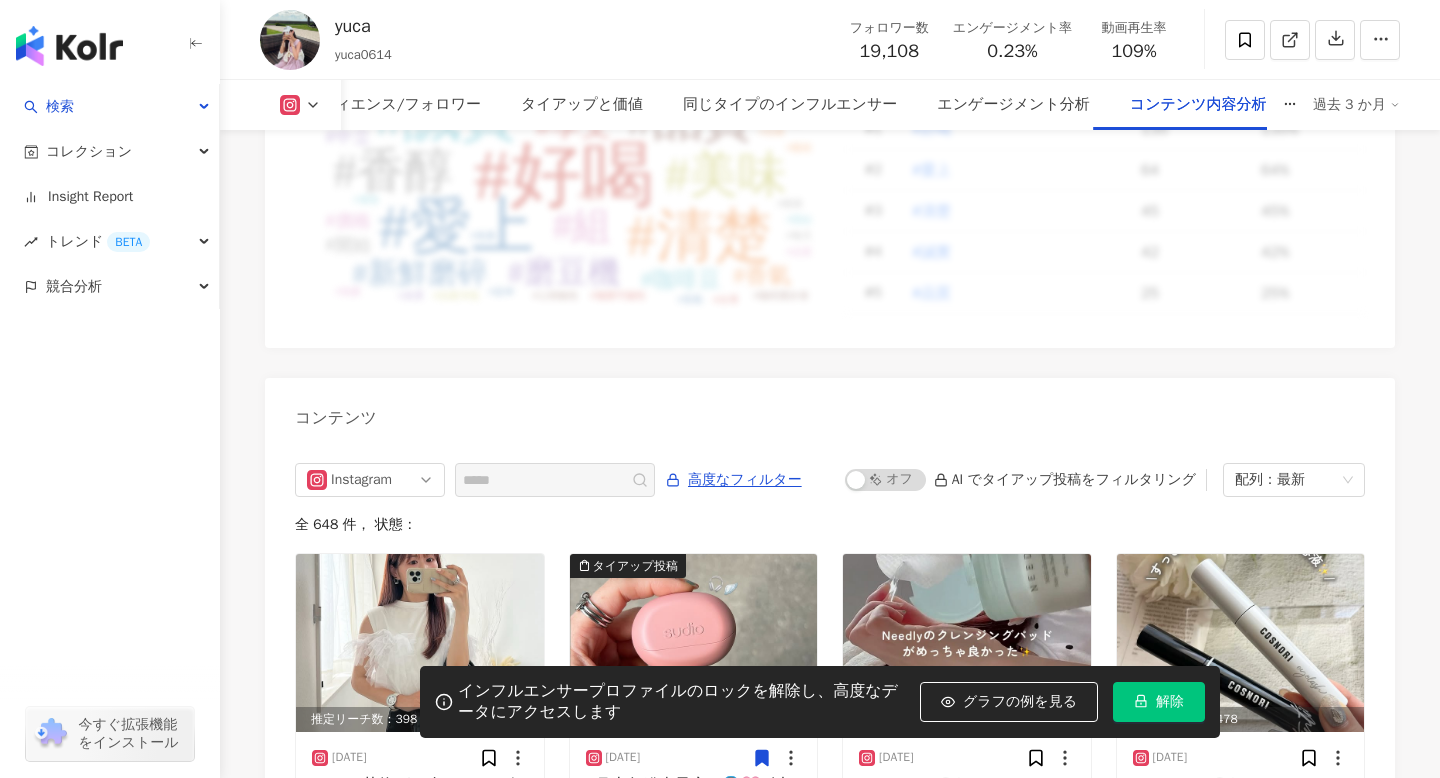 scroll, scrollTop: 5963, scrollLeft: 0, axis: vertical 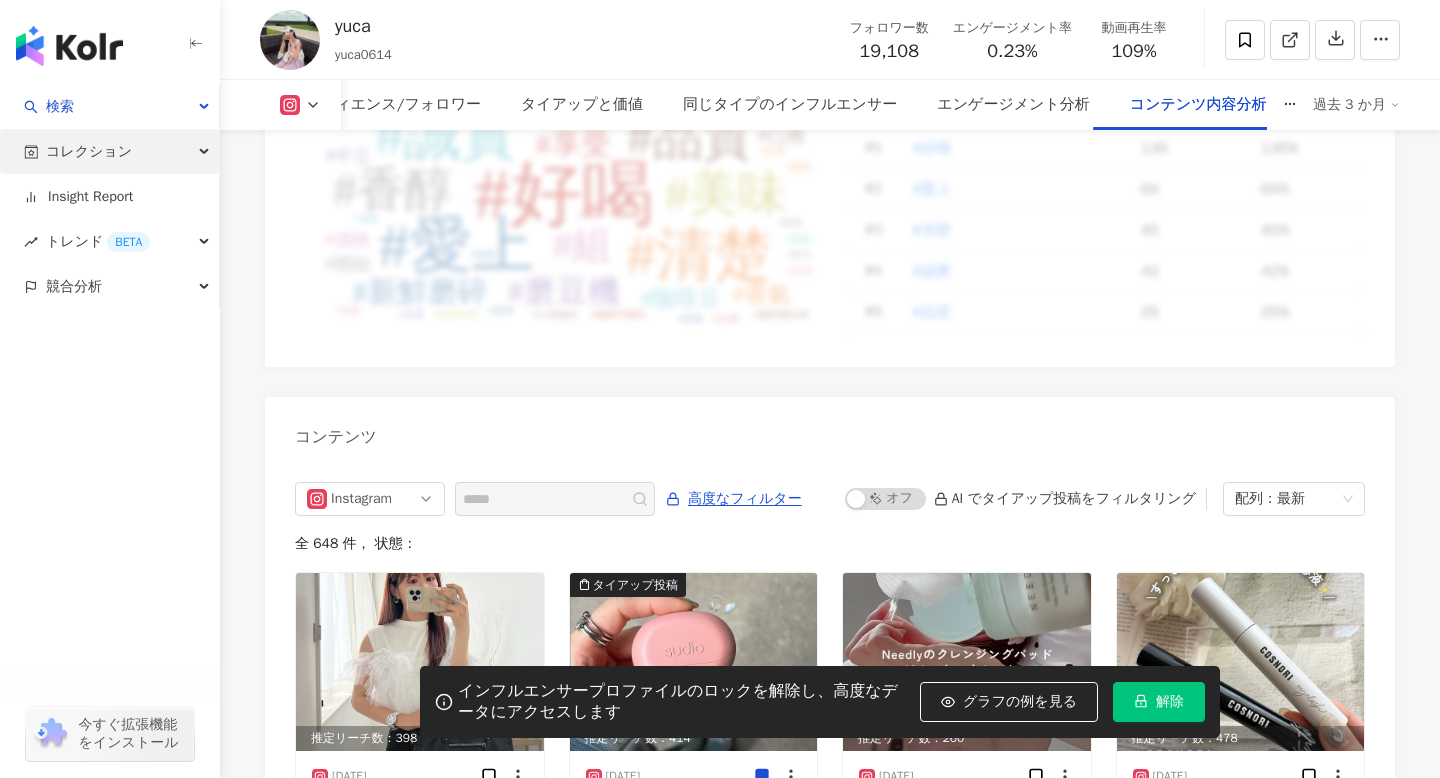 click on "コレクション" at bounding box center (89, 151) 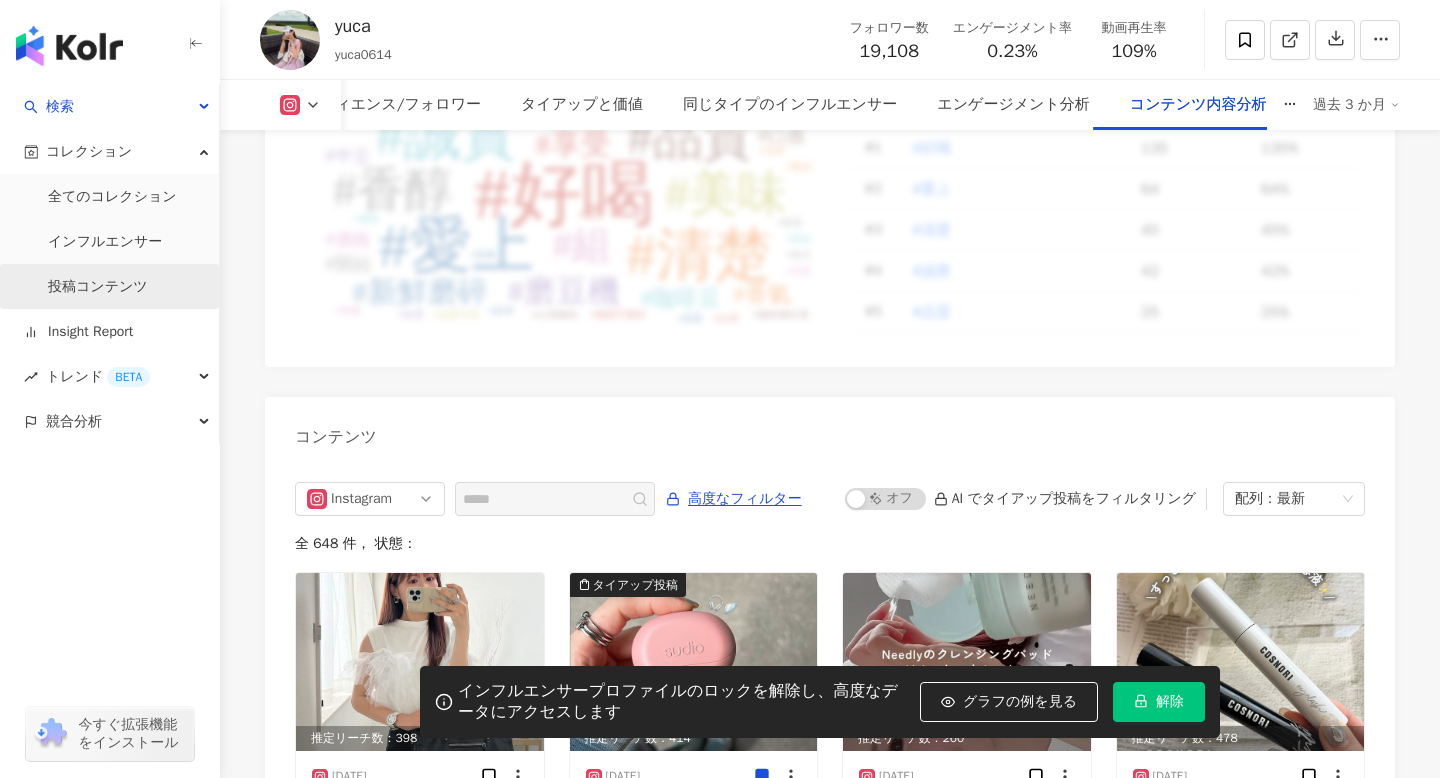 click on "投稿コンテンツ" at bounding box center (98, 287) 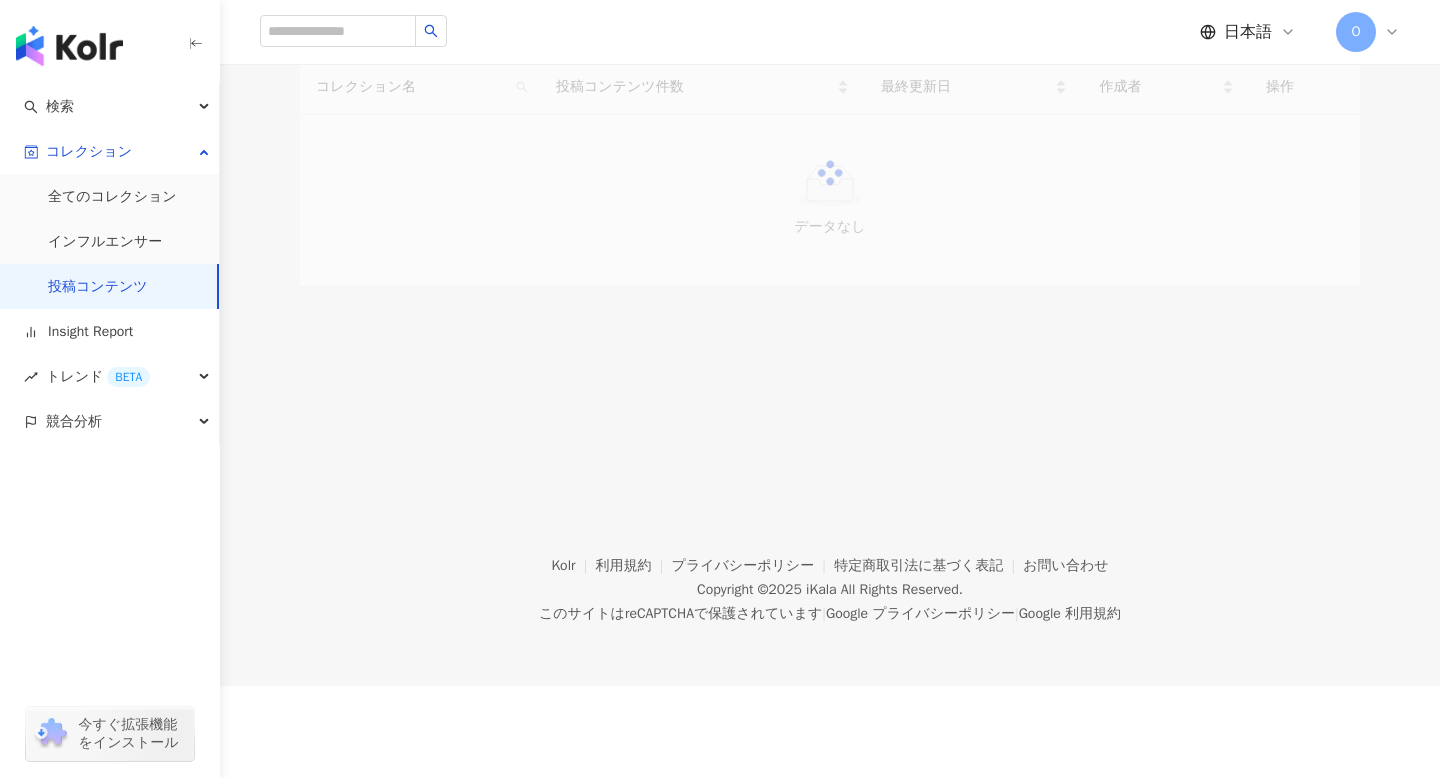 scroll, scrollTop: 0, scrollLeft: 0, axis: both 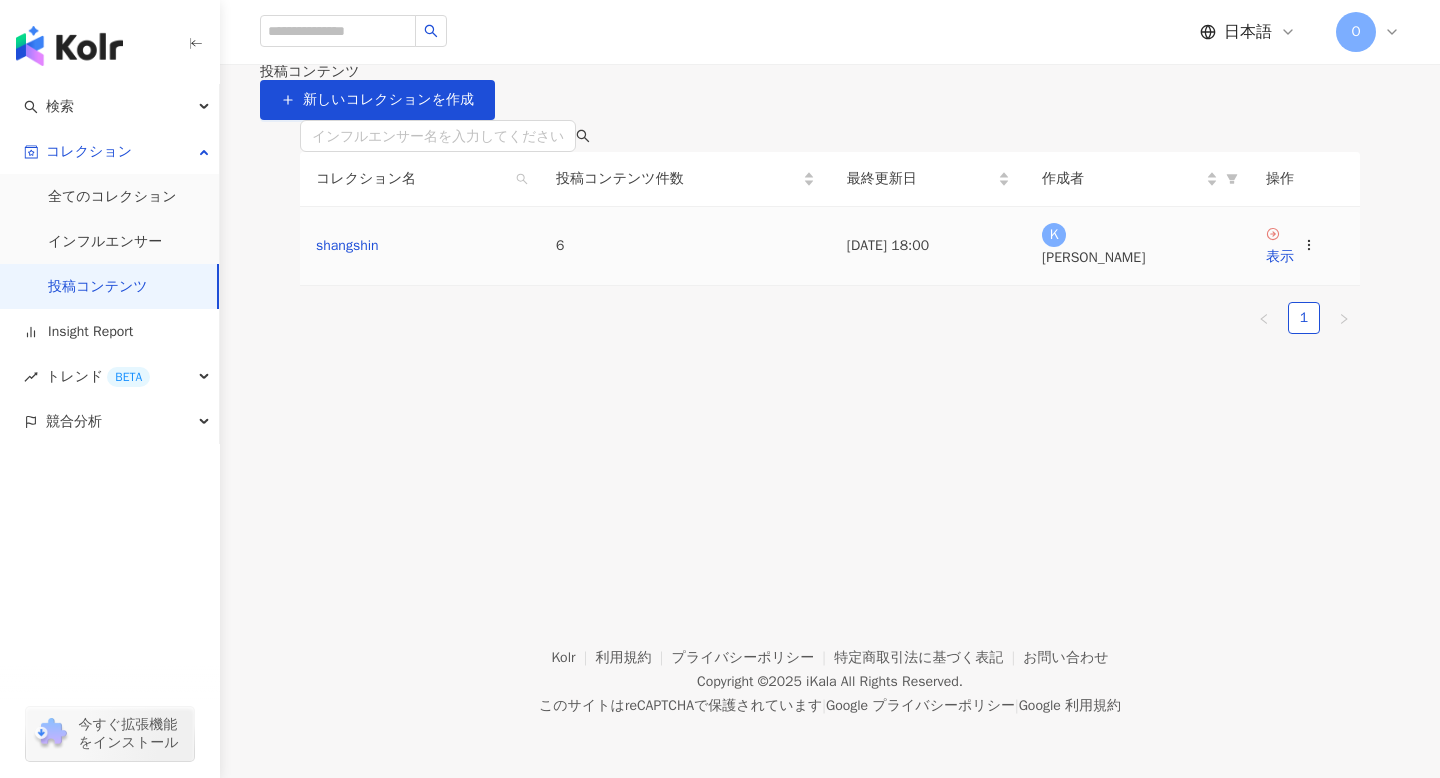 click on "shangshin" at bounding box center [420, 246] 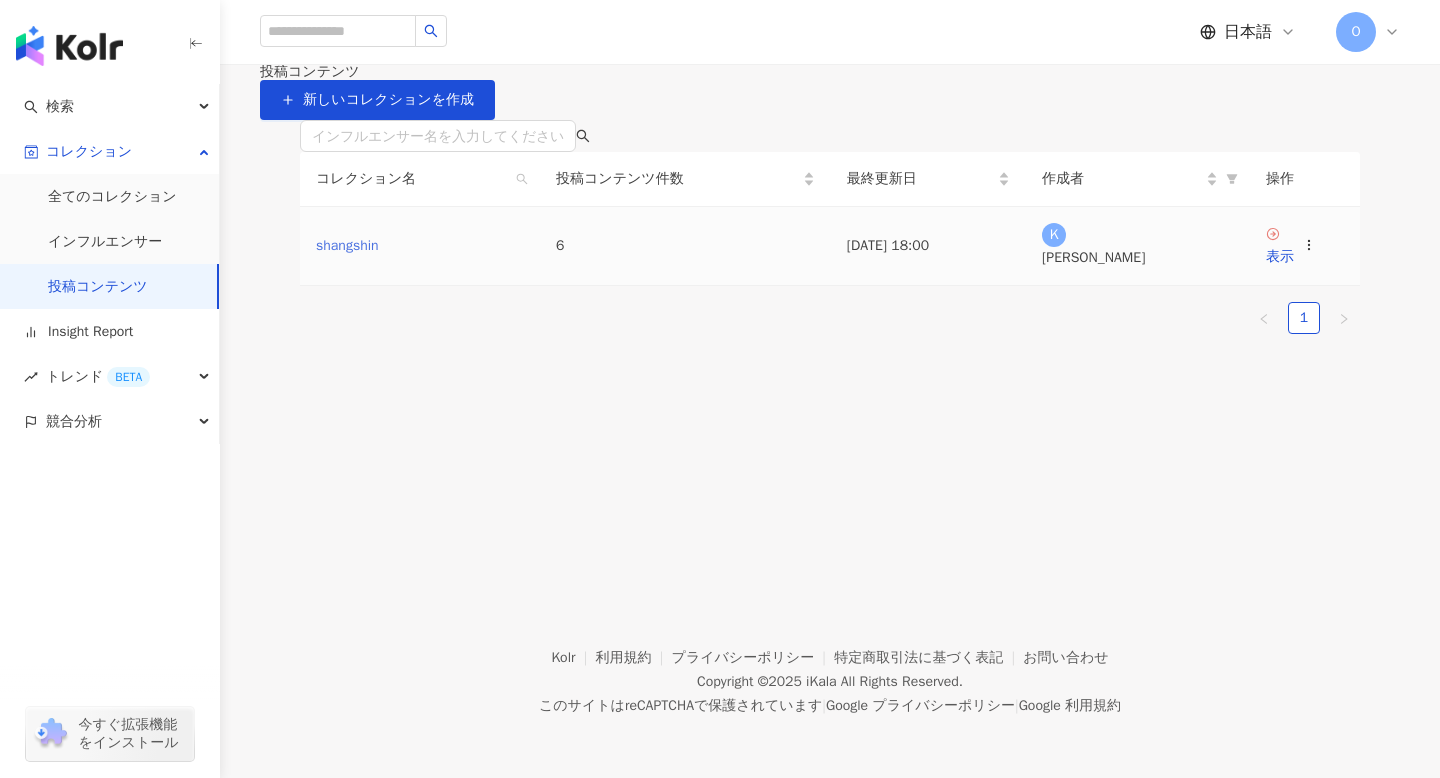 click on "shangshin" at bounding box center (347, 245) 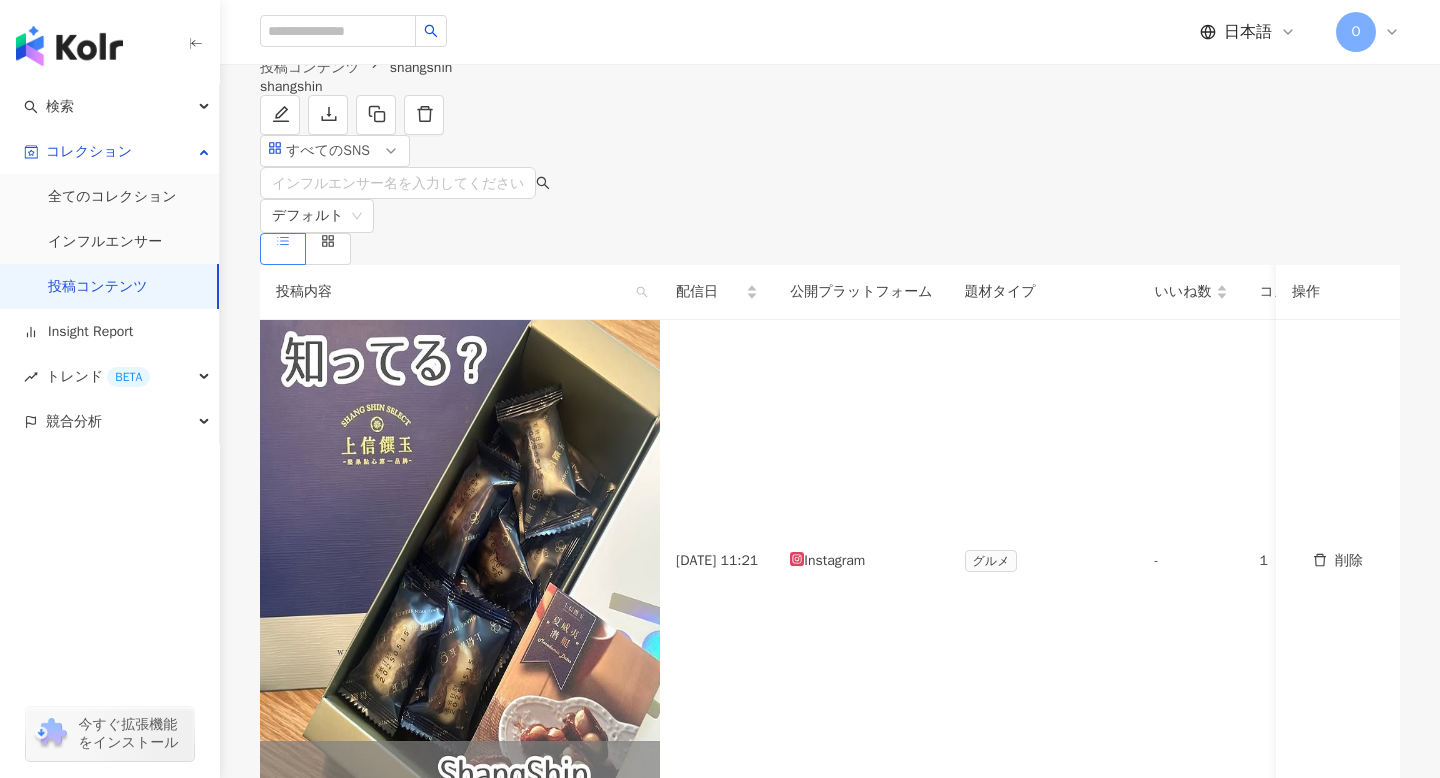 scroll, scrollTop: 0, scrollLeft: 0, axis: both 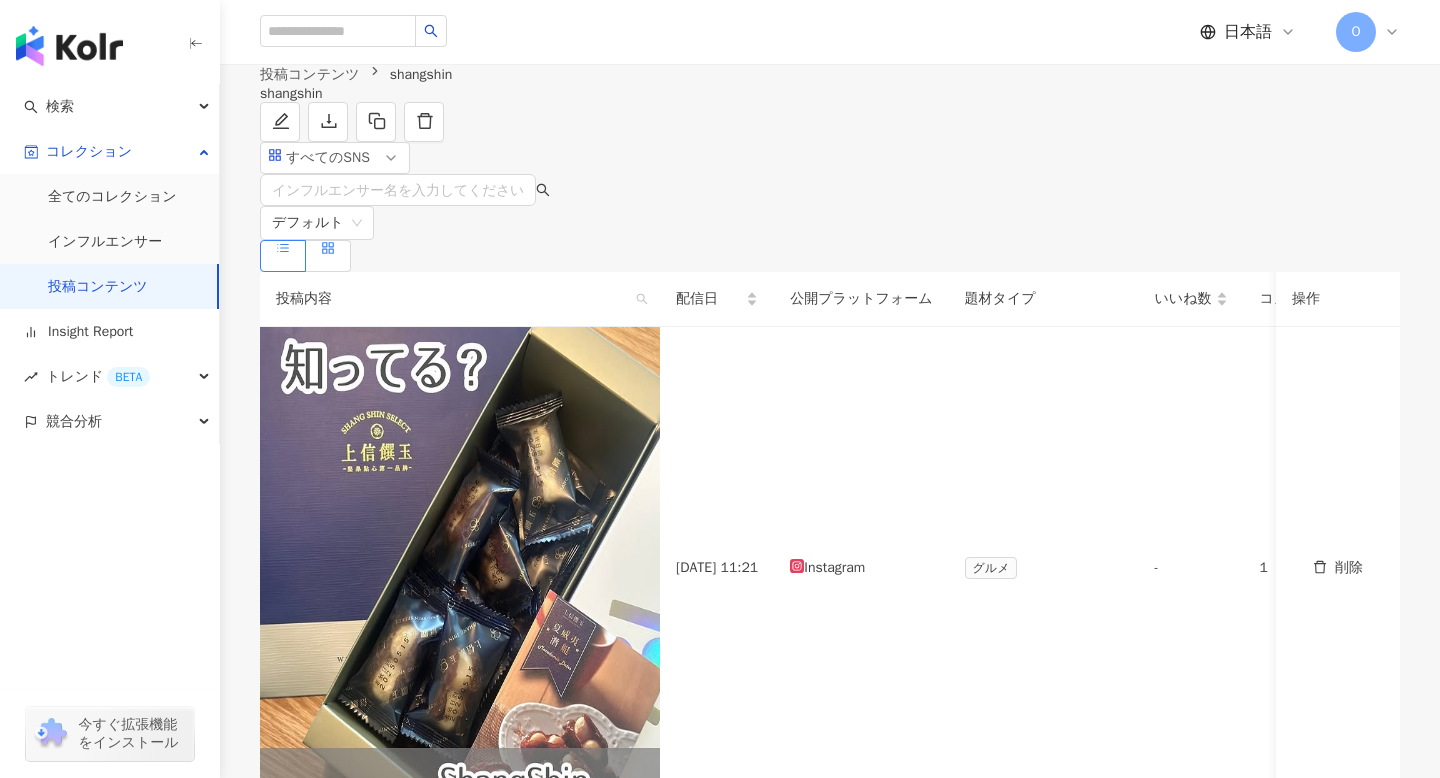 click 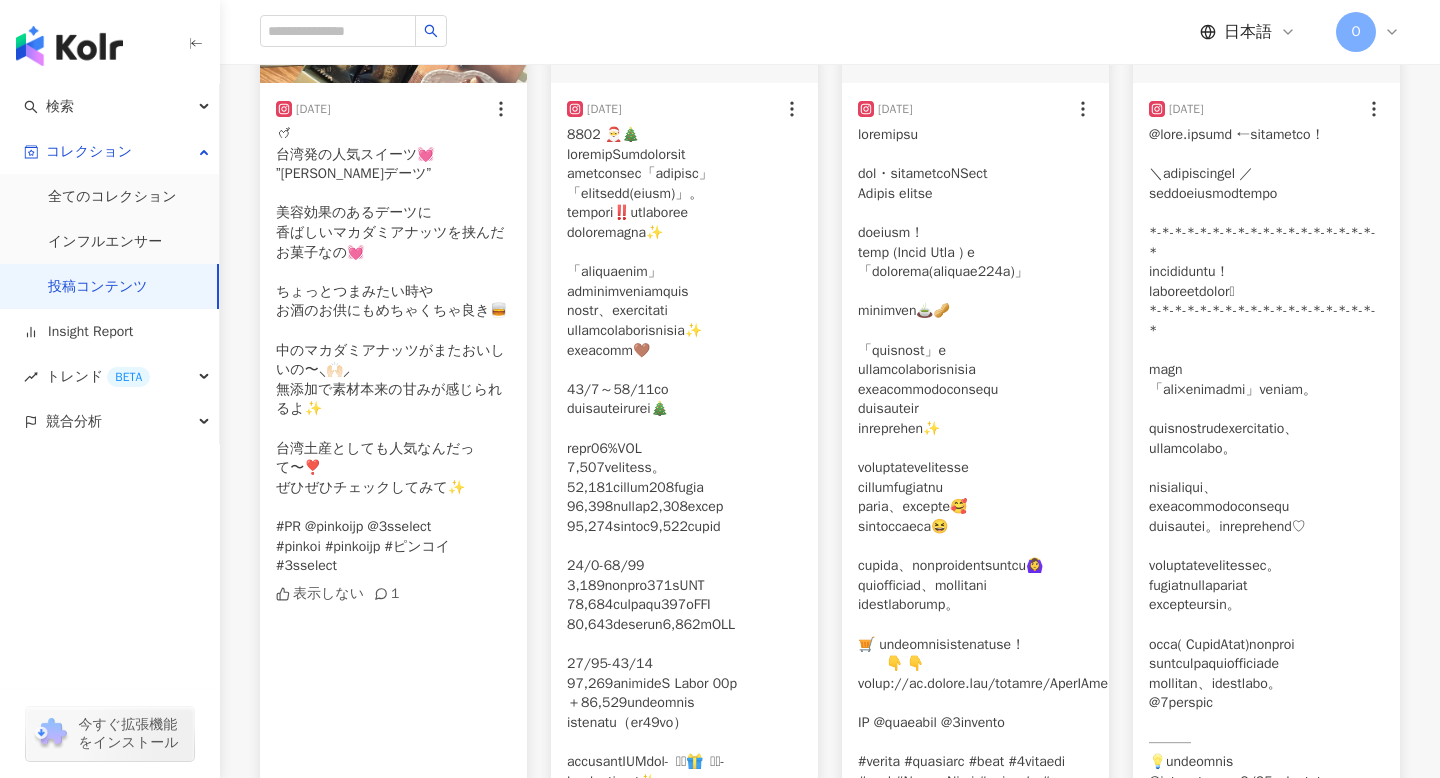 scroll, scrollTop: 0, scrollLeft: 0, axis: both 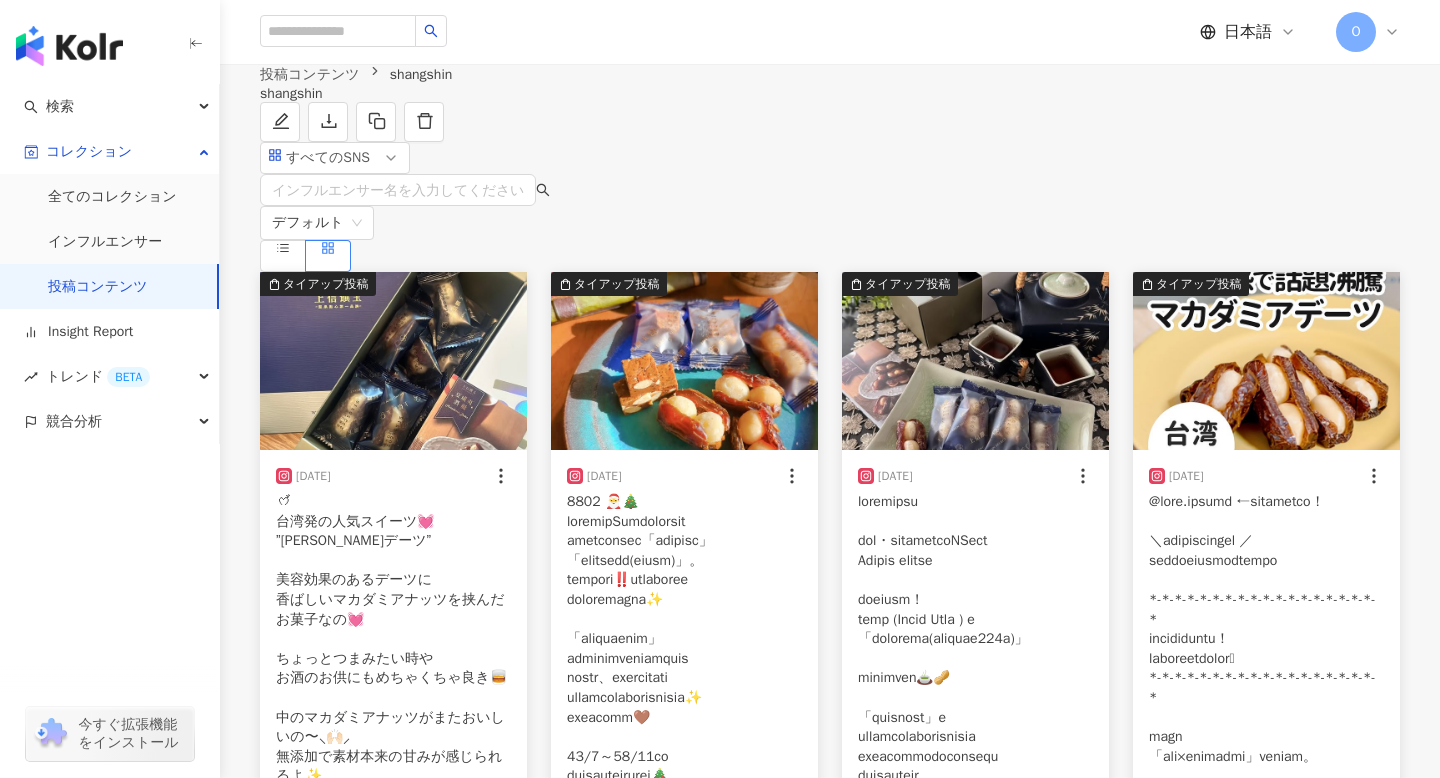 click on "shangshin" at bounding box center [421, 74] 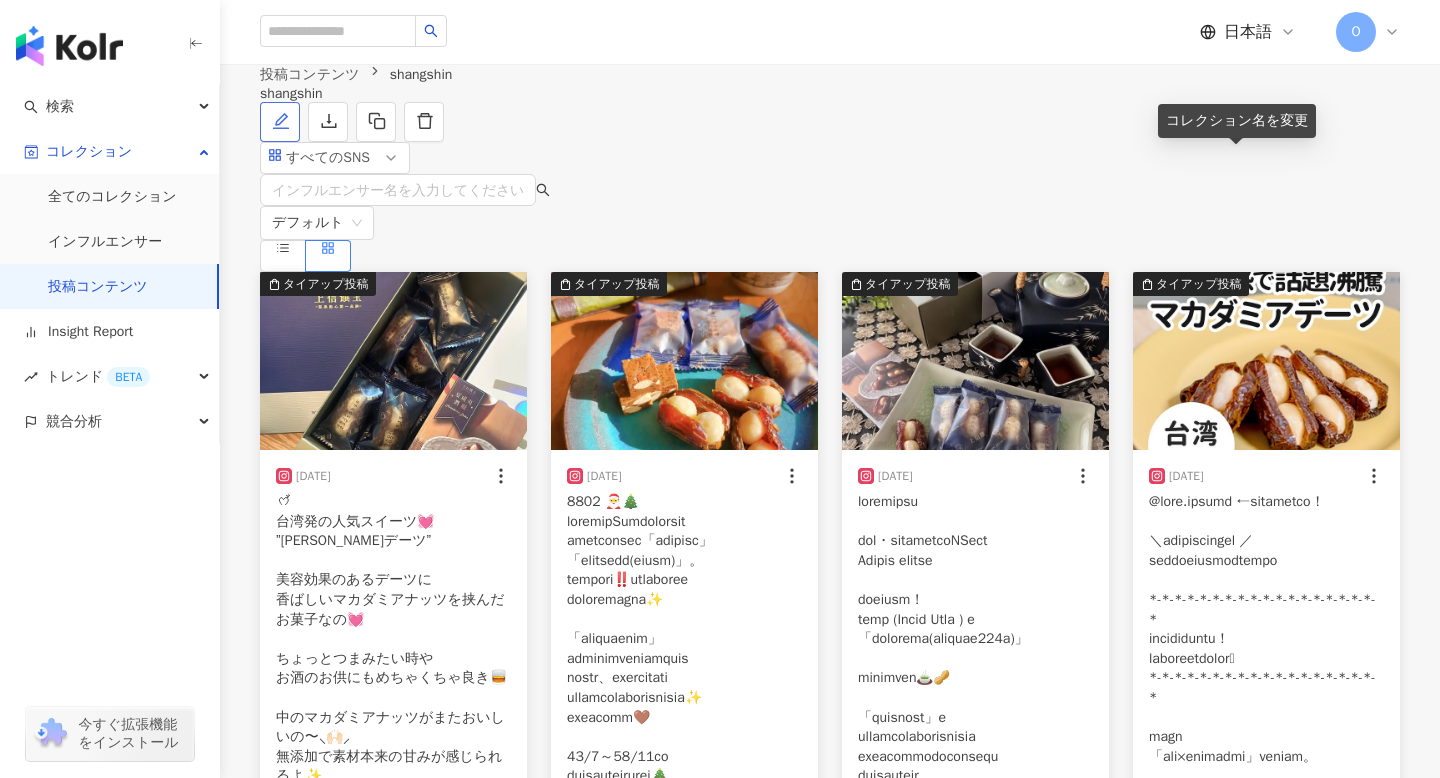 click 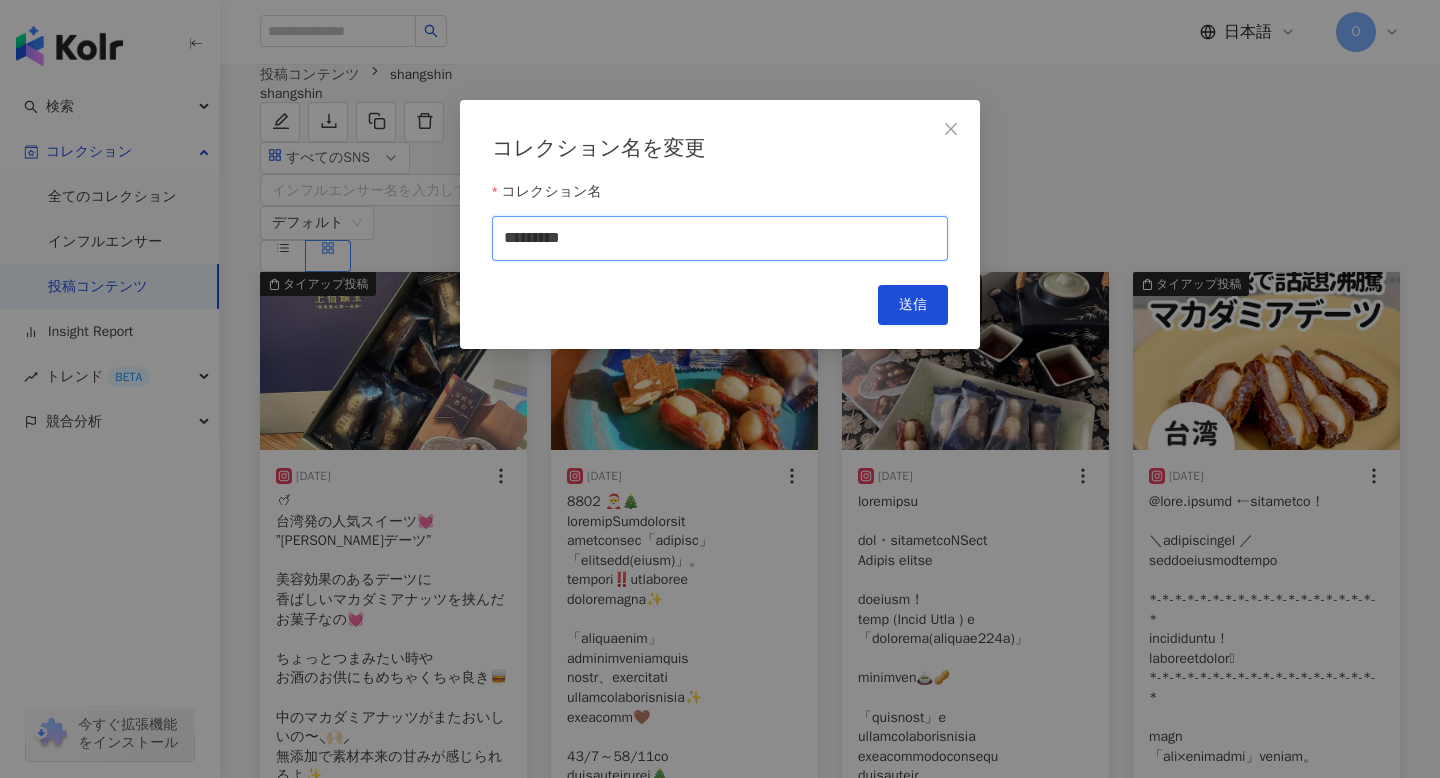 click on "*********" at bounding box center [720, 238] 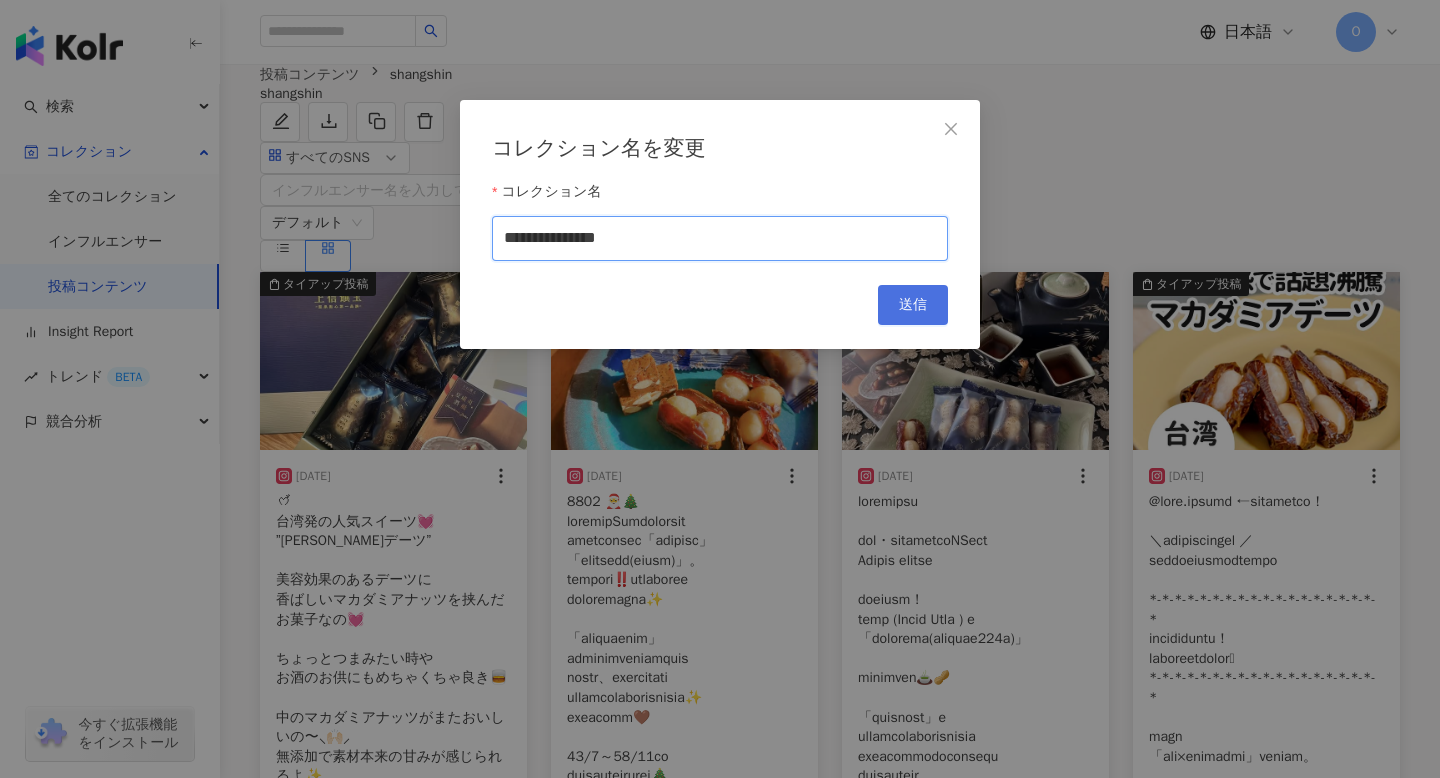 type on "**********" 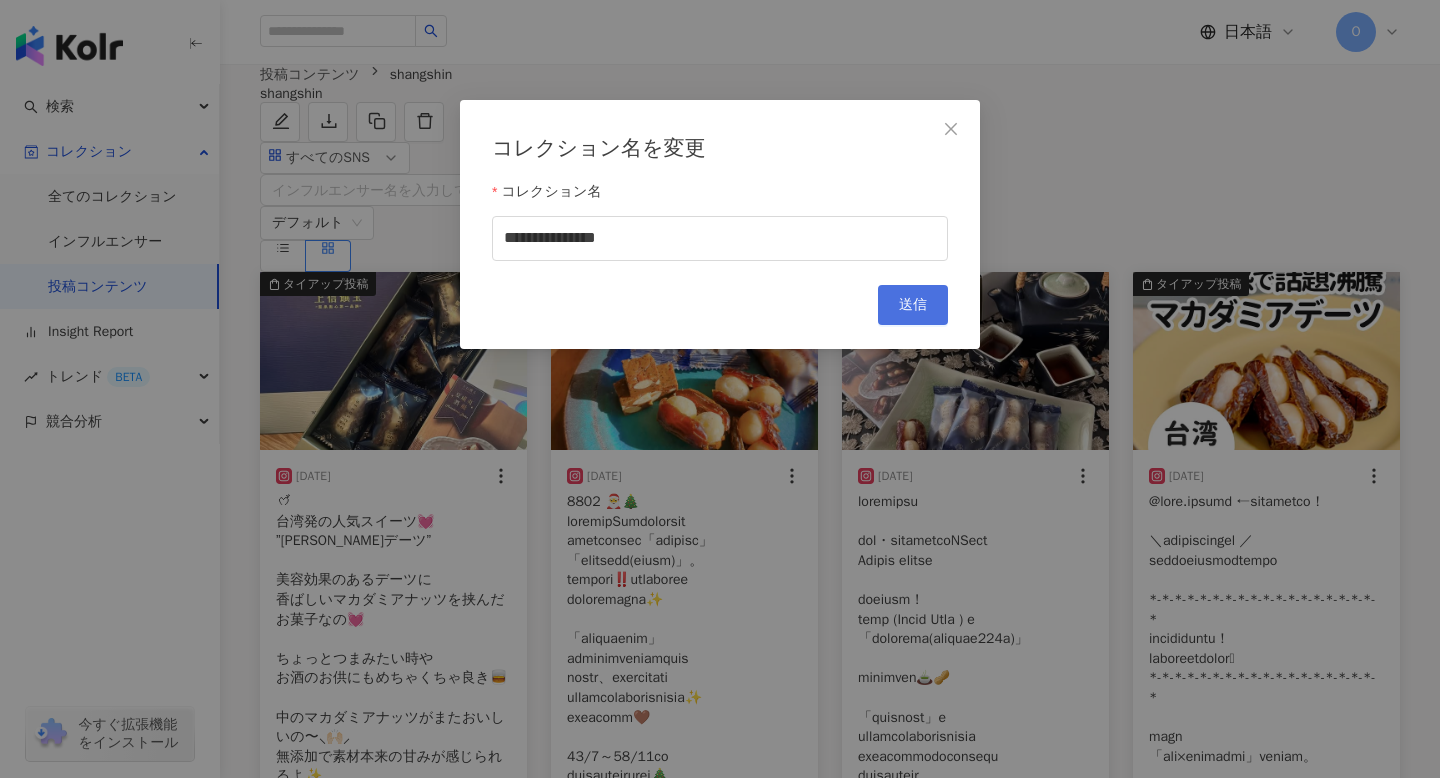 click on "送信" at bounding box center (913, 305) 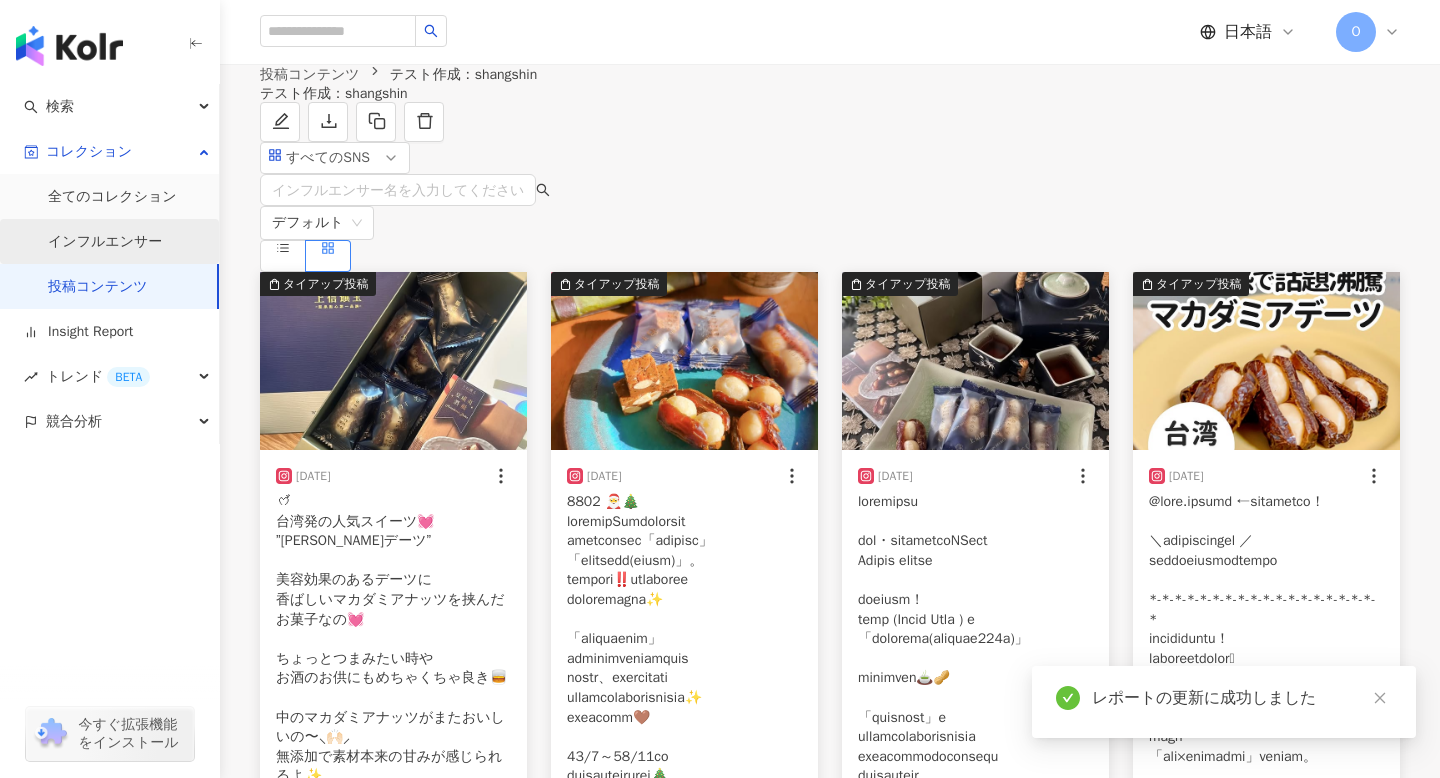 click on "インフルエンサー" at bounding box center (105, 242) 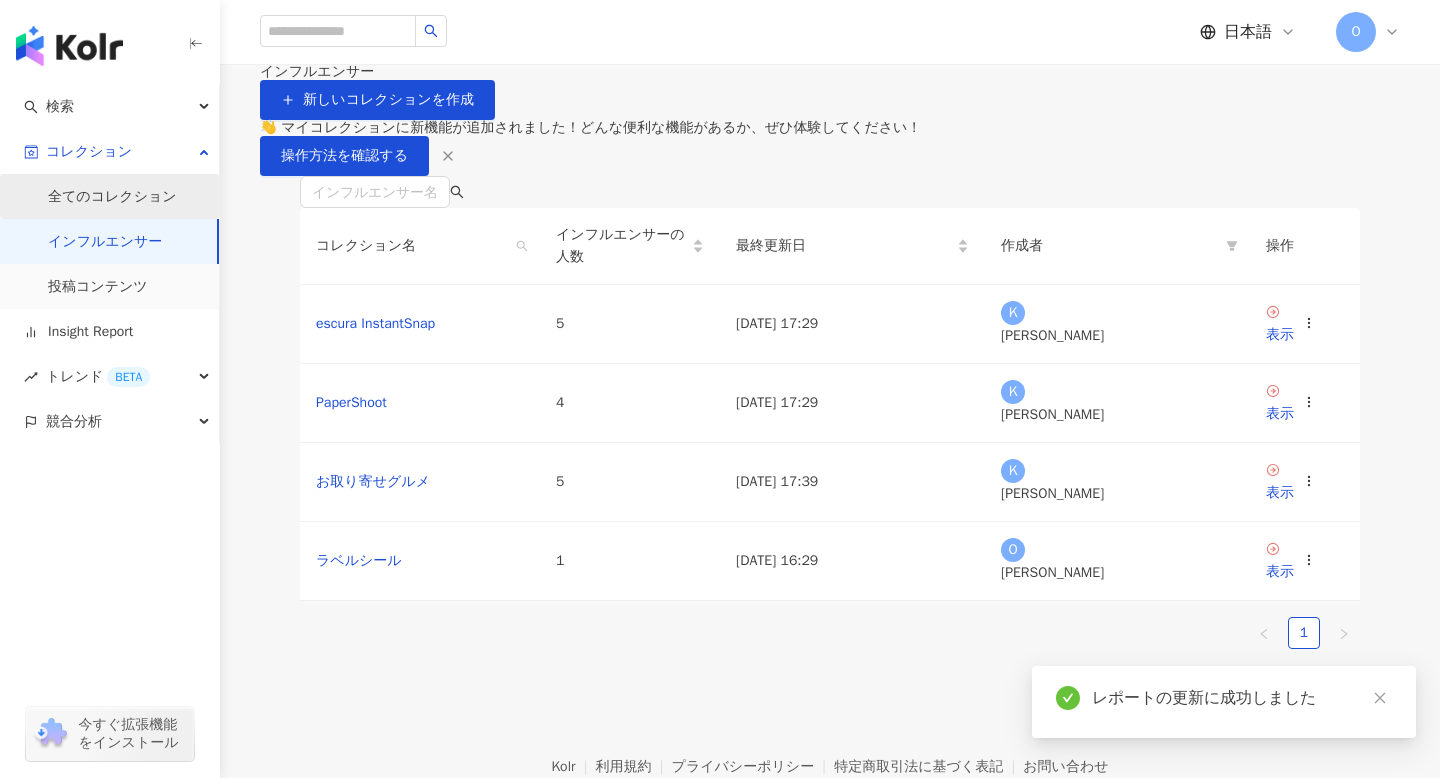 click on "全てのコレクション" at bounding box center (112, 197) 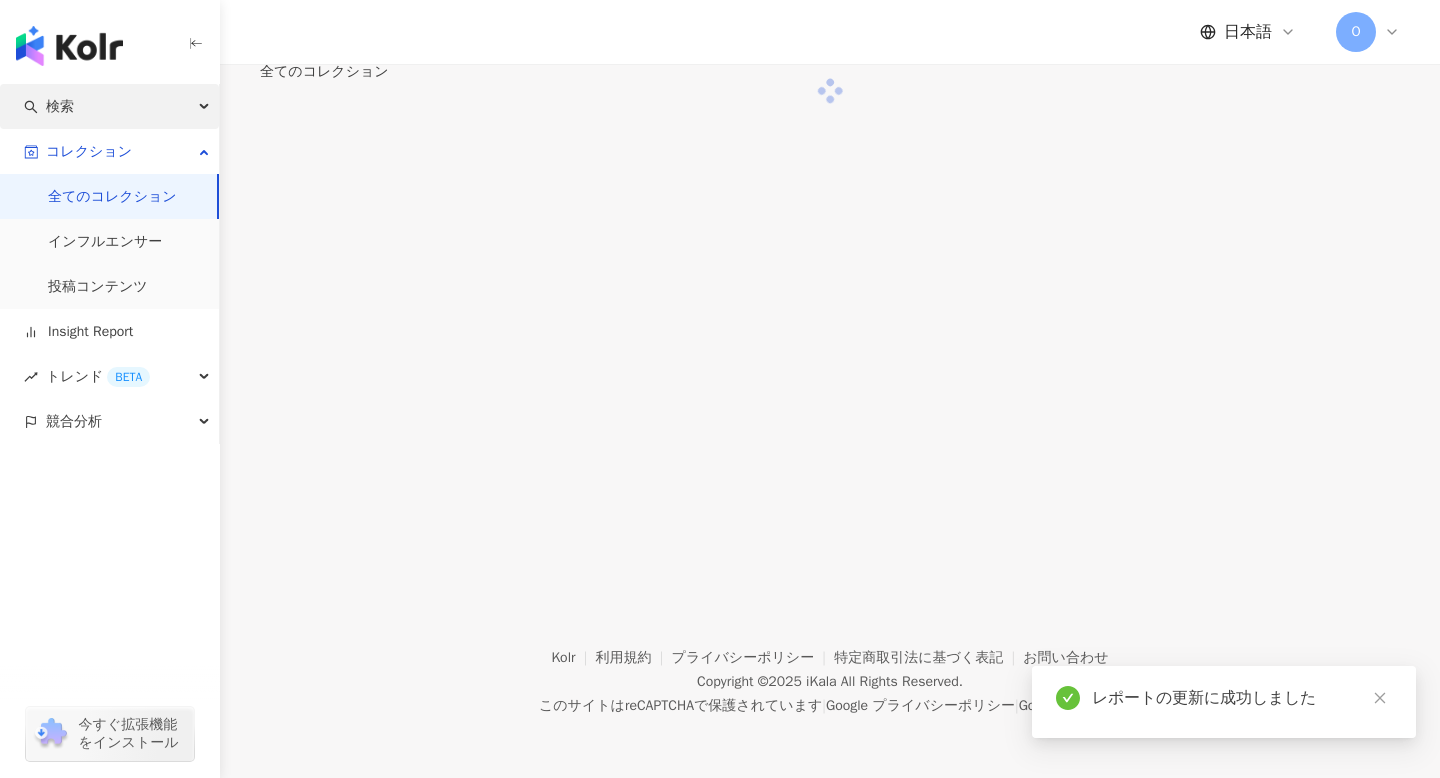 click on "検索" at bounding box center (109, 106) 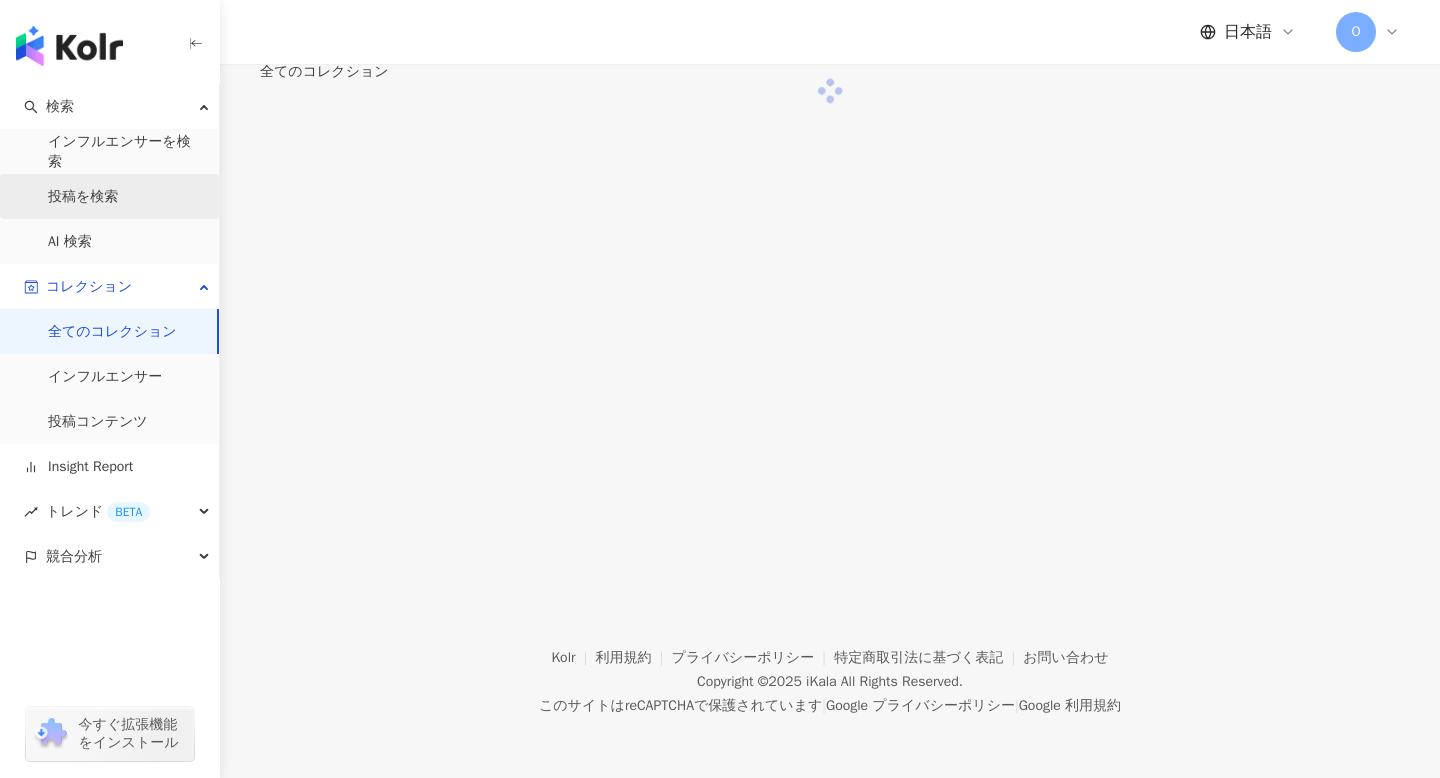 click on "投稿を検索" at bounding box center [83, 197] 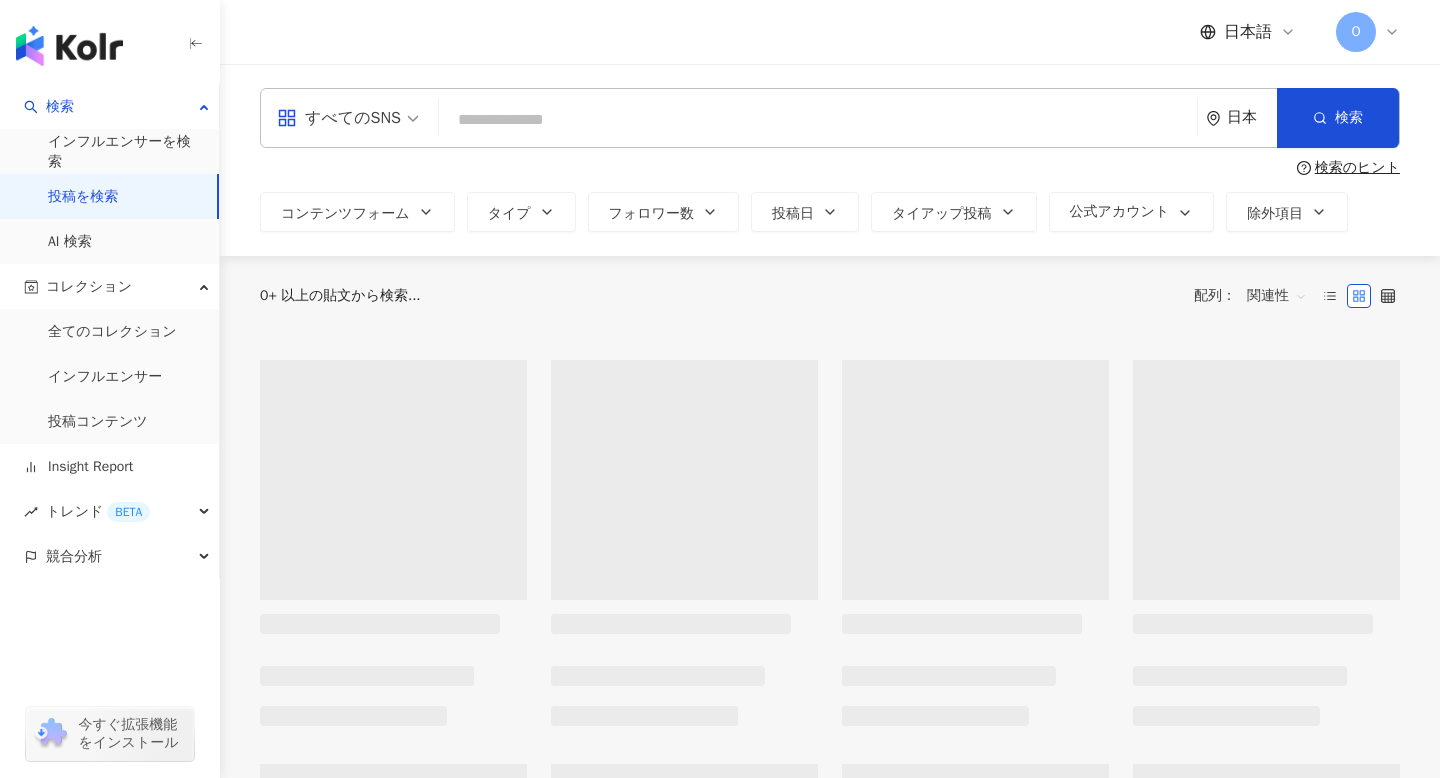 click at bounding box center [818, 119] 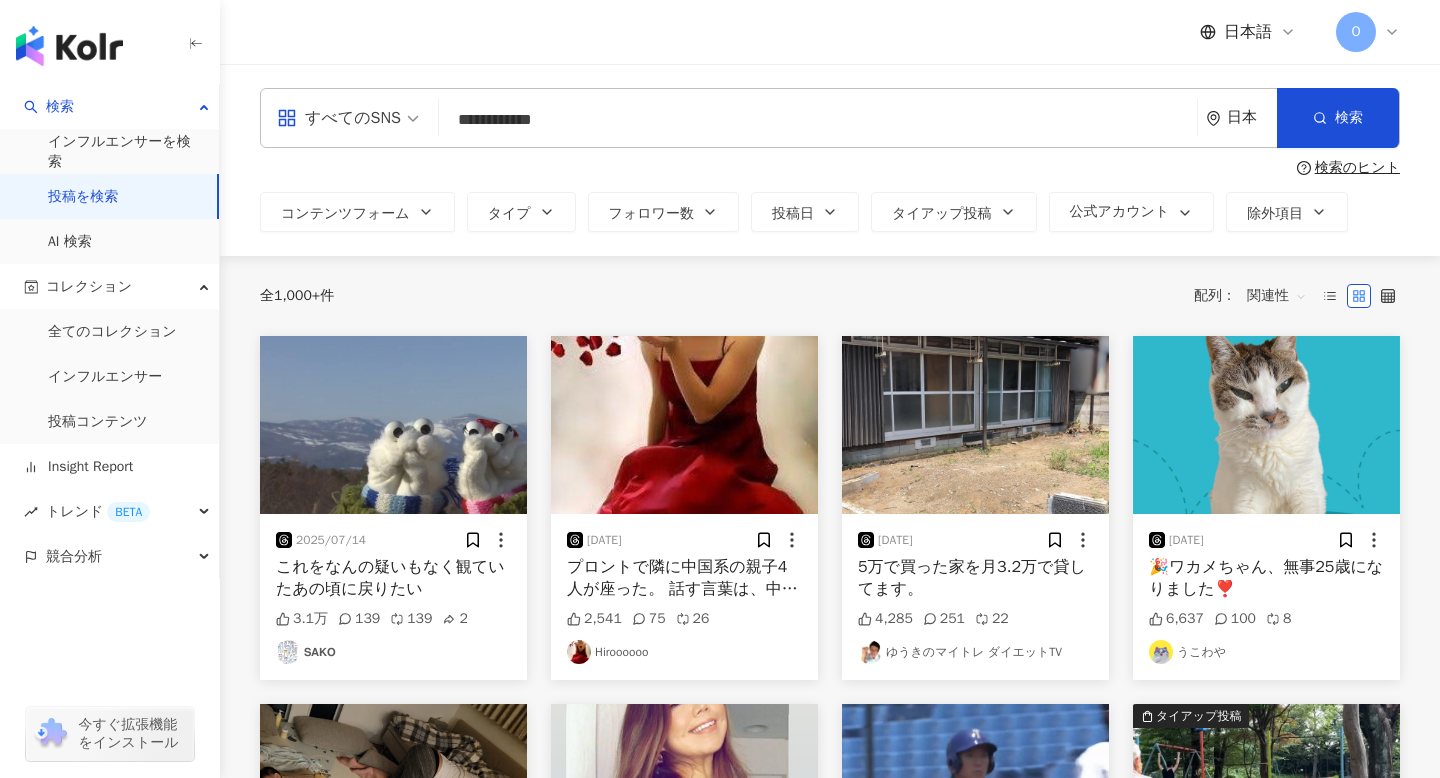 type on "**********" 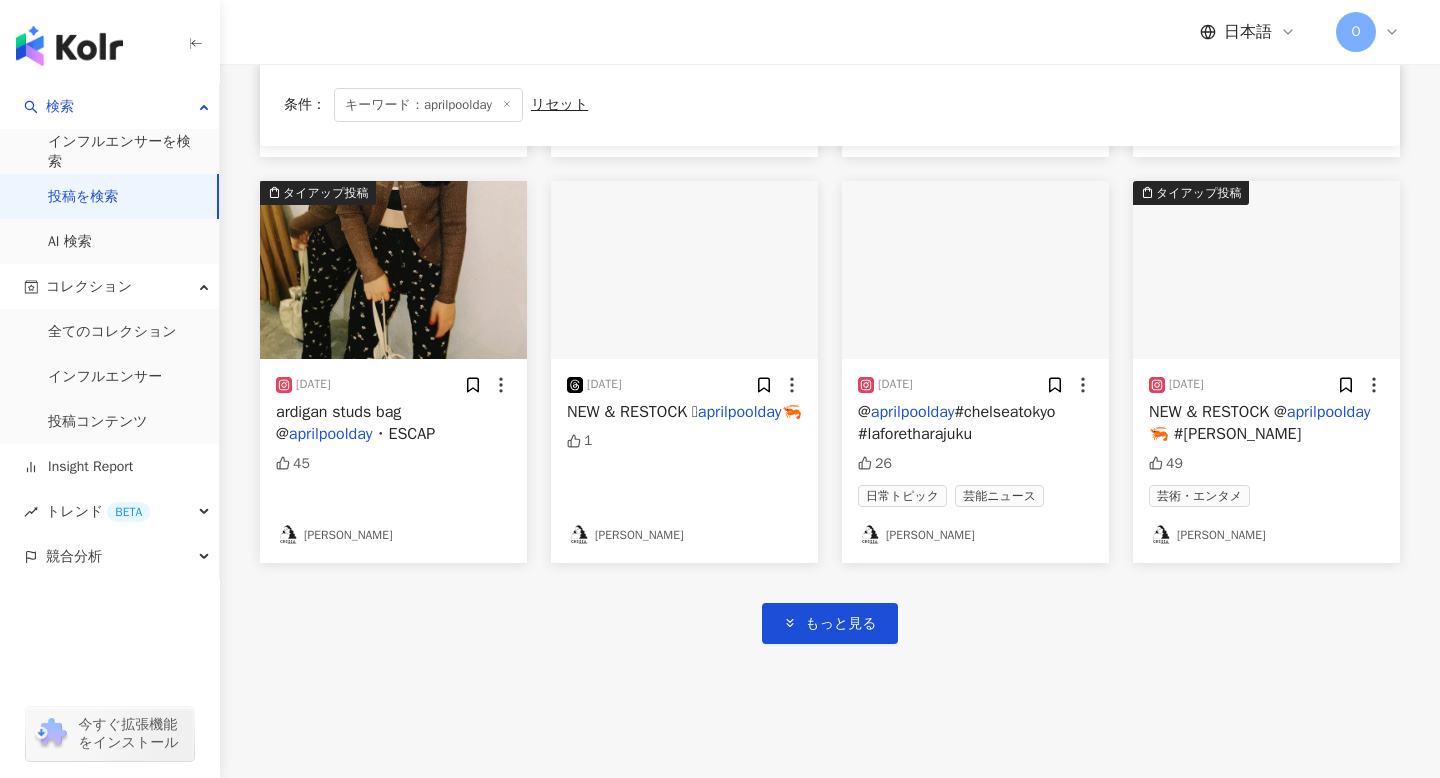 scroll, scrollTop: 989, scrollLeft: 0, axis: vertical 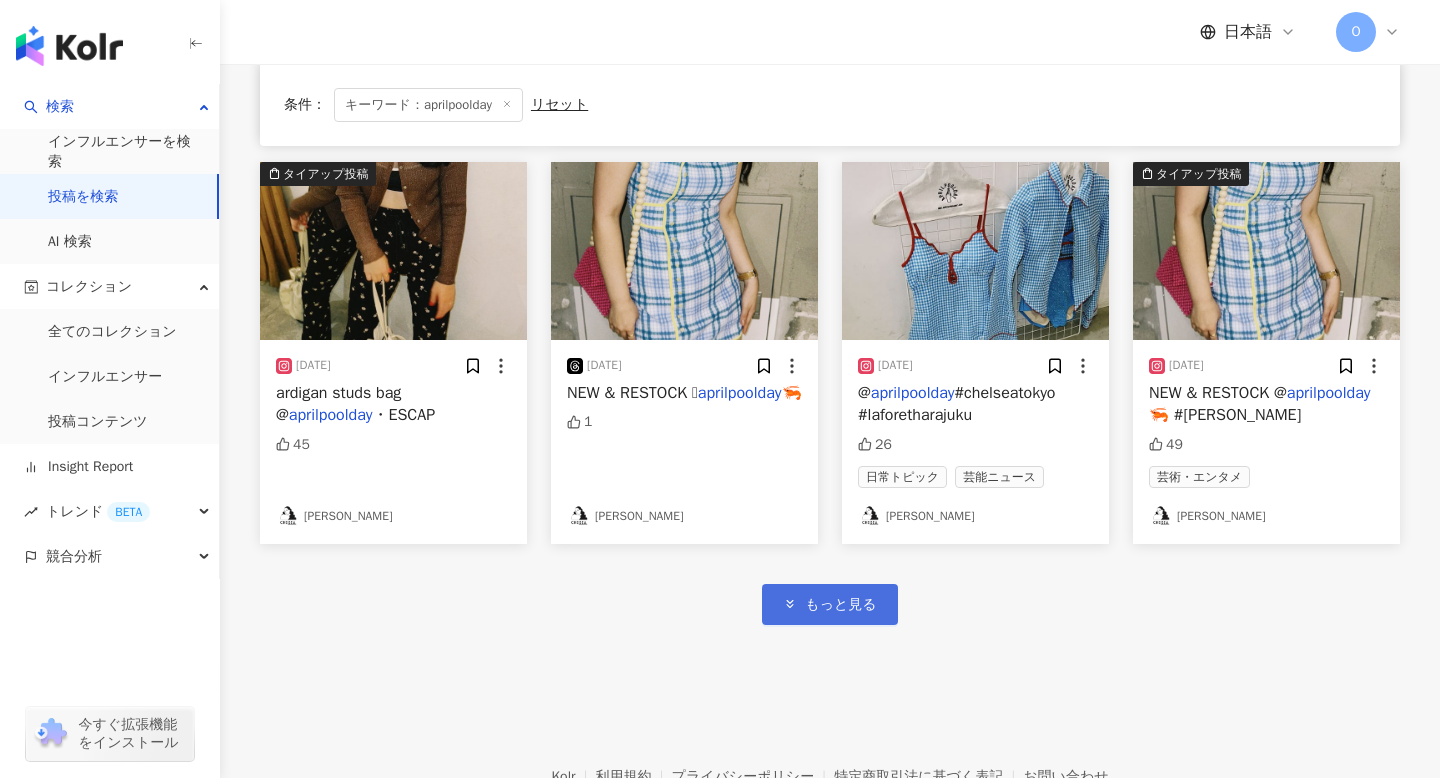 click on "もっと見る" at bounding box center [840, 605] 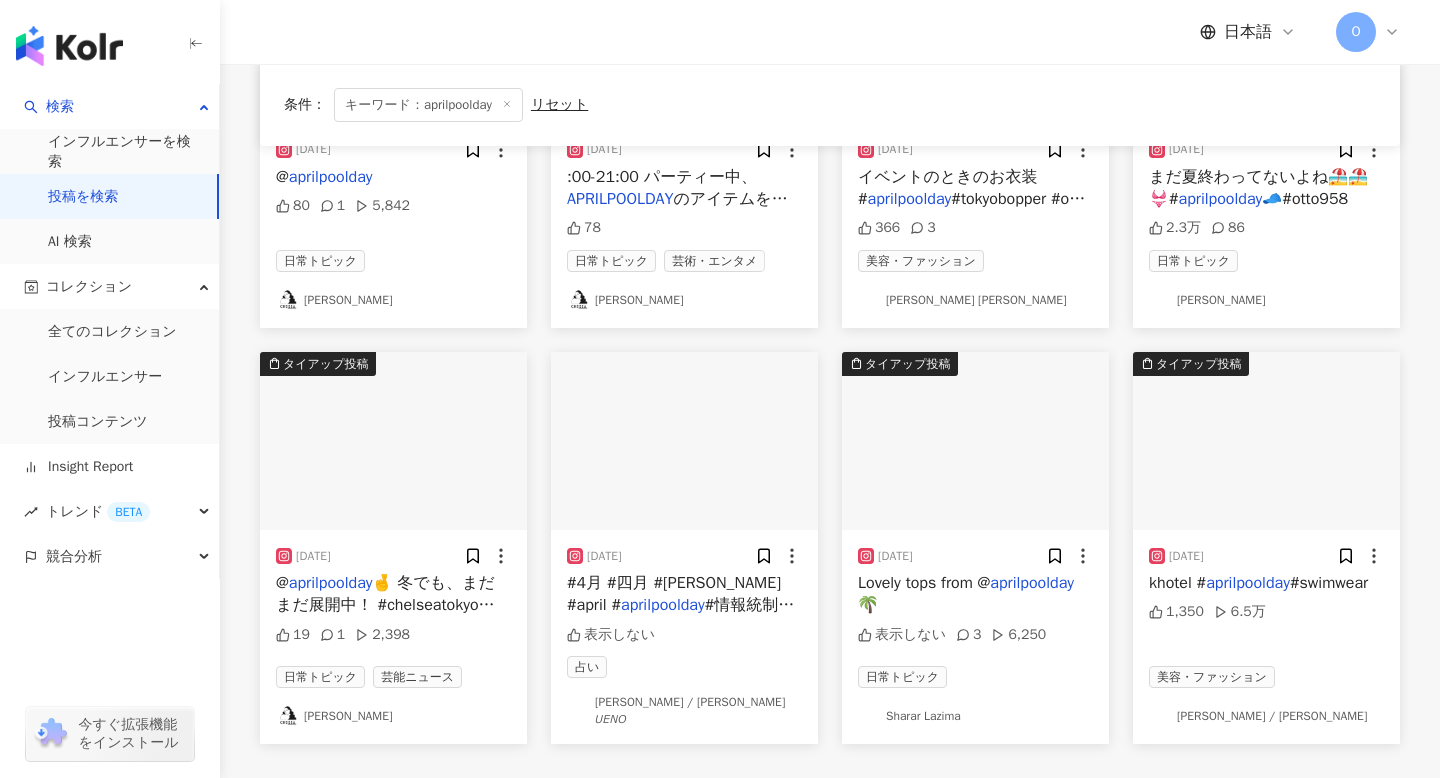 scroll, scrollTop: 2326, scrollLeft: 0, axis: vertical 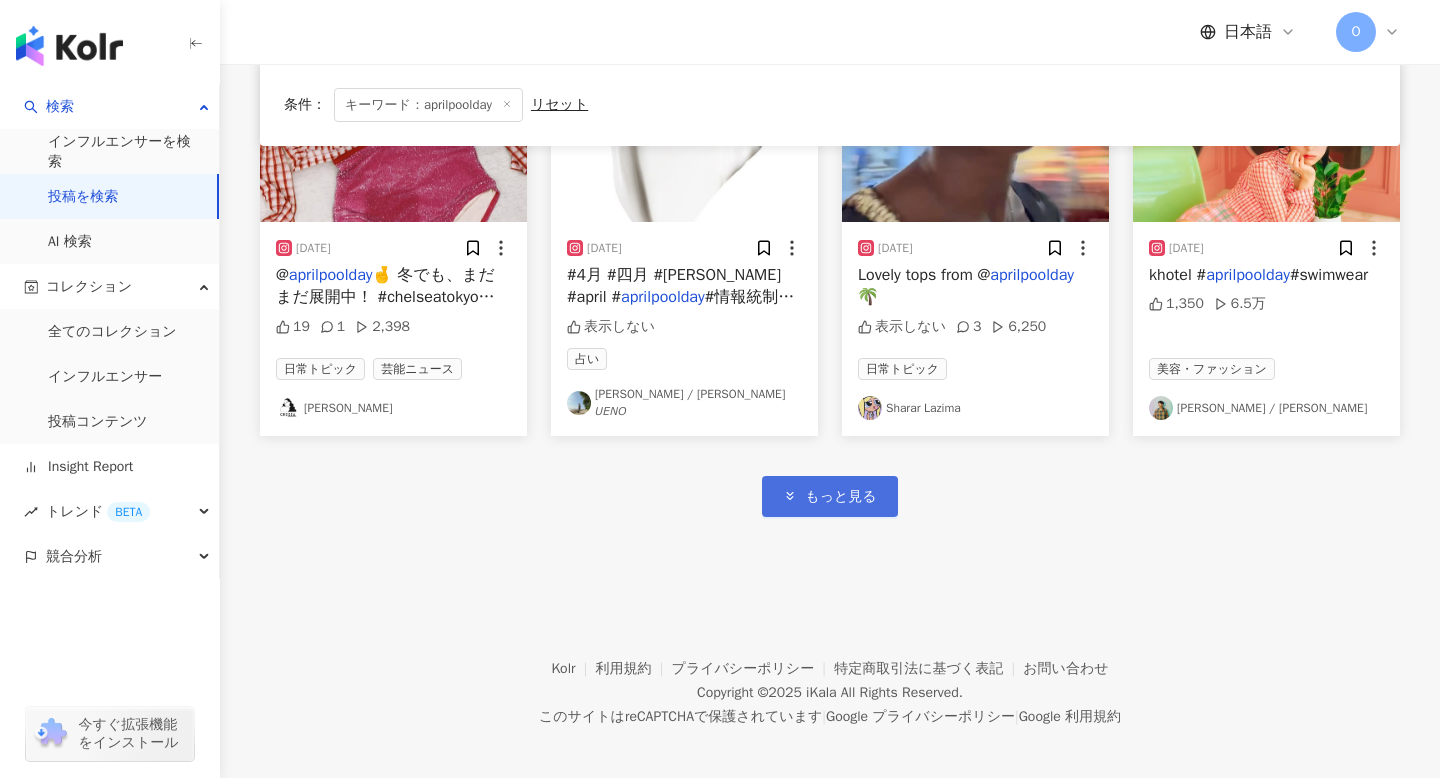 click on "もっと見る" at bounding box center [829, 496] 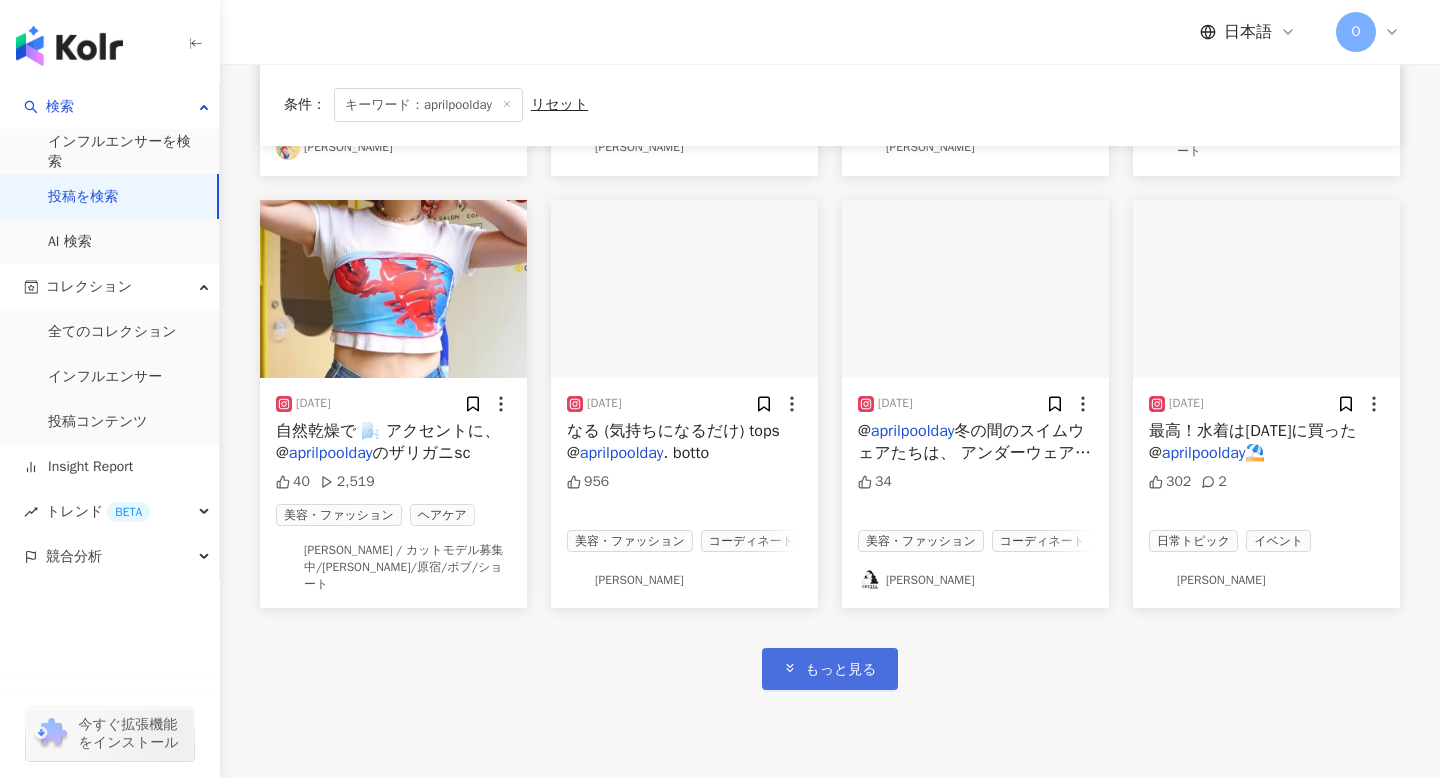 scroll, scrollTop: 3555, scrollLeft: 0, axis: vertical 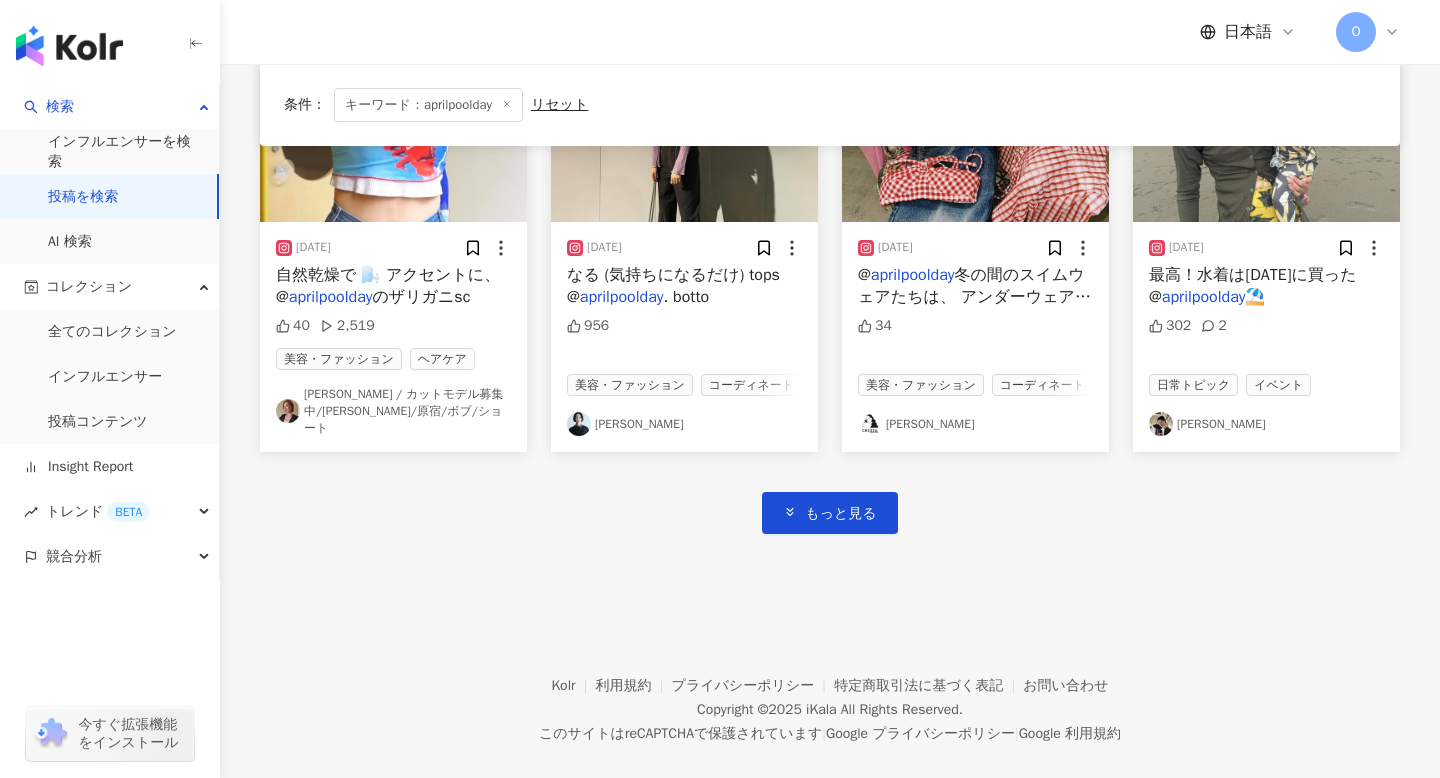 click on "もっと見る" at bounding box center [830, 492] 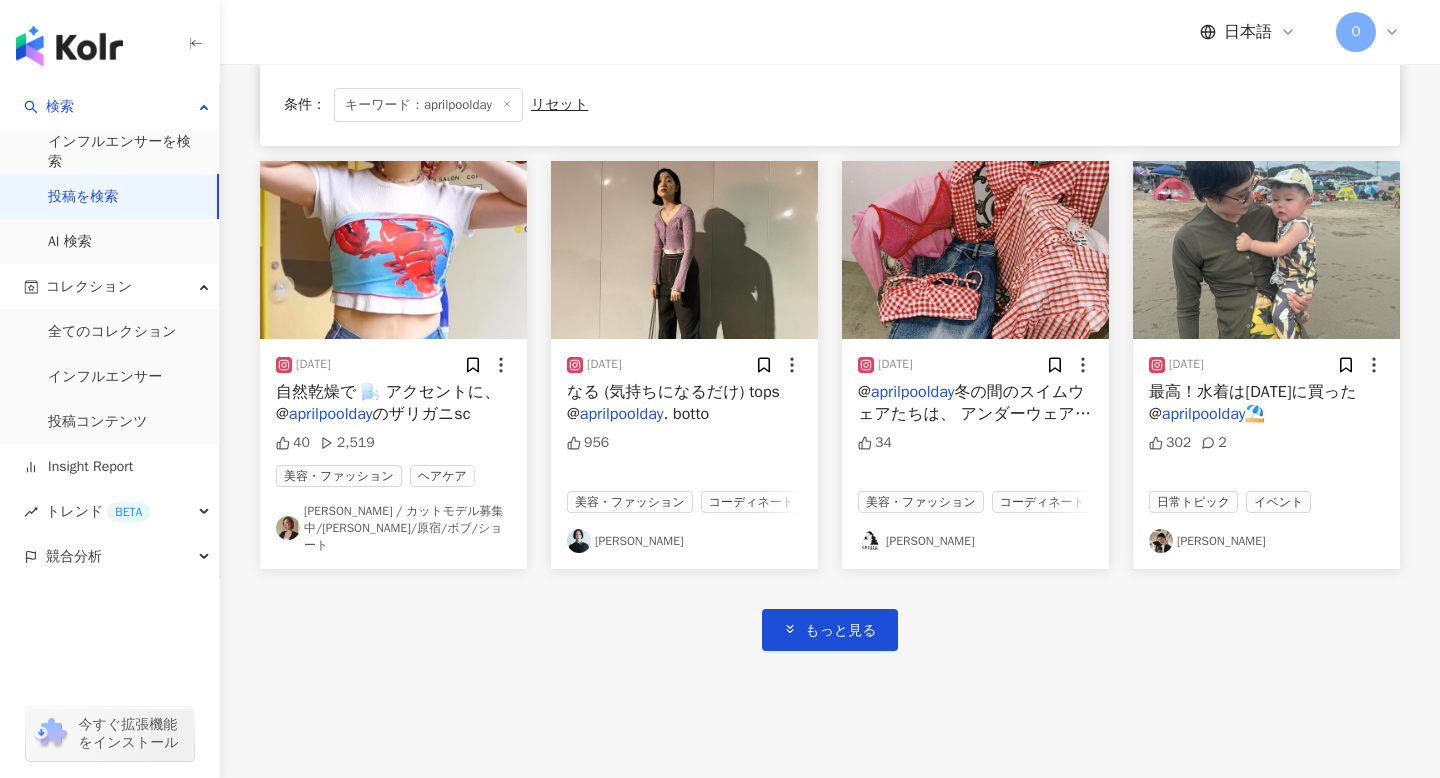scroll, scrollTop: 3443, scrollLeft: 0, axis: vertical 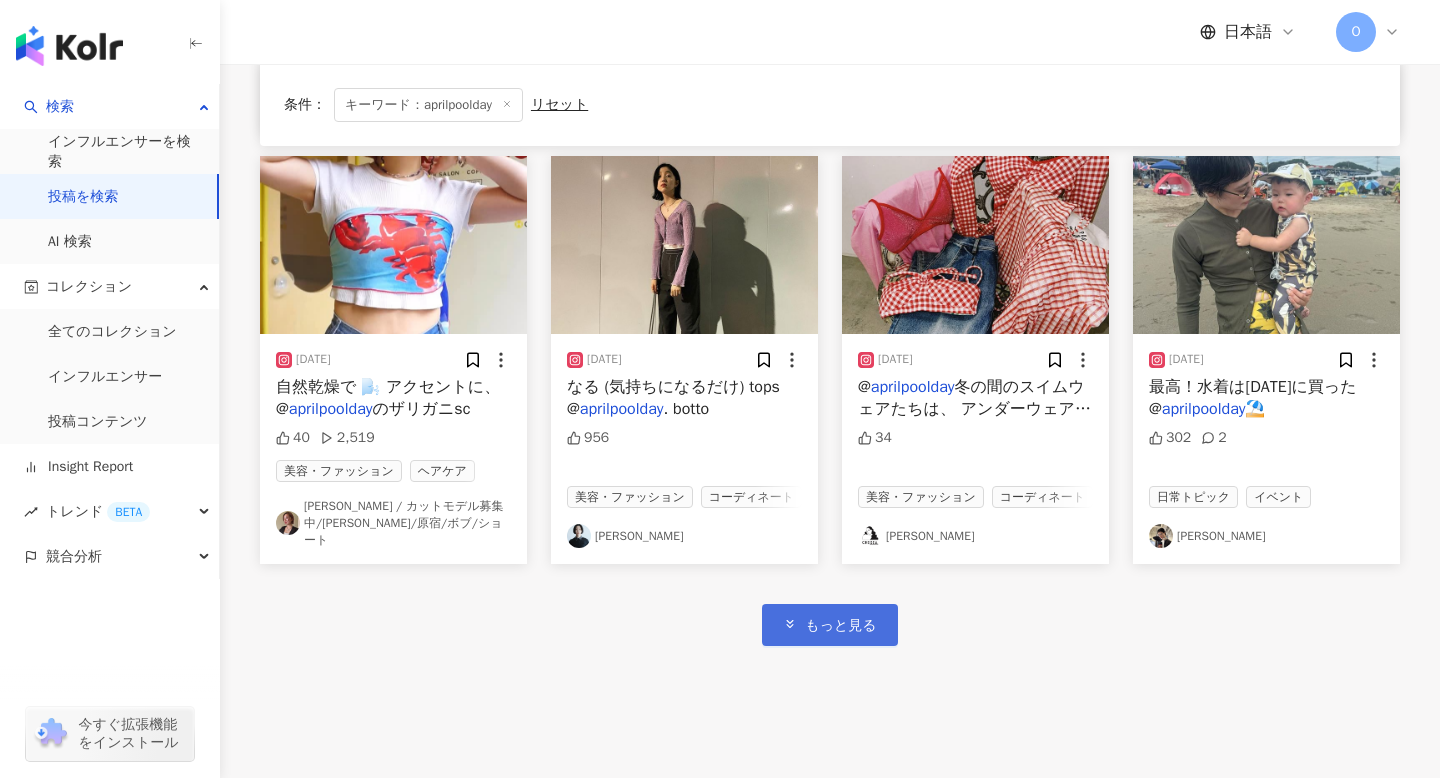 click on "もっと見る" at bounding box center [840, 626] 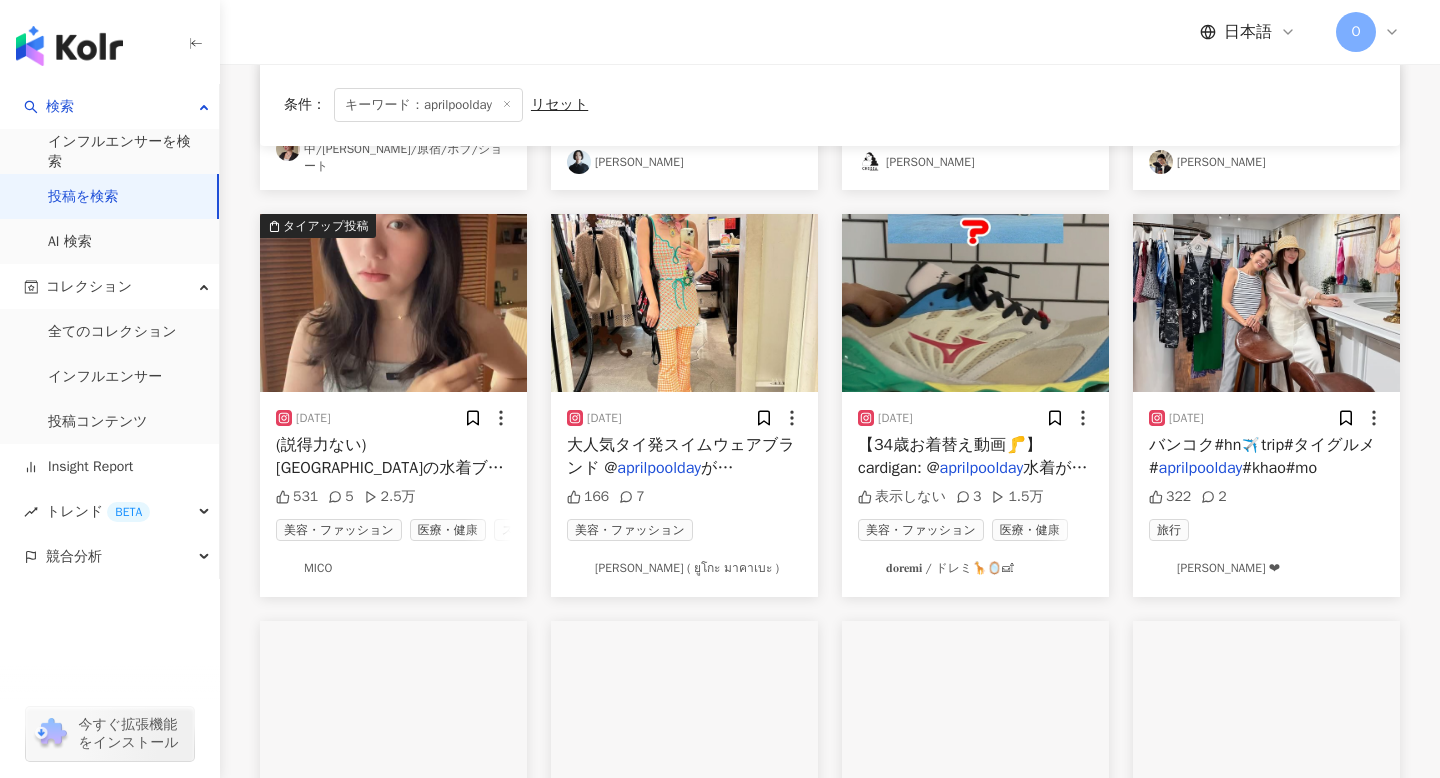 scroll, scrollTop: 3796, scrollLeft: 0, axis: vertical 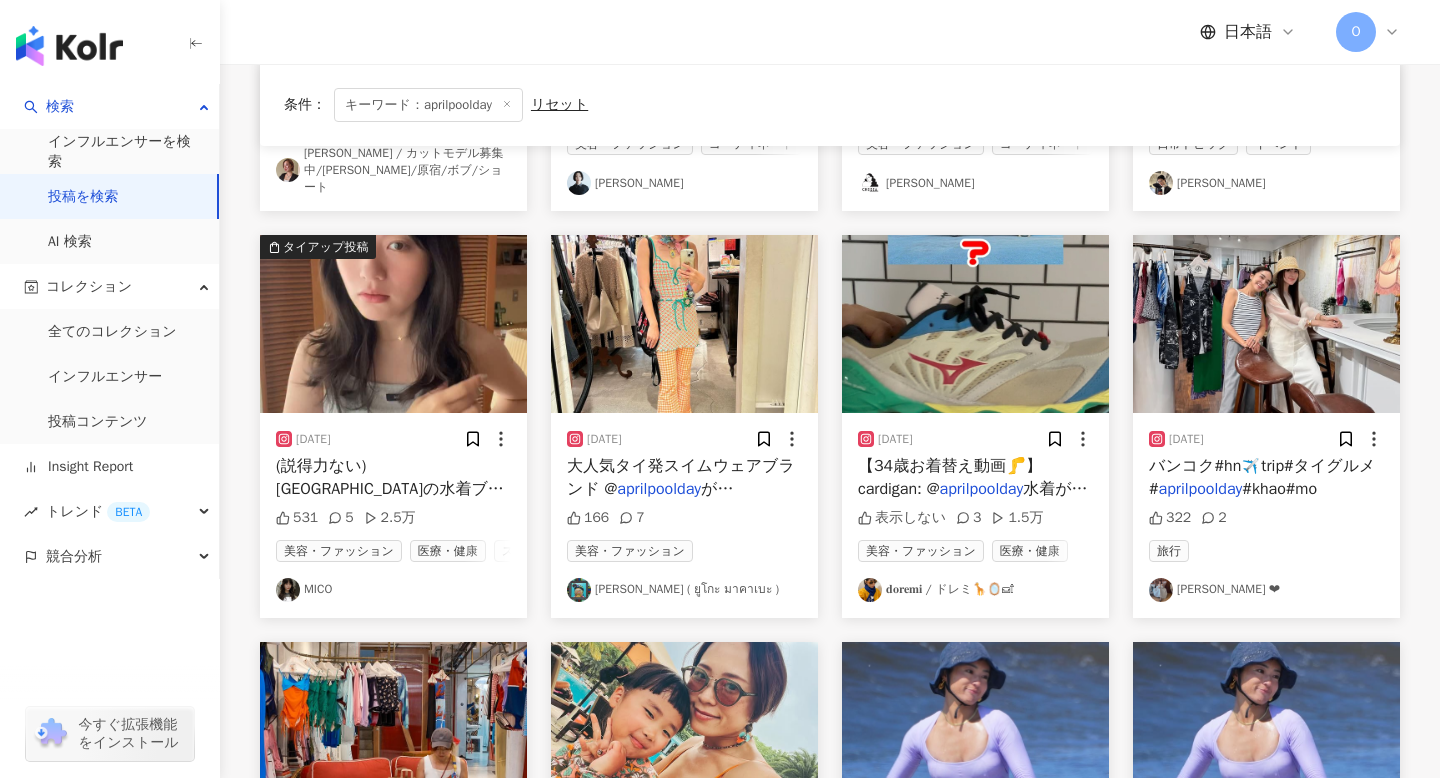 click on "のメッシュトッ" at bounding box center (392, 522) 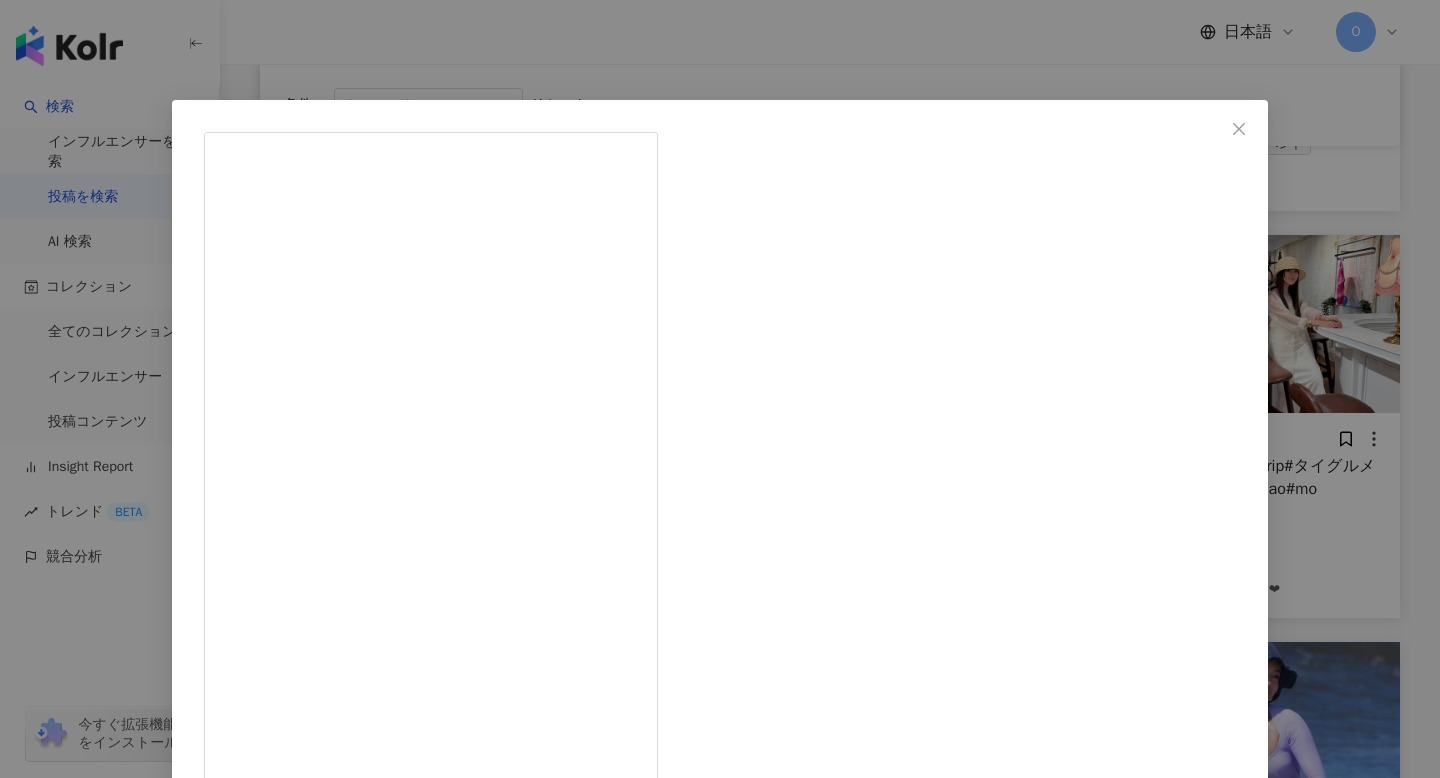 scroll, scrollTop: 0, scrollLeft: 0, axis: both 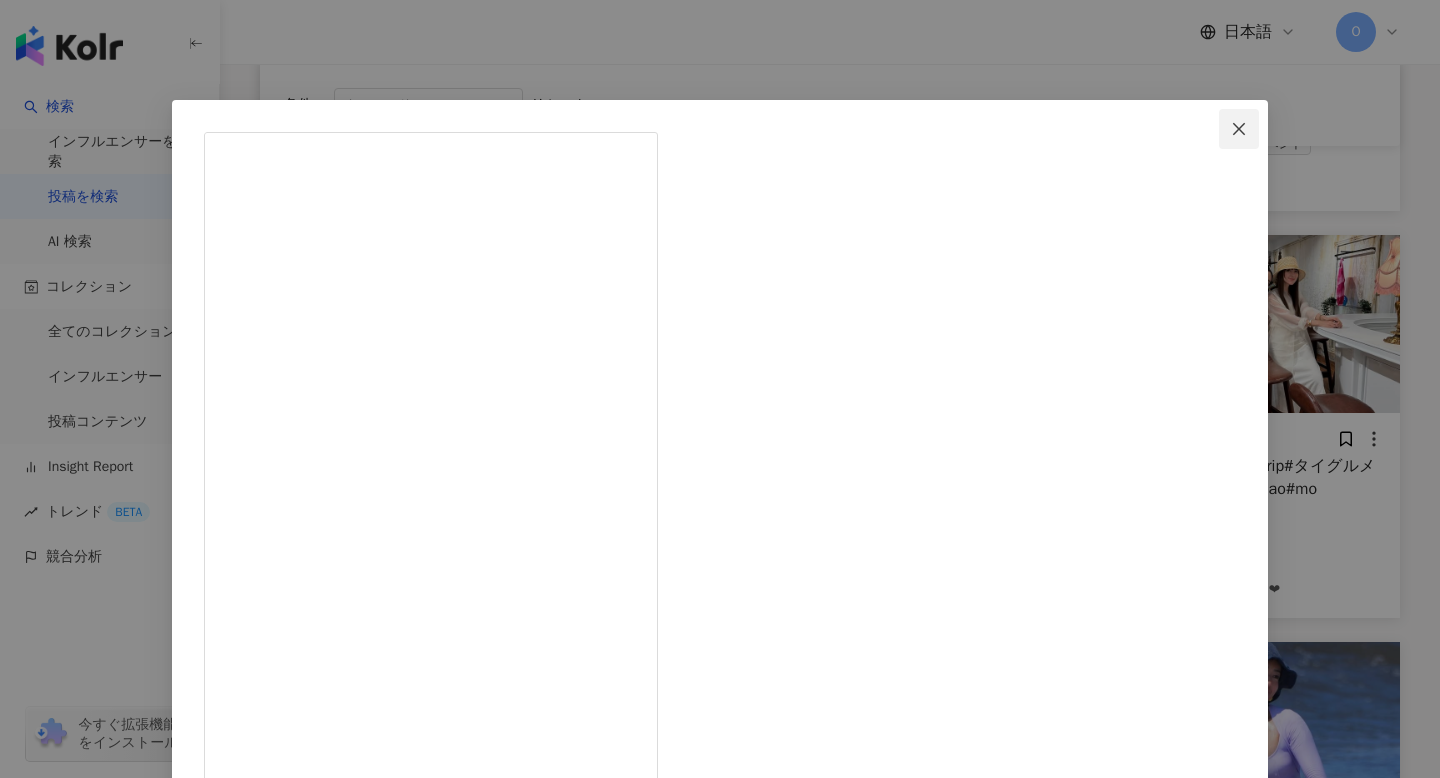 click 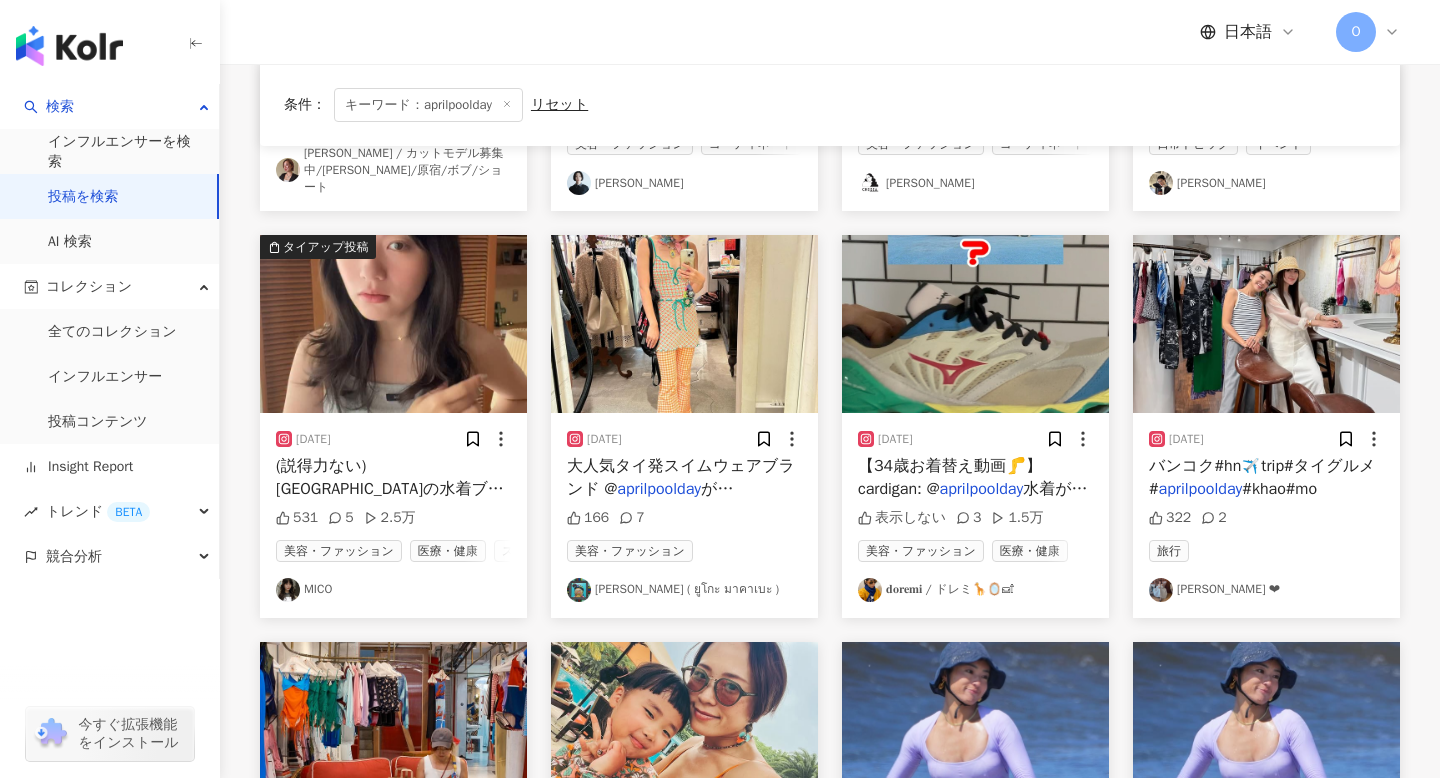 click at bounding box center (393, 324) 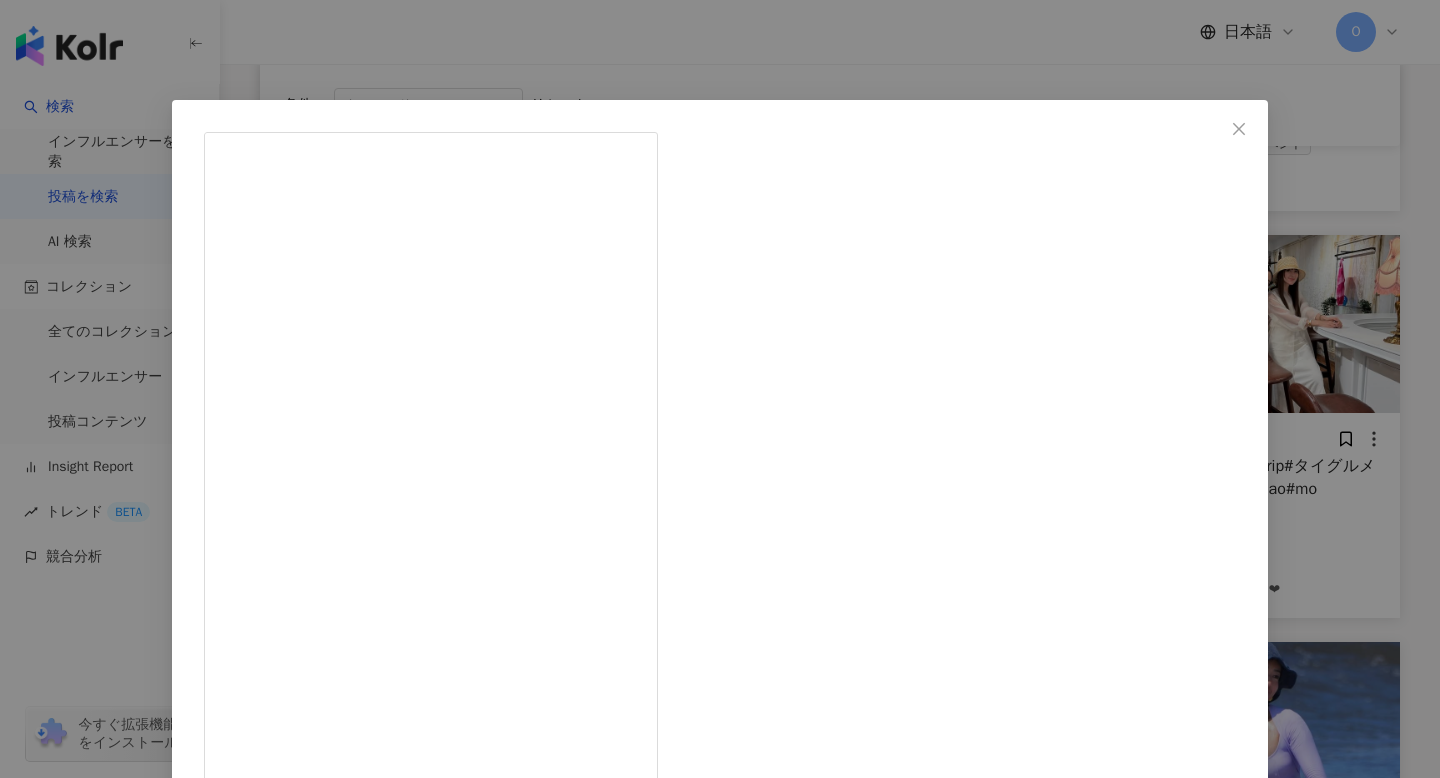 scroll, scrollTop: 119, scrollLeft: 0, axis: vertical 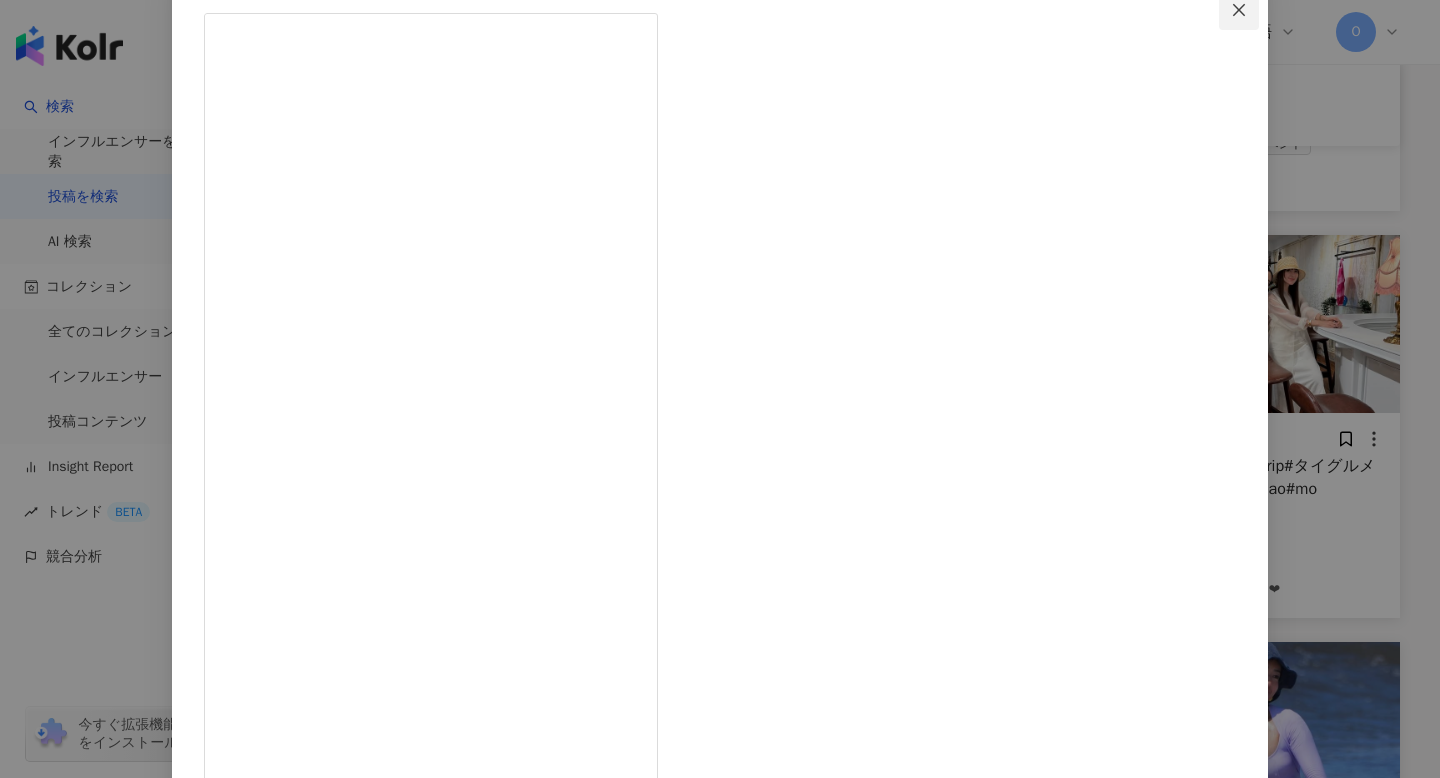 click 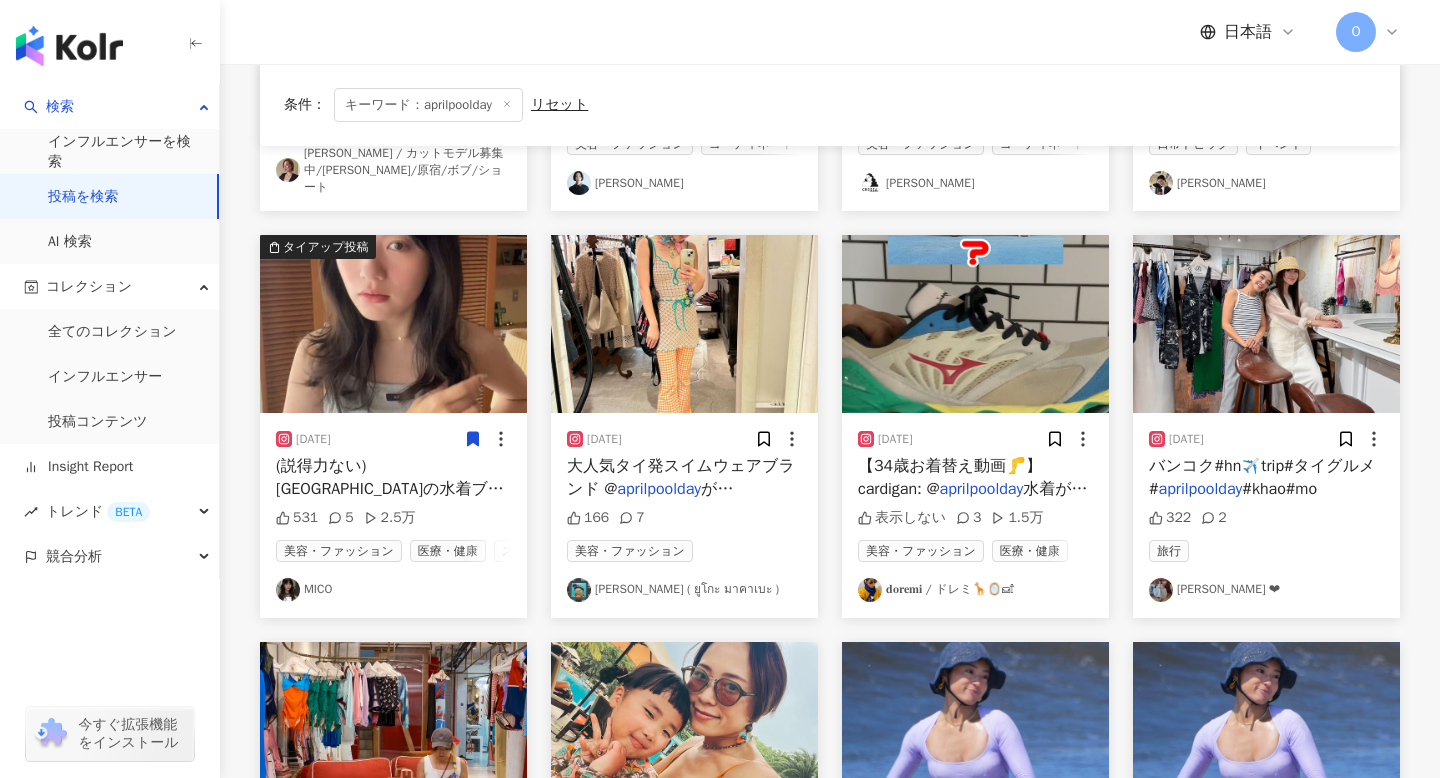 click 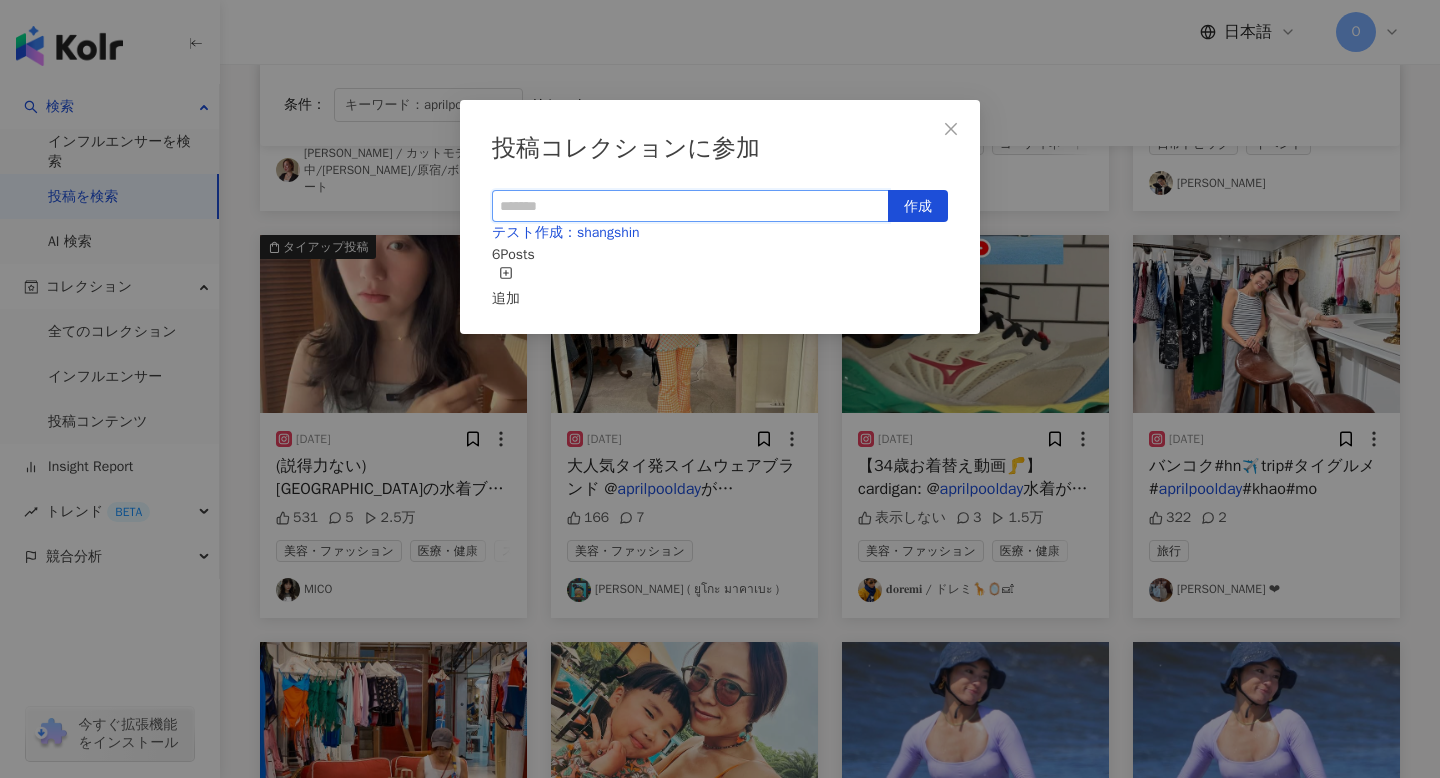 click at bounding box center (690, 206) 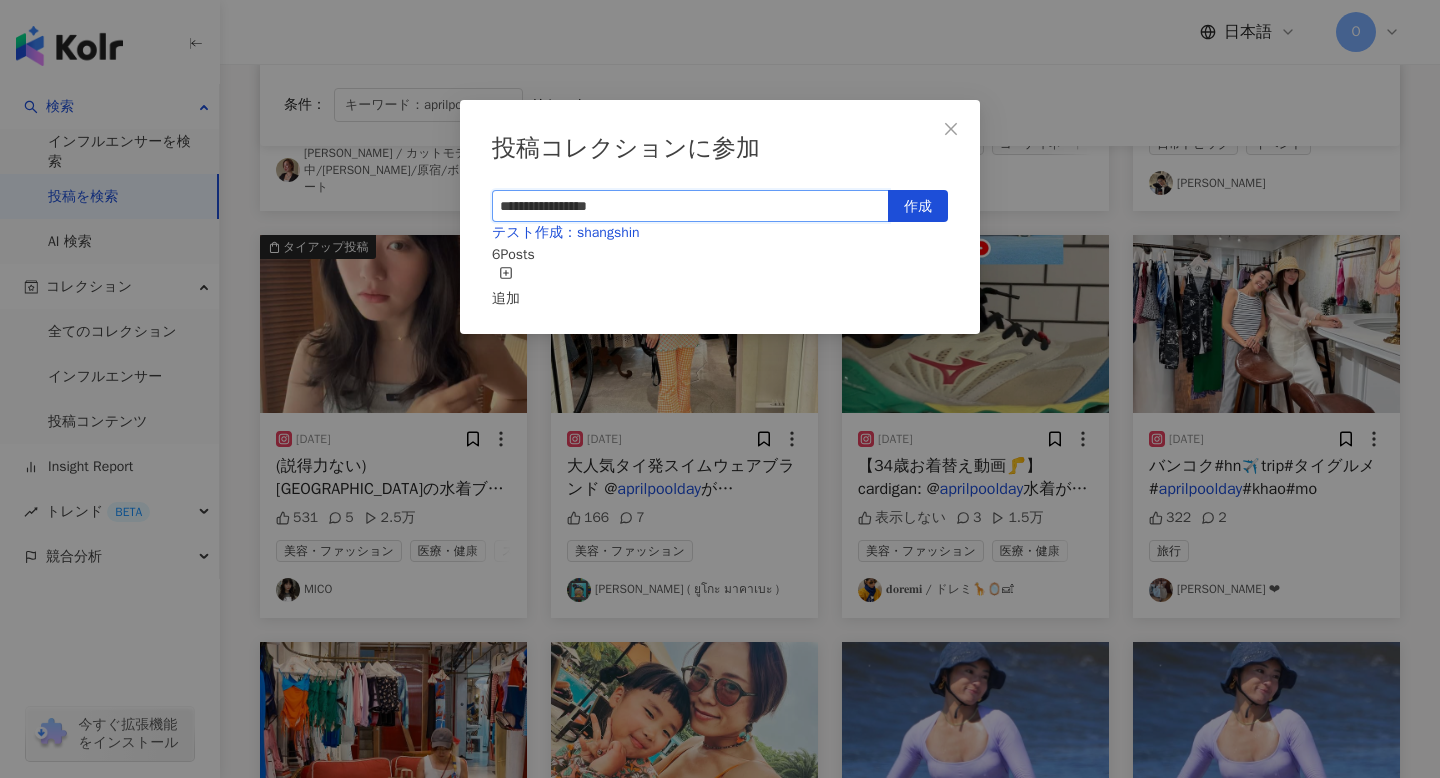 type on "**********" 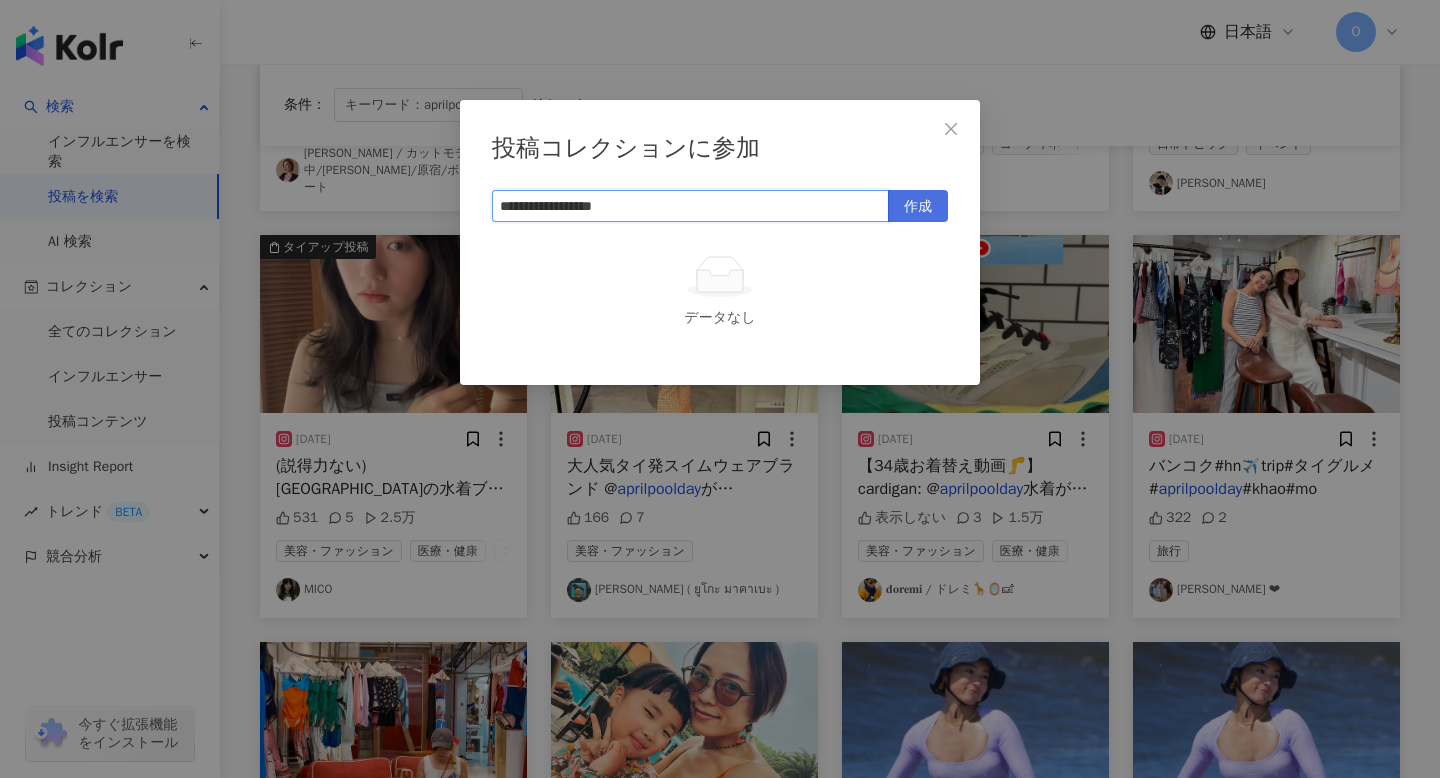 click on "作成" at bounding box center (918, 207) 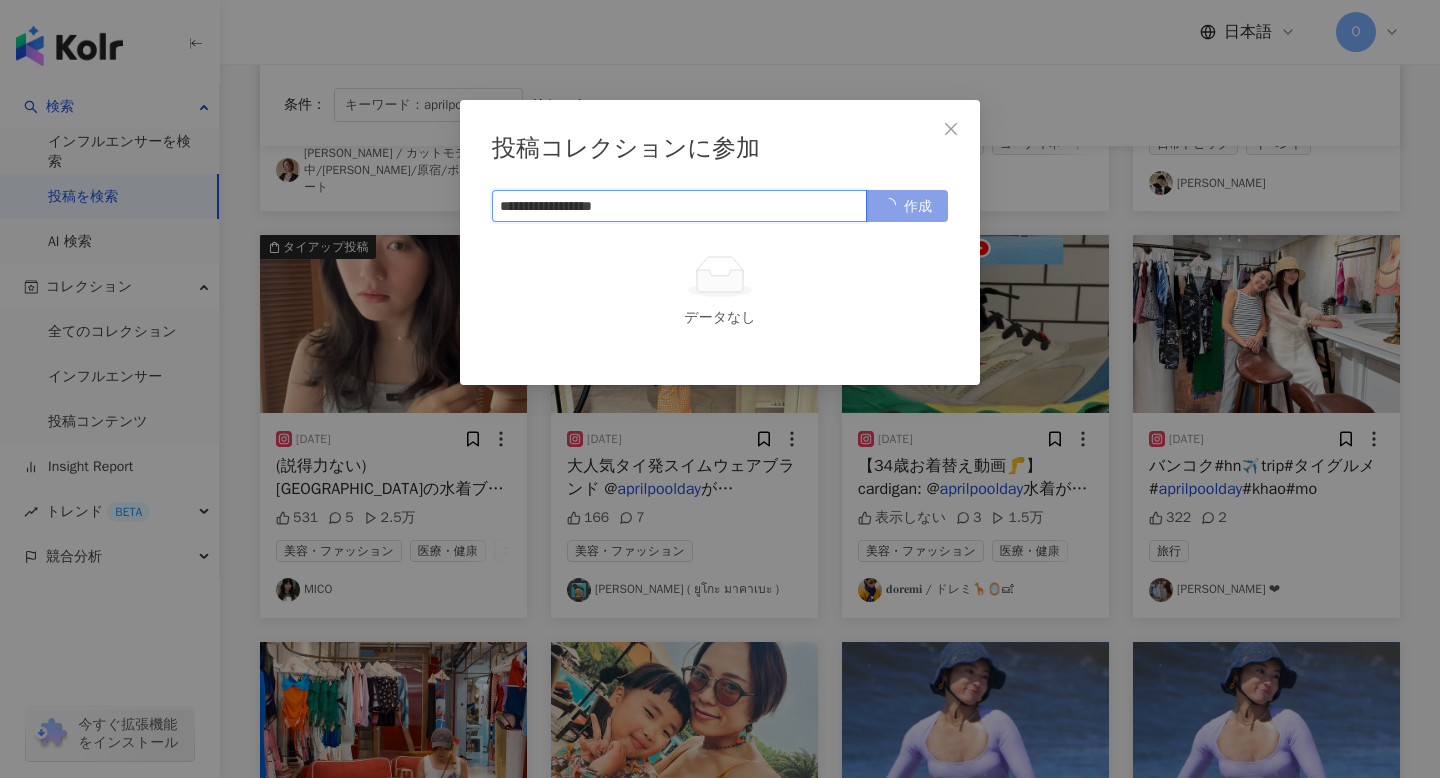 type 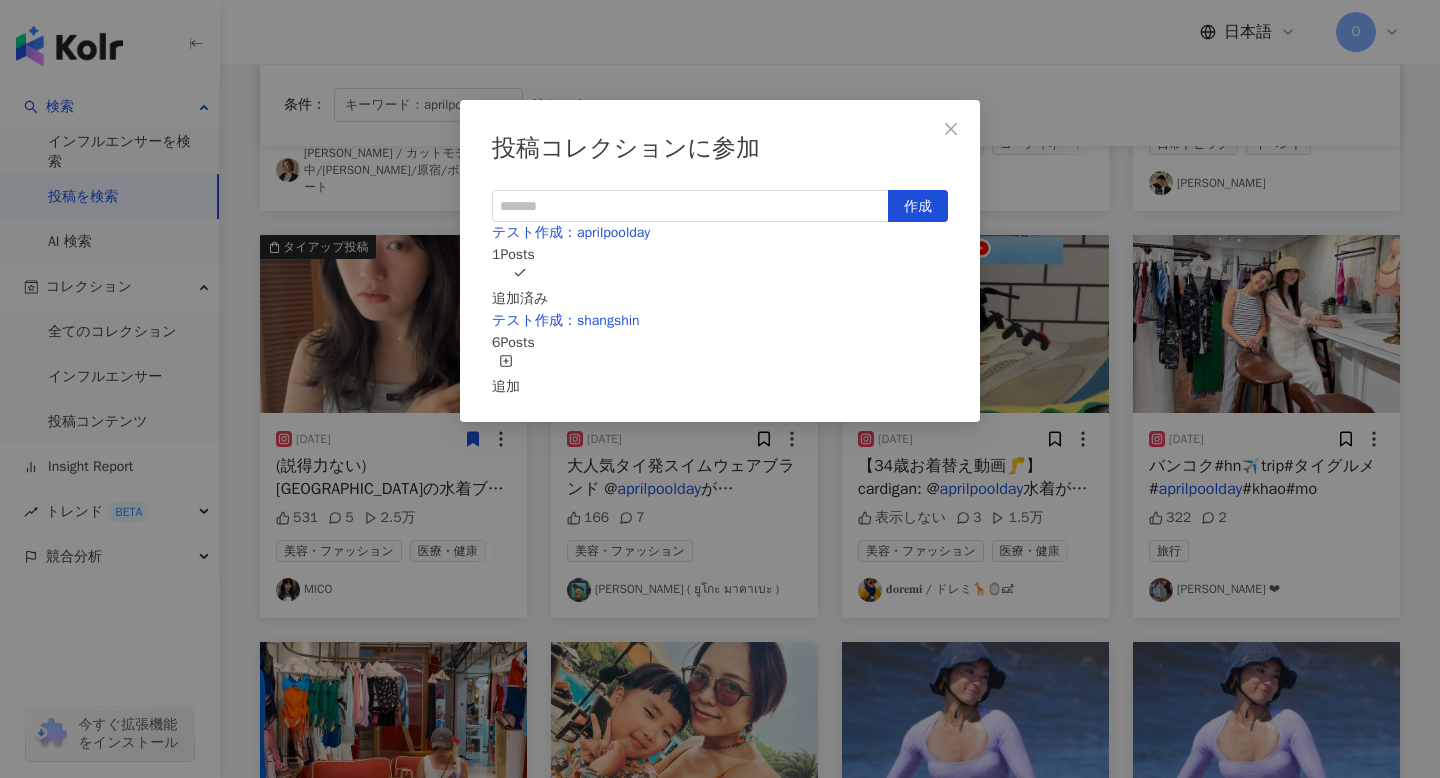 click on "投稿コレクションに参加 作成 テスト作成：aprilpoolday 1  Posts 追加済み テスト作成：shangshin 6  Posts 追加" at bounding box center [720, 389] 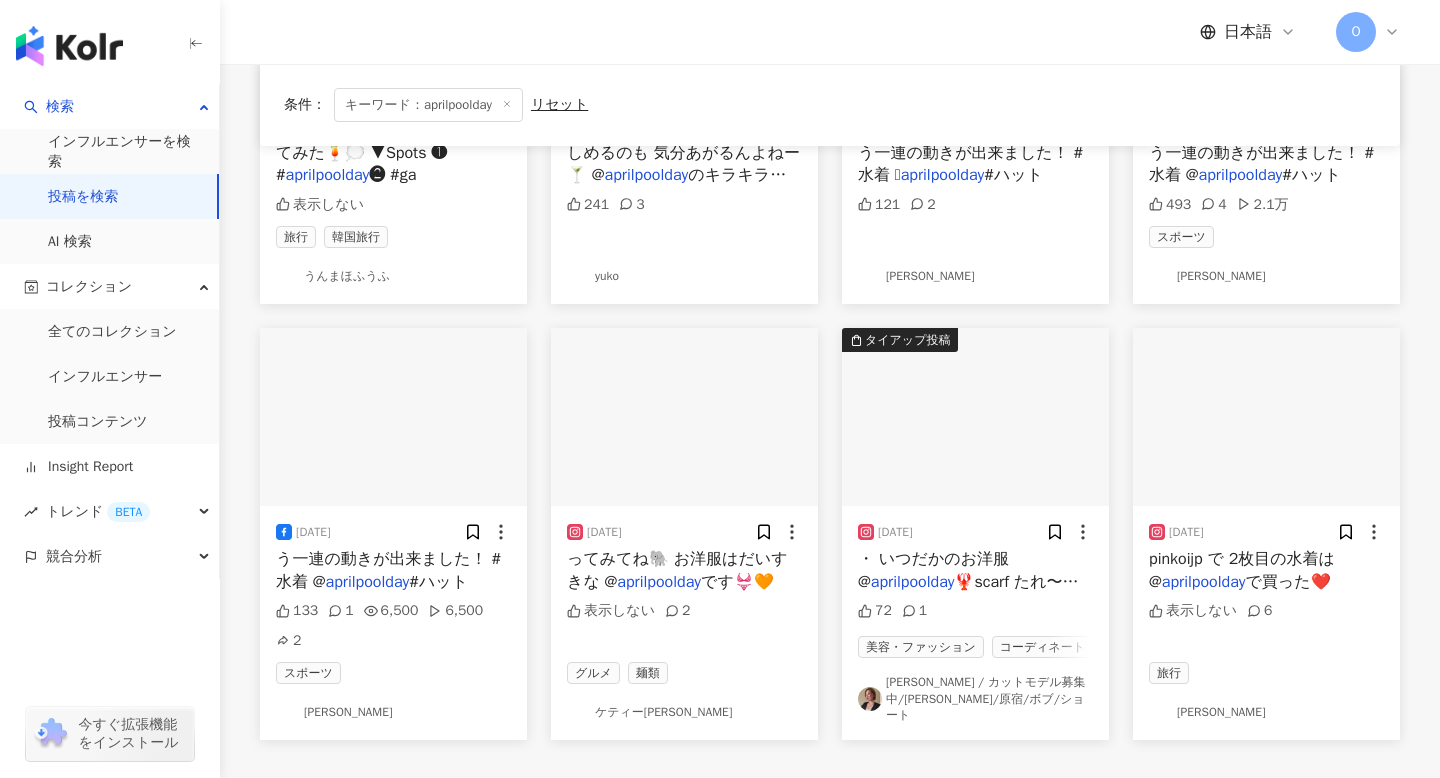 scroll, scrollTop: 4523, scrollLeft: 0, axis: vertical 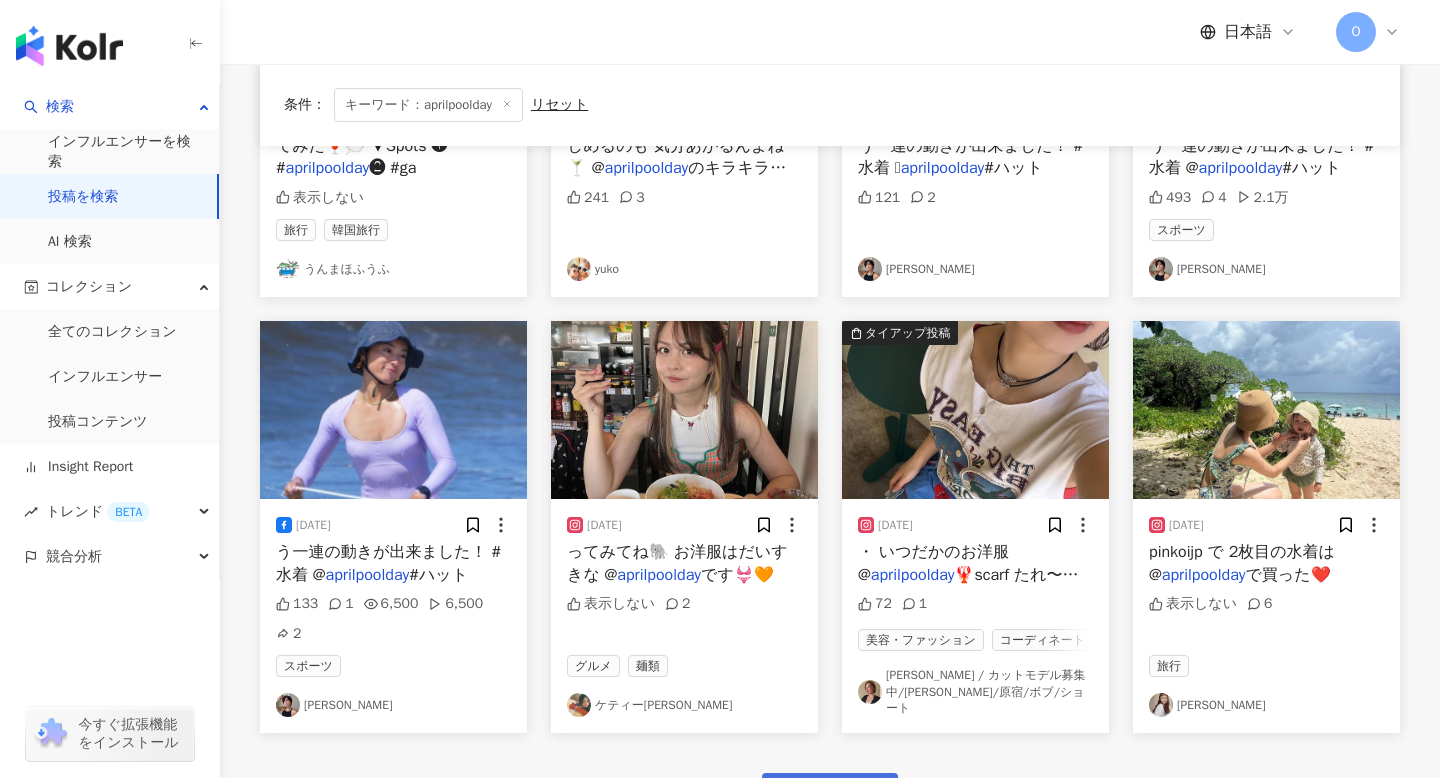 click on "もっと見る" at bounding box center (829, 793) 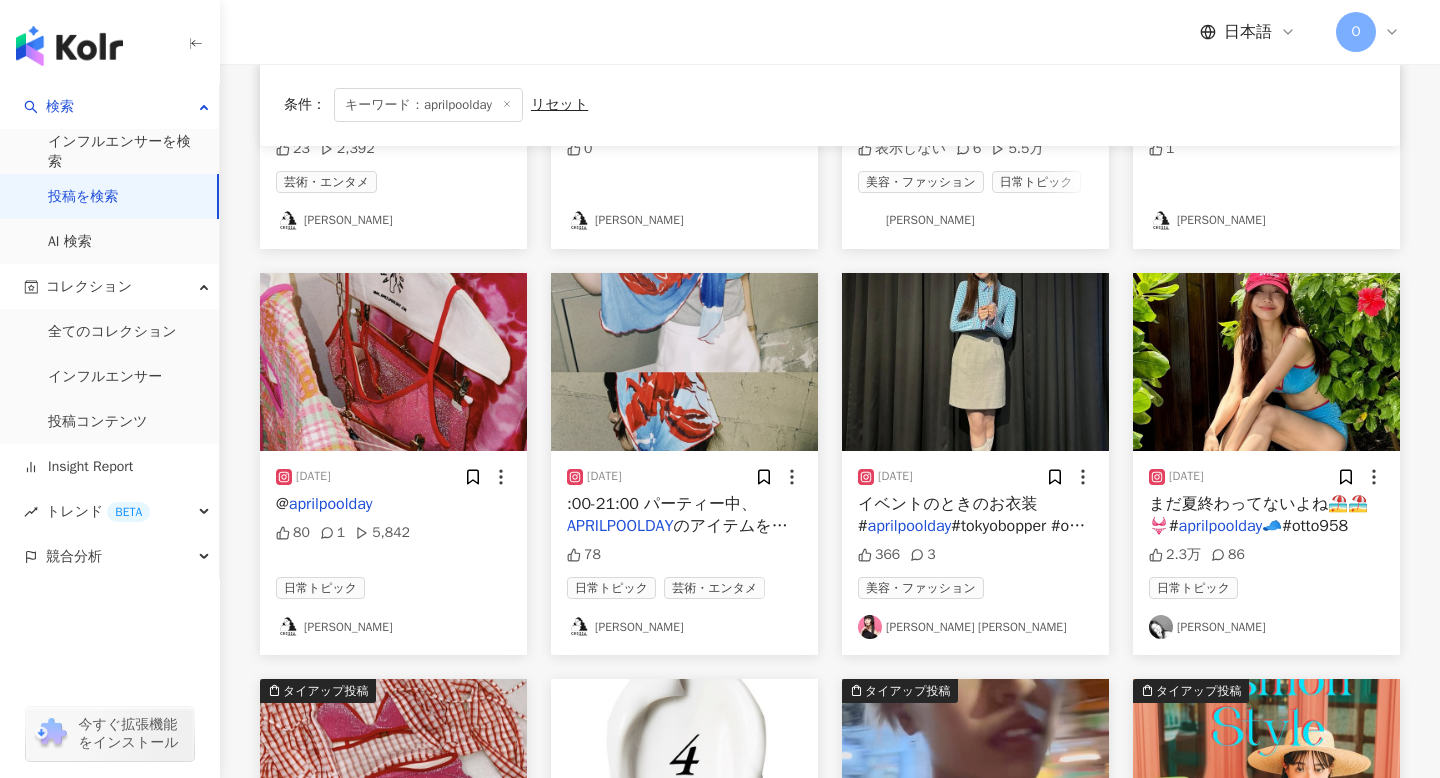 scroll, scrollTop: 1693, scrollLeft: 0, axis: vertical 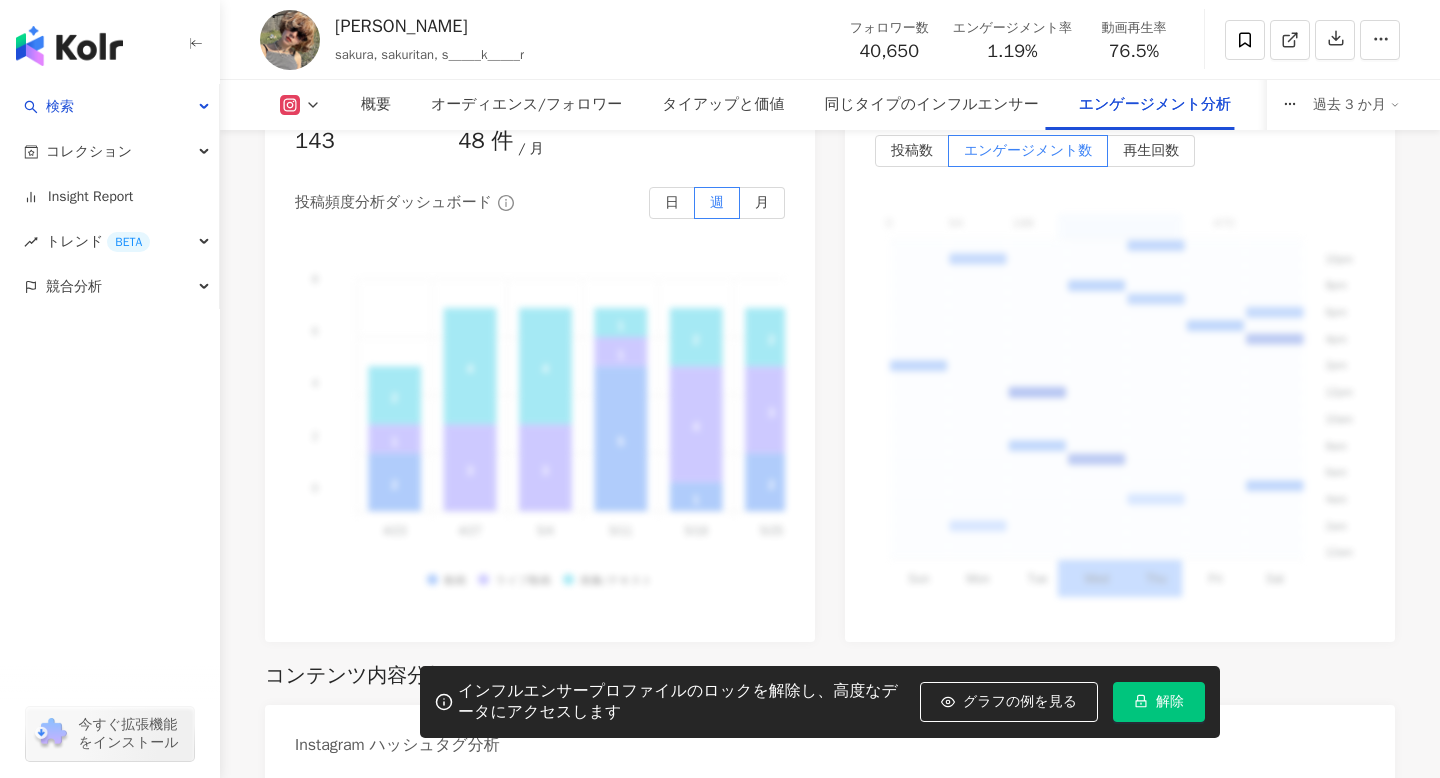 click 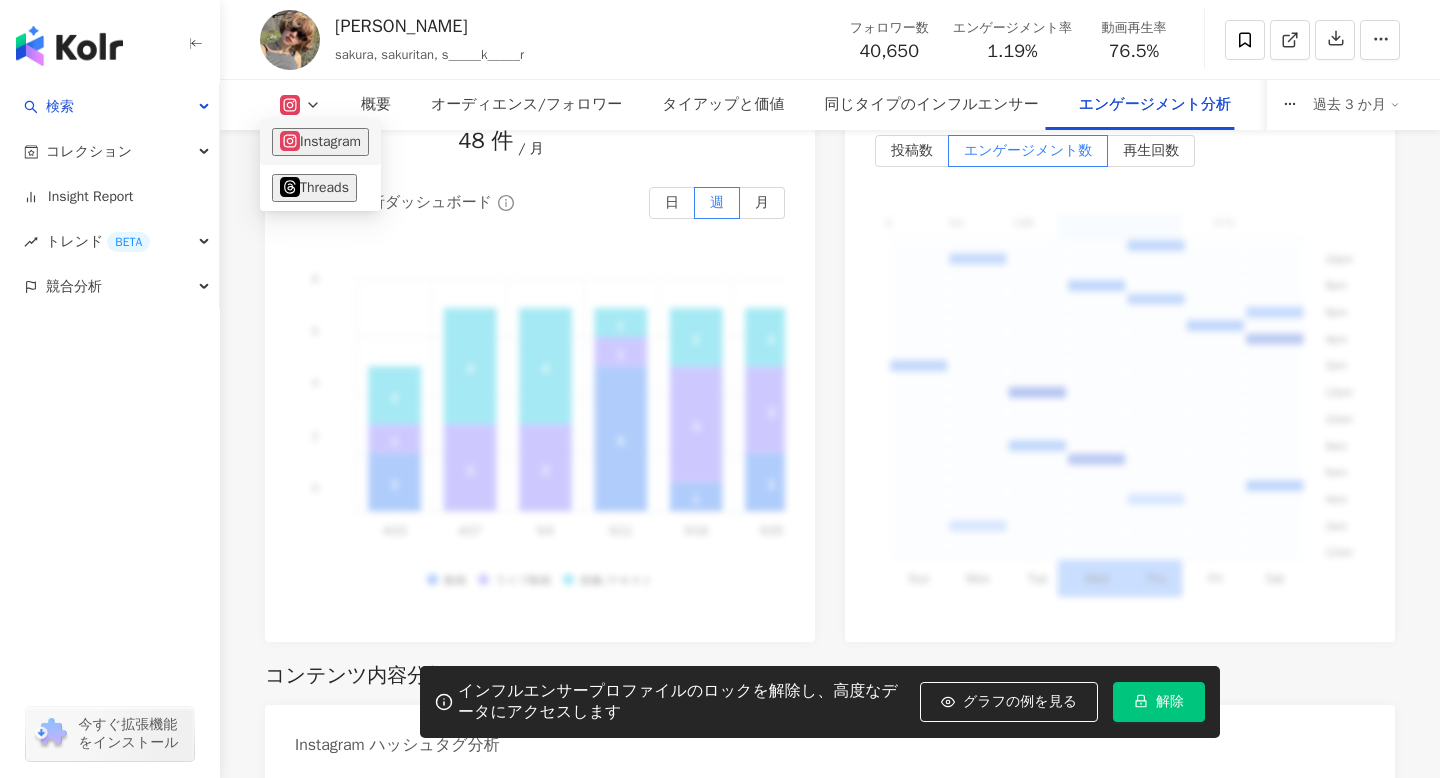 click 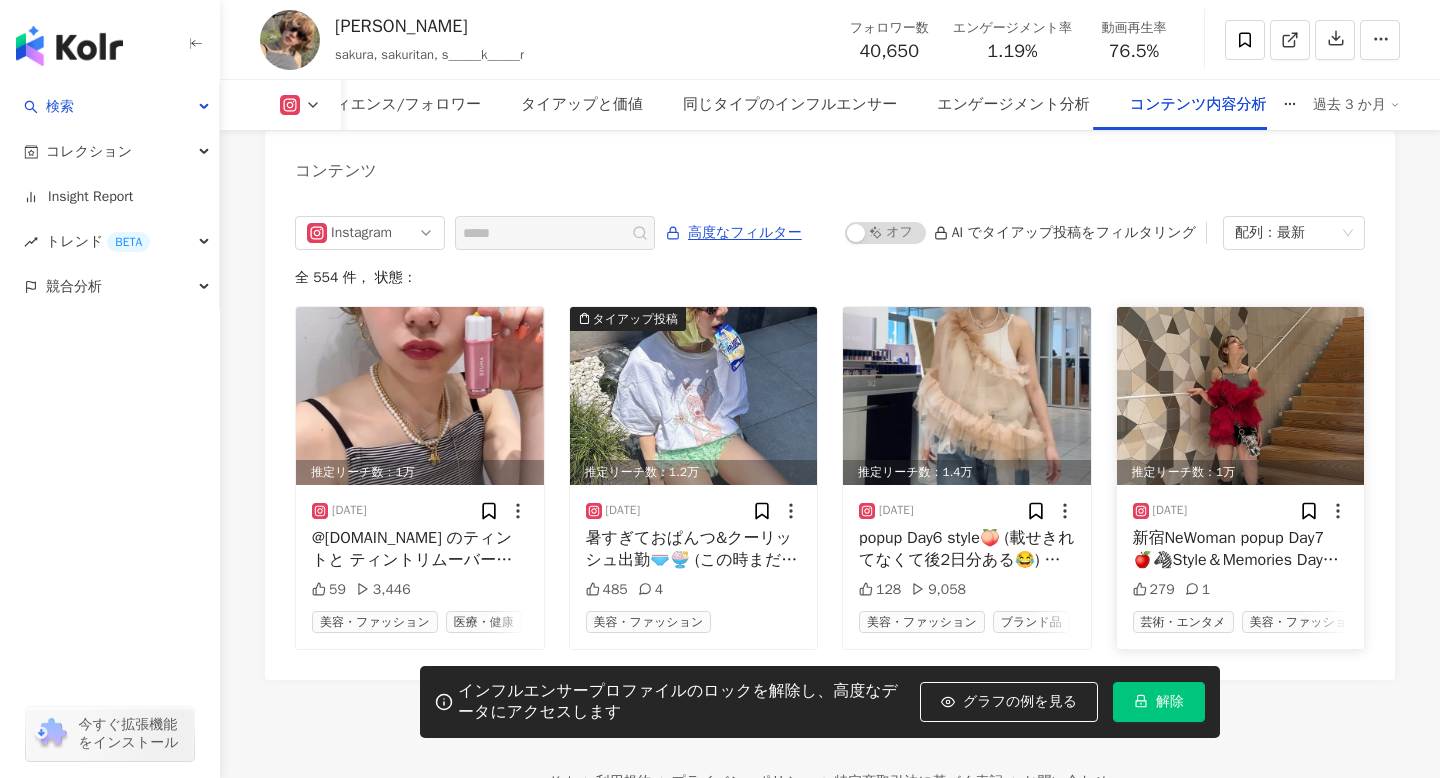 scroll, scrollTop: 6162, scrollLeft: 0, axis: vertical 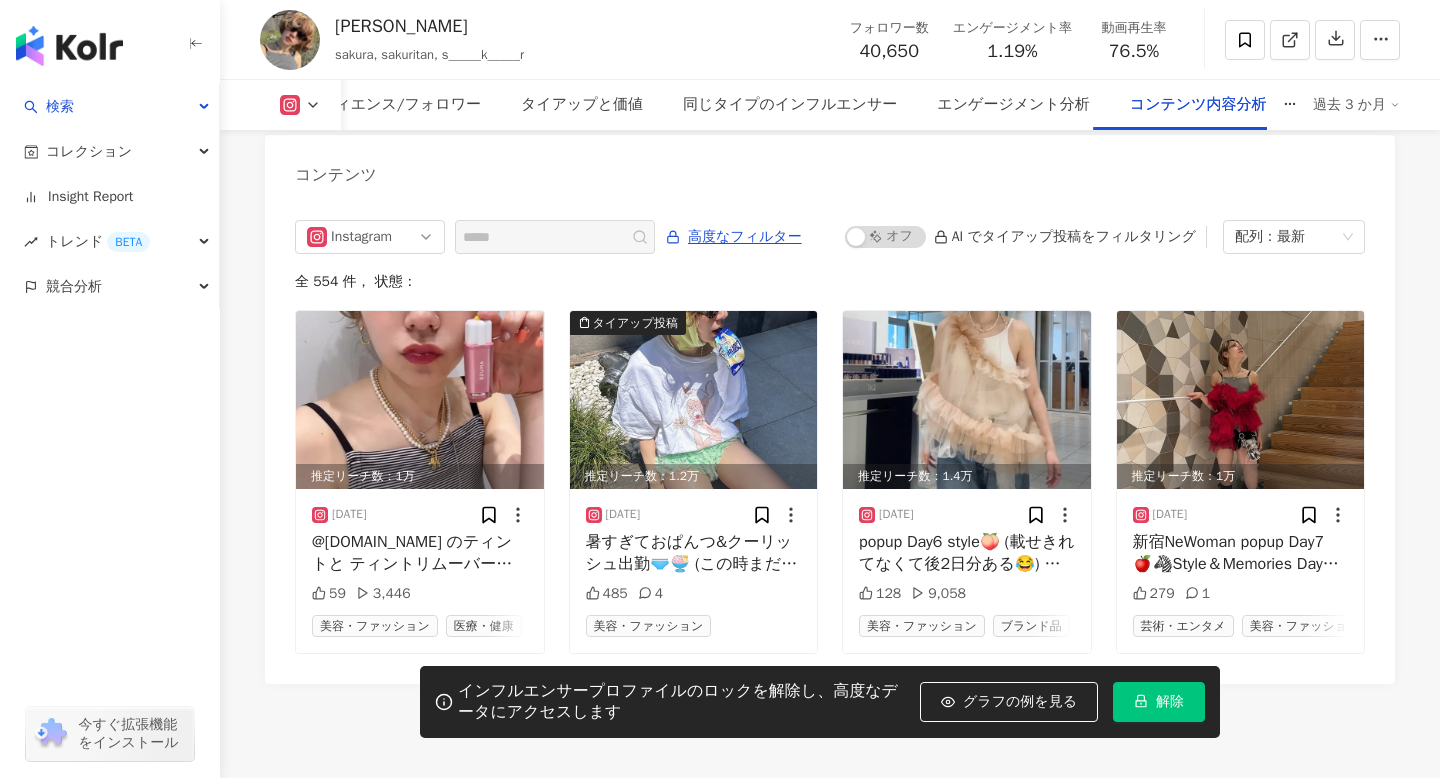 click on "全 554 件 ，   状態：" at bounding box center [830, 282] 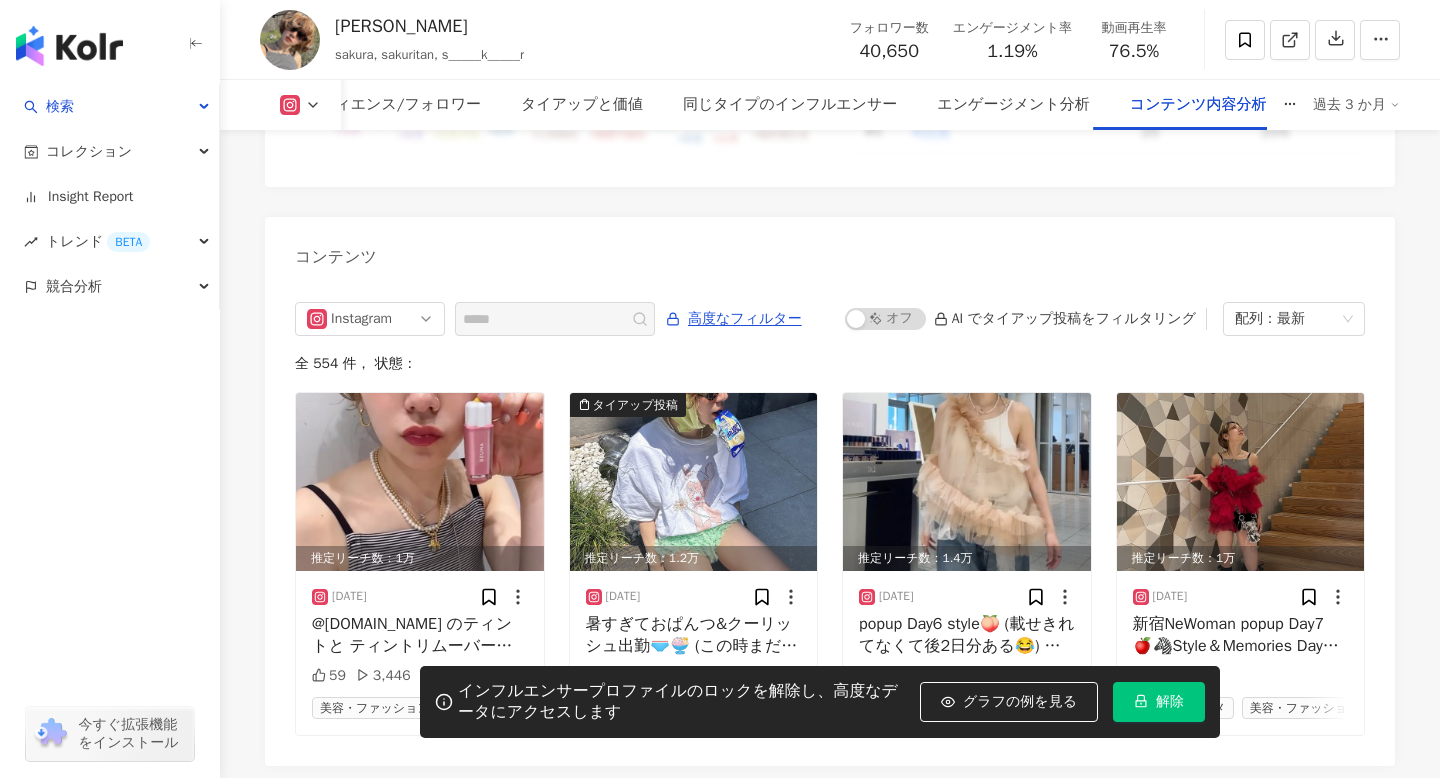 scroll, scrollTop: 6066, scrollLeft: 0, axis: vertical 